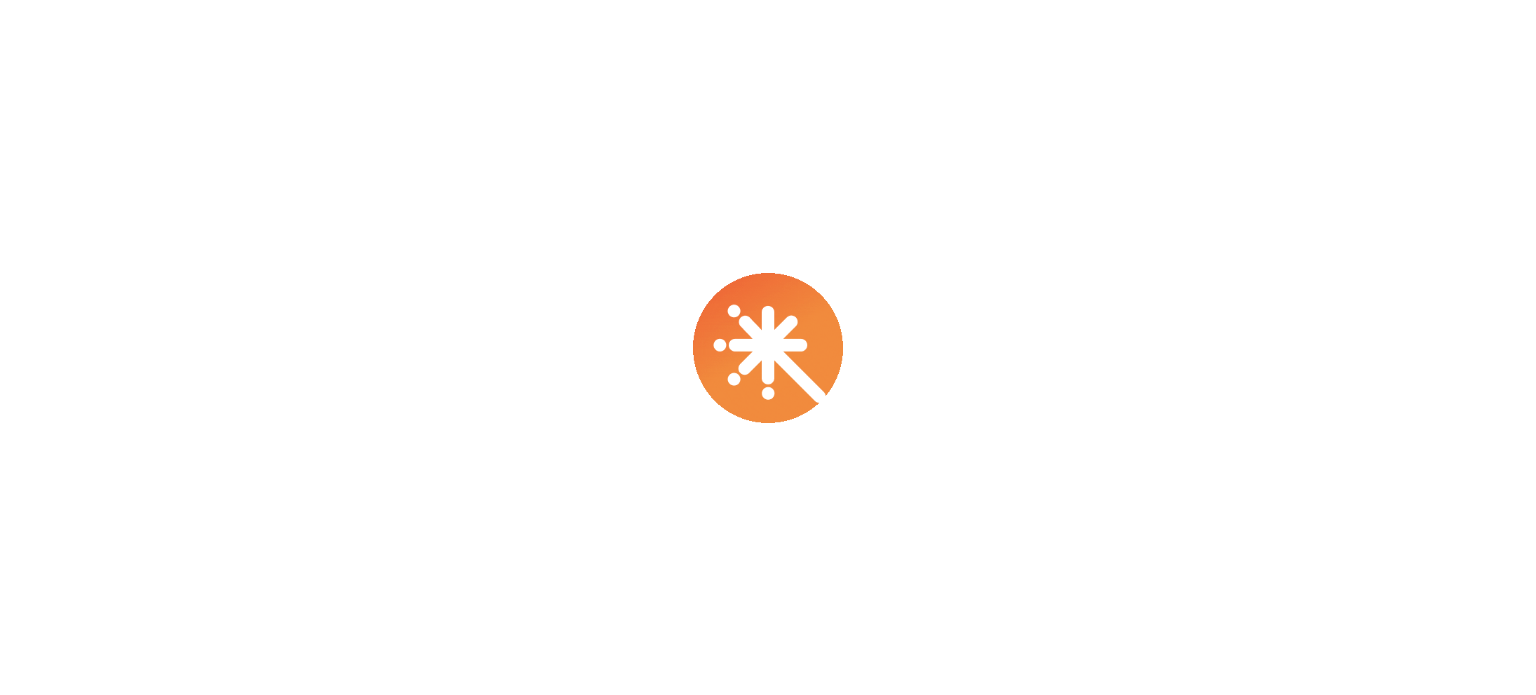 scroll, scrollTop: 0, scrollLeft: 0, axis: both 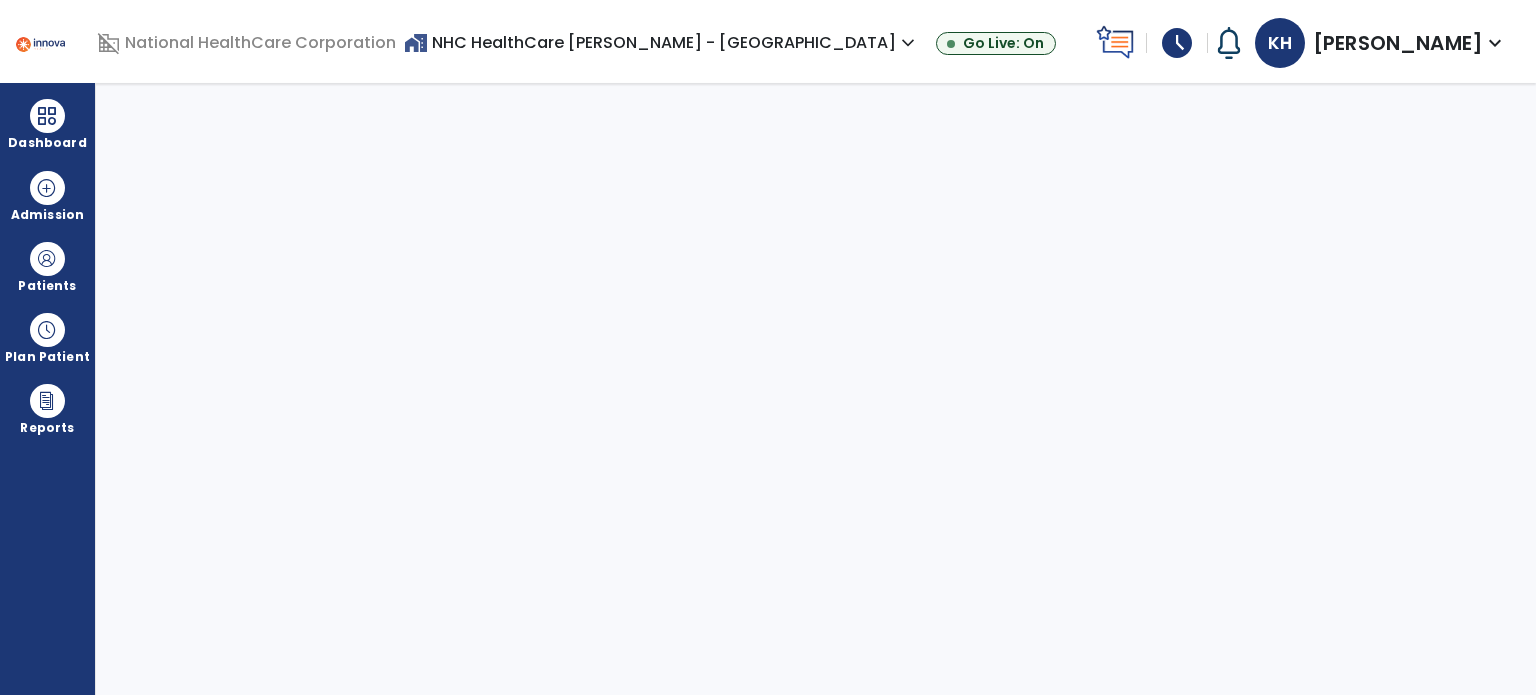 select on "****" 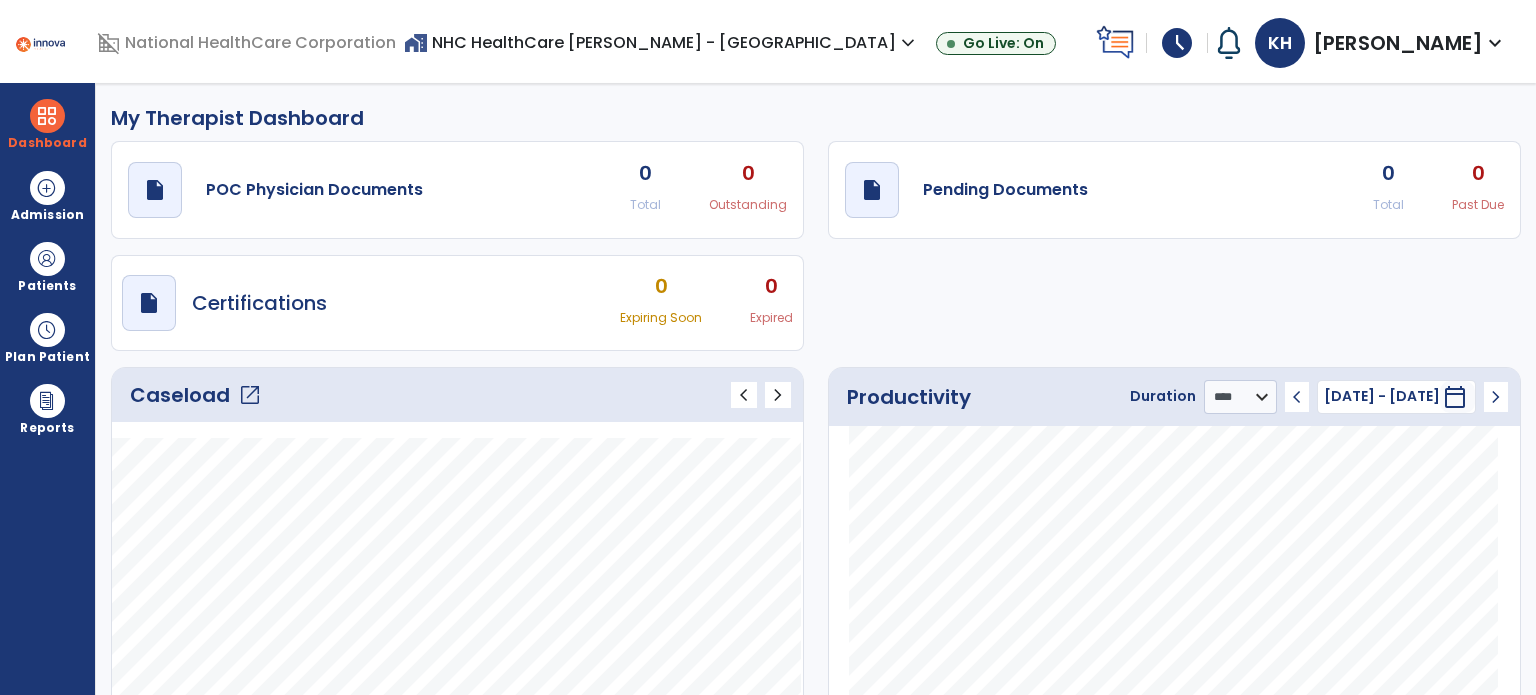 click on "schedule" at bounding box center [1177, 43] 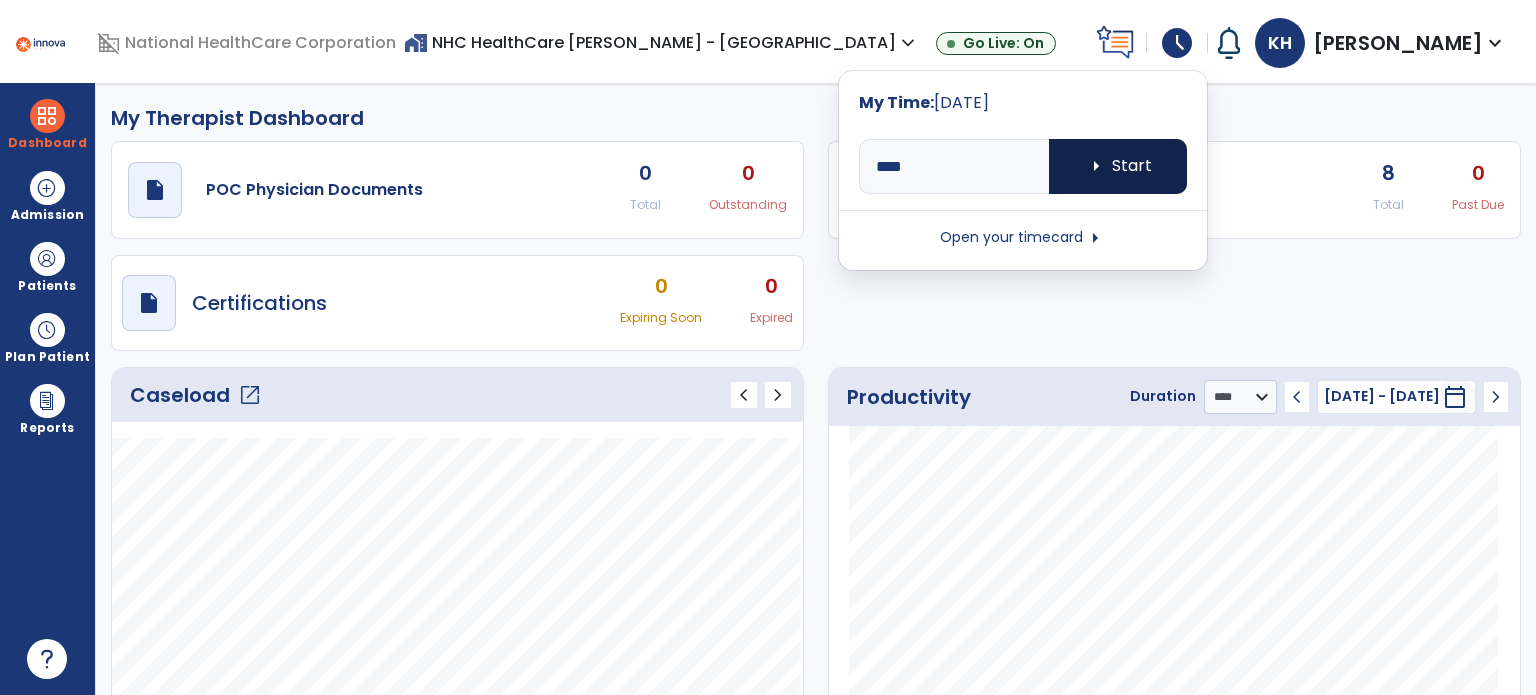 click on "arrow_right  Start" at bounding box center (1118, 166) 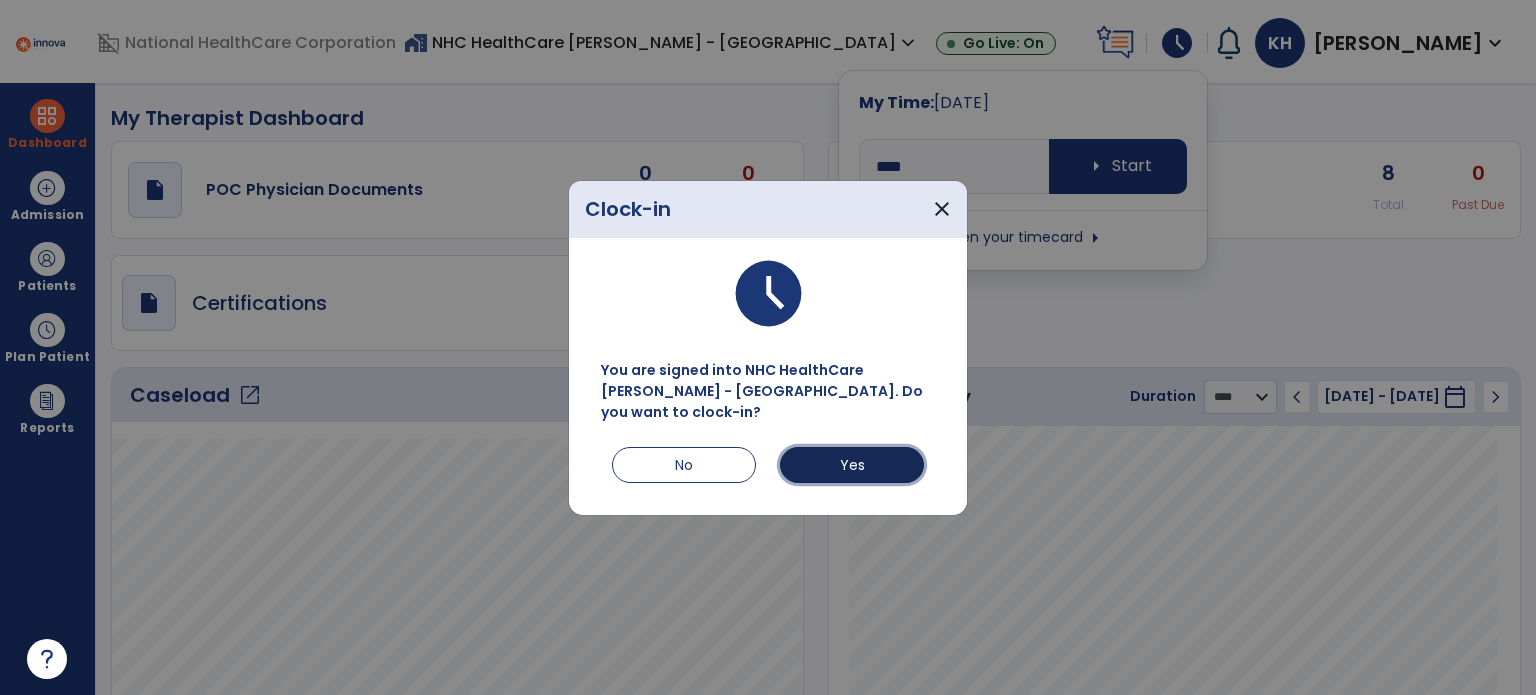 click on "Yes" at bounding box center [852, 465] 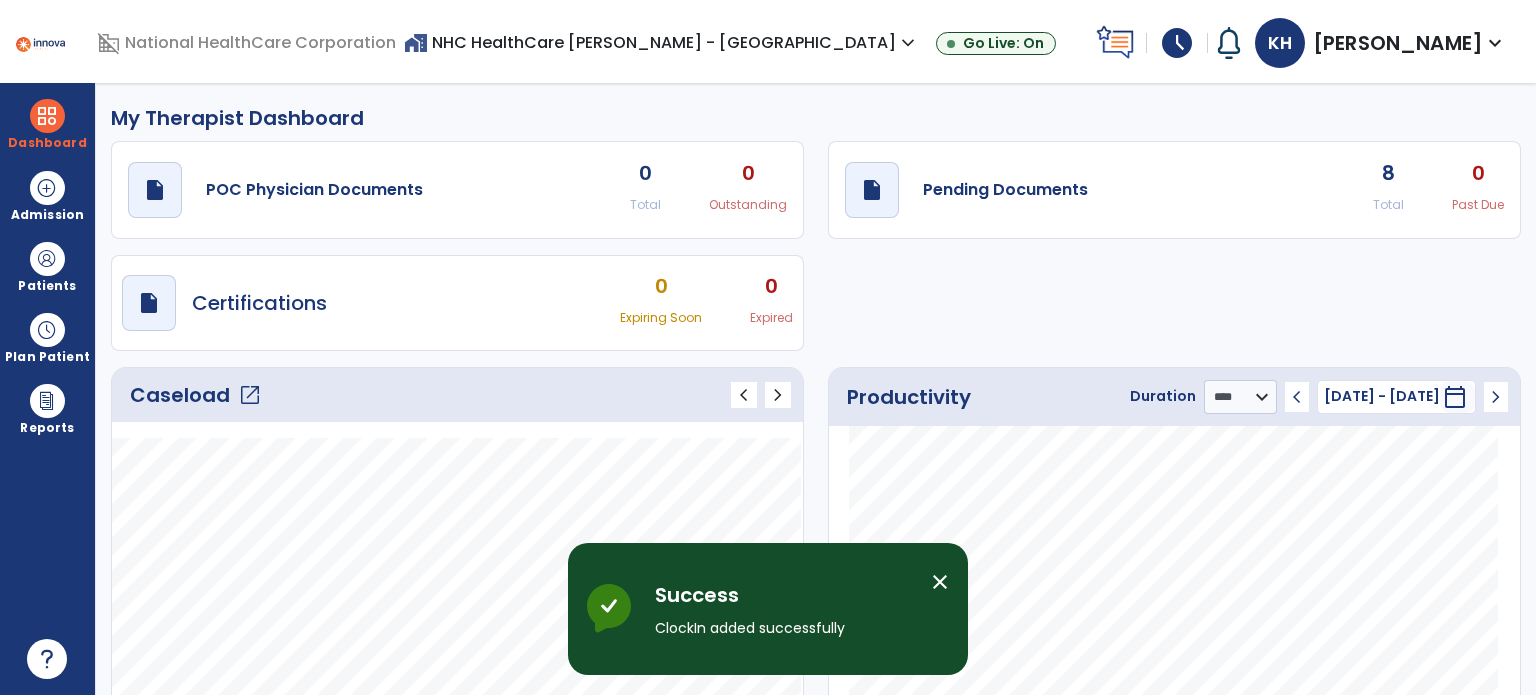 click on "open_in_new" 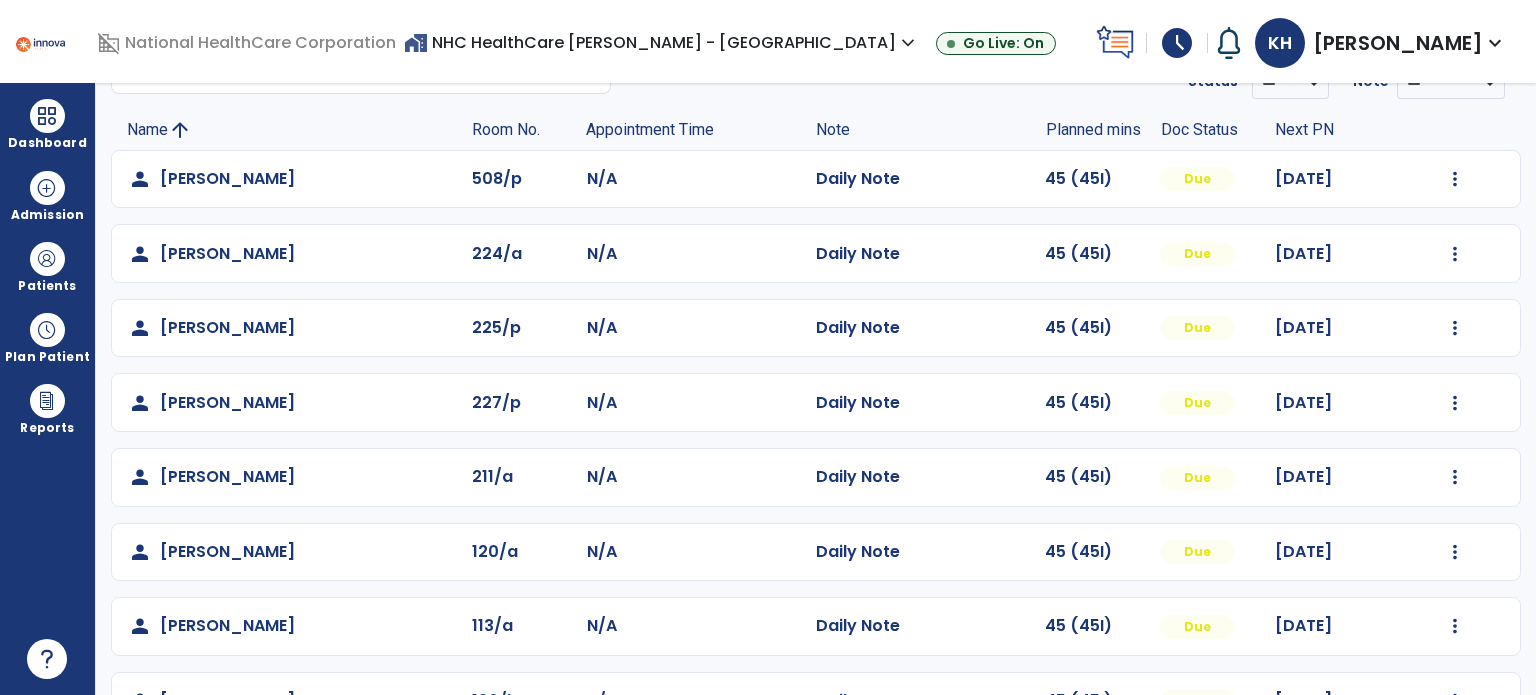 scroll, scrollTop: 0, scrollLeft: 0, axis: both 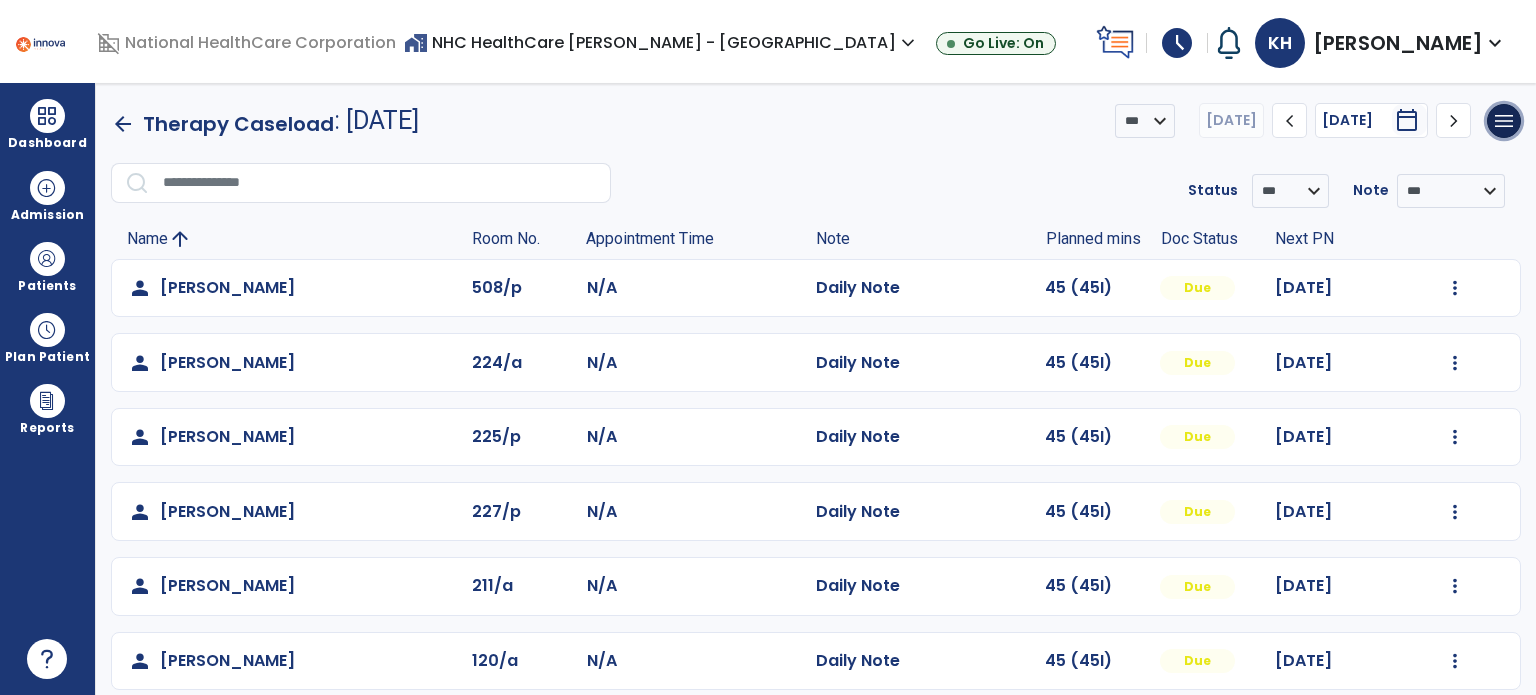 click on "menu" at bounding box center (1504, 121) 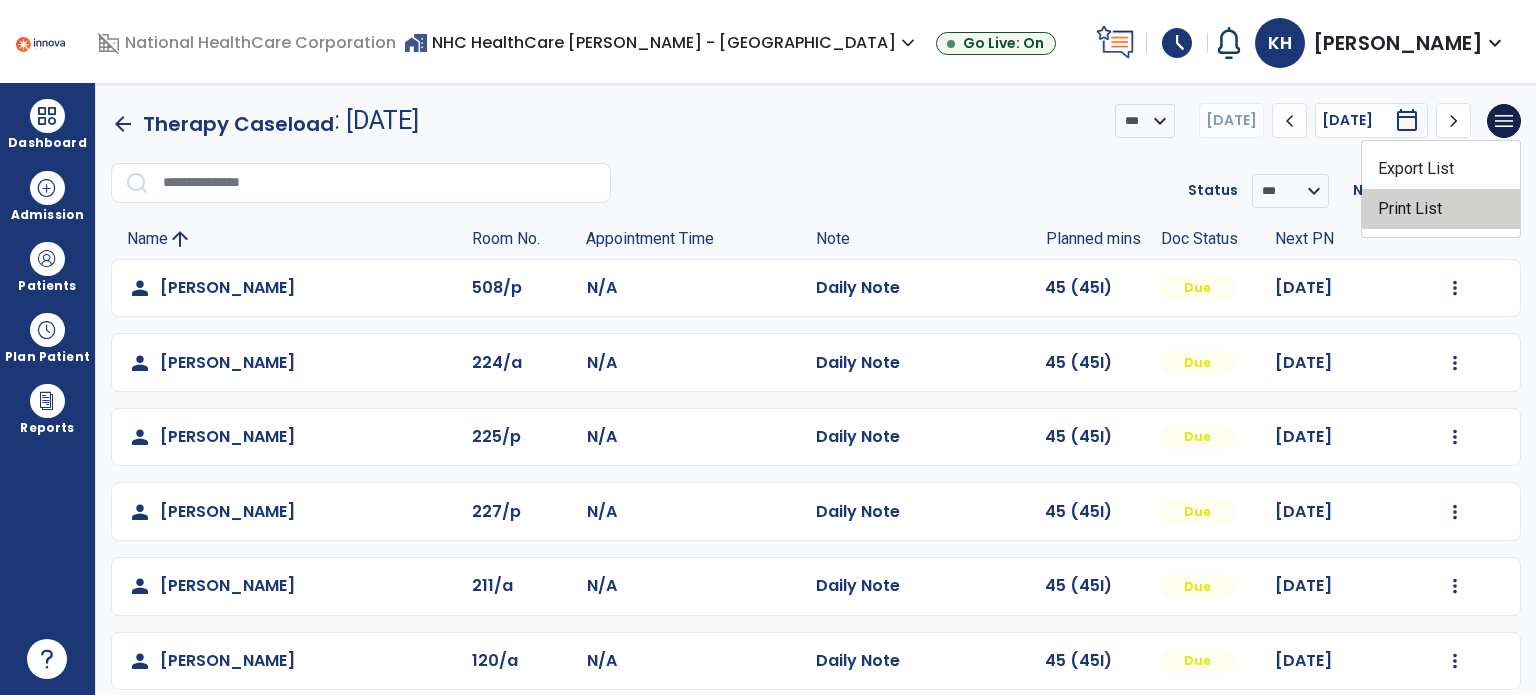 click on "Print List" 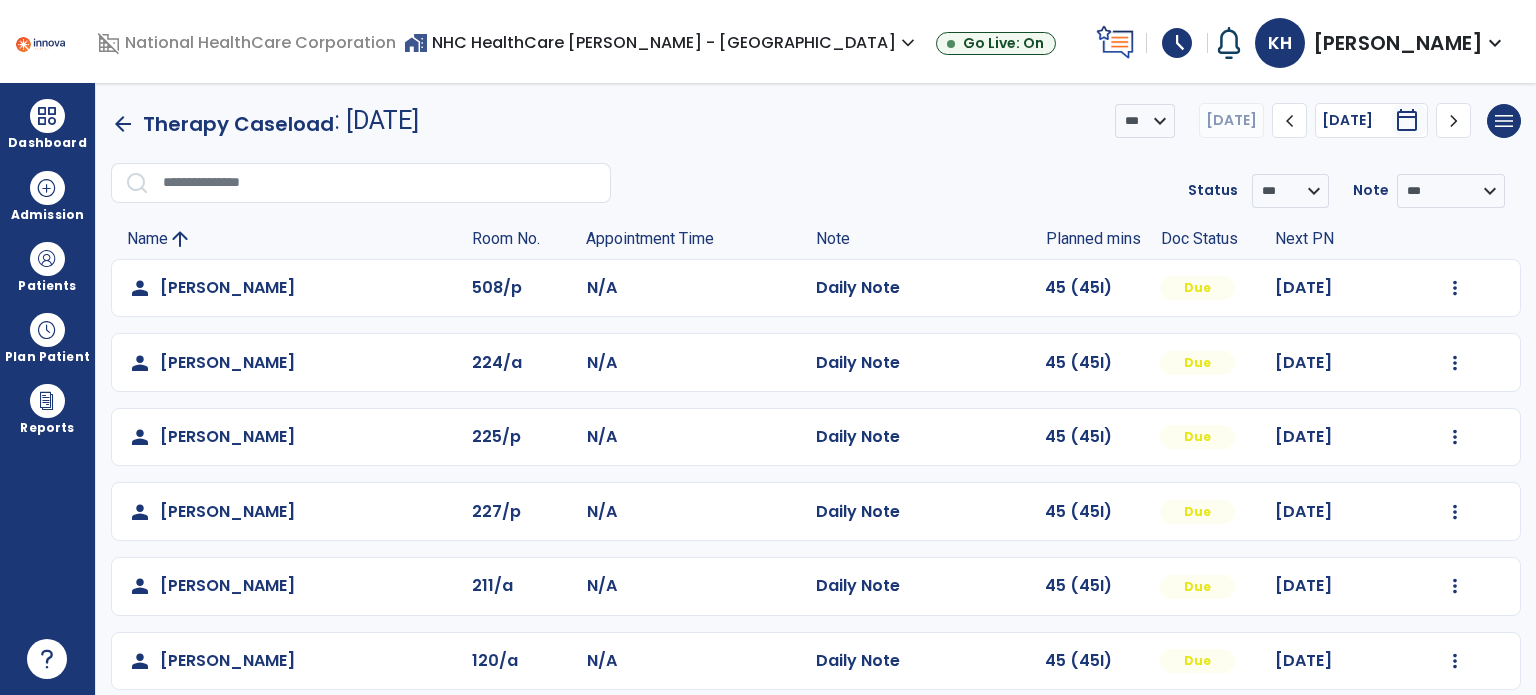 click at bounding box center (47, 259) 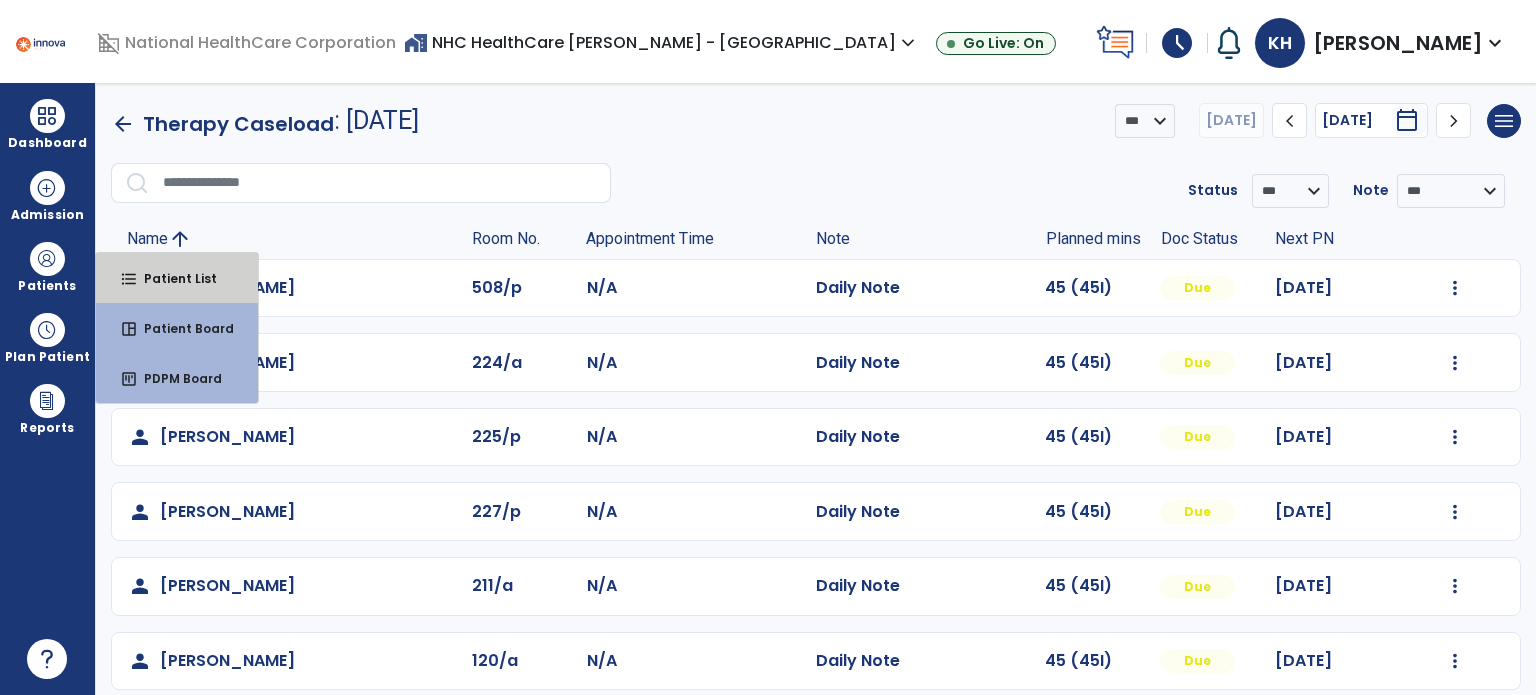 click on "format_list_bulleted  Patient List" at bounding box center (177, 278) 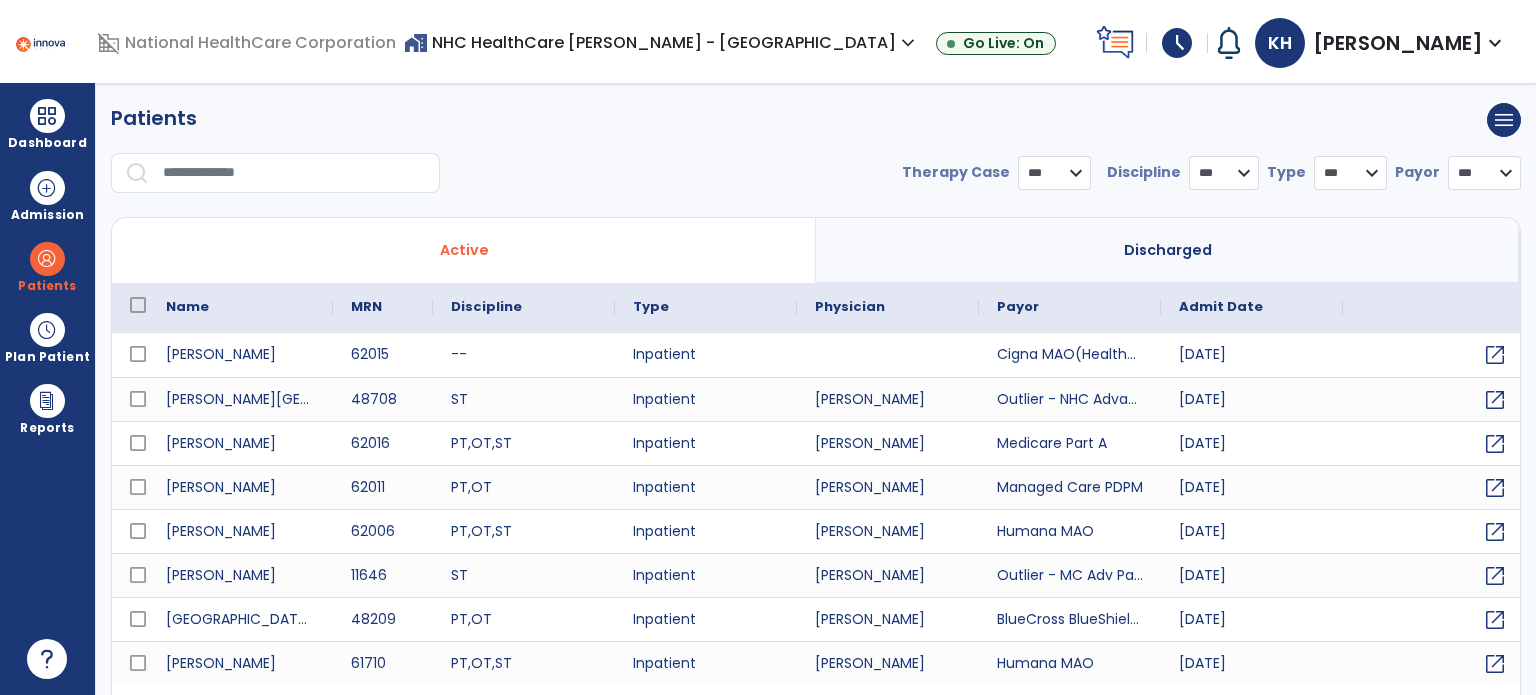 select on "***" 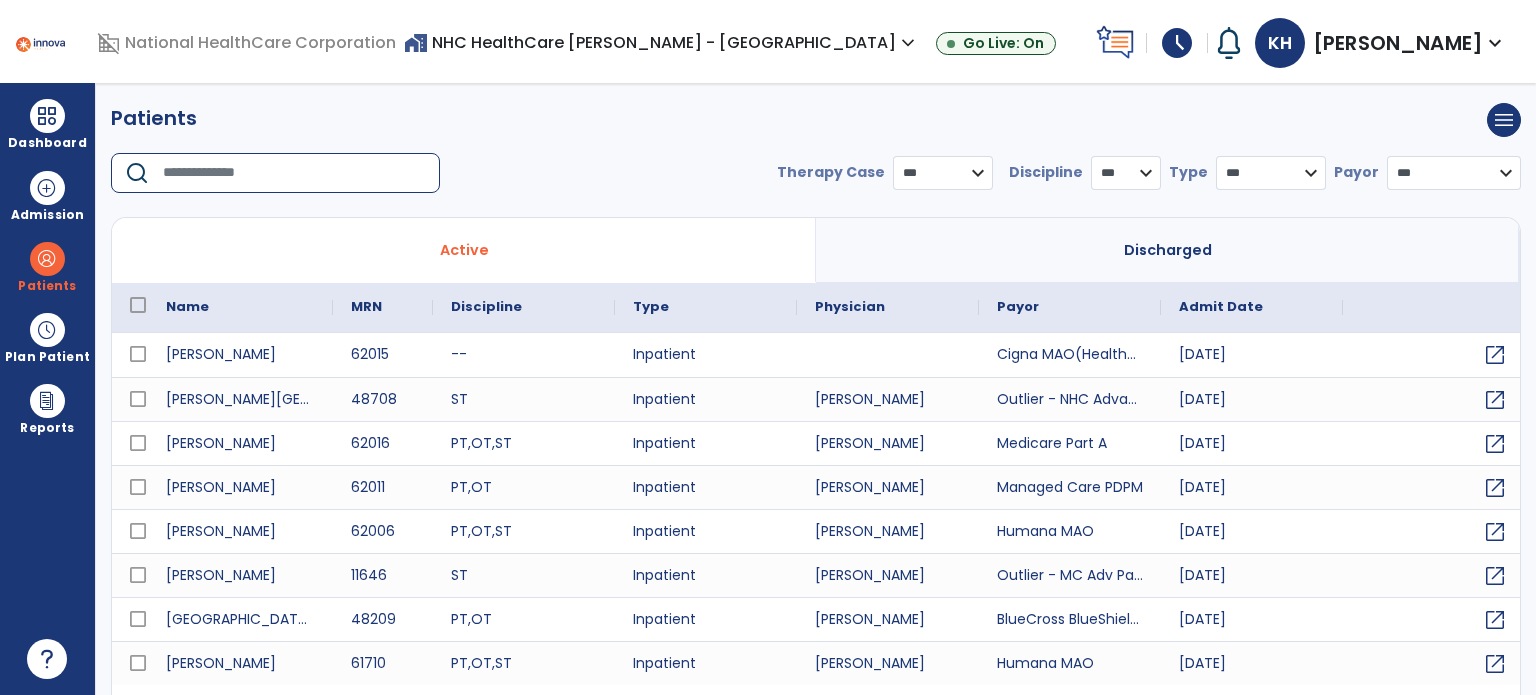 click at bounding box center [294, 173] 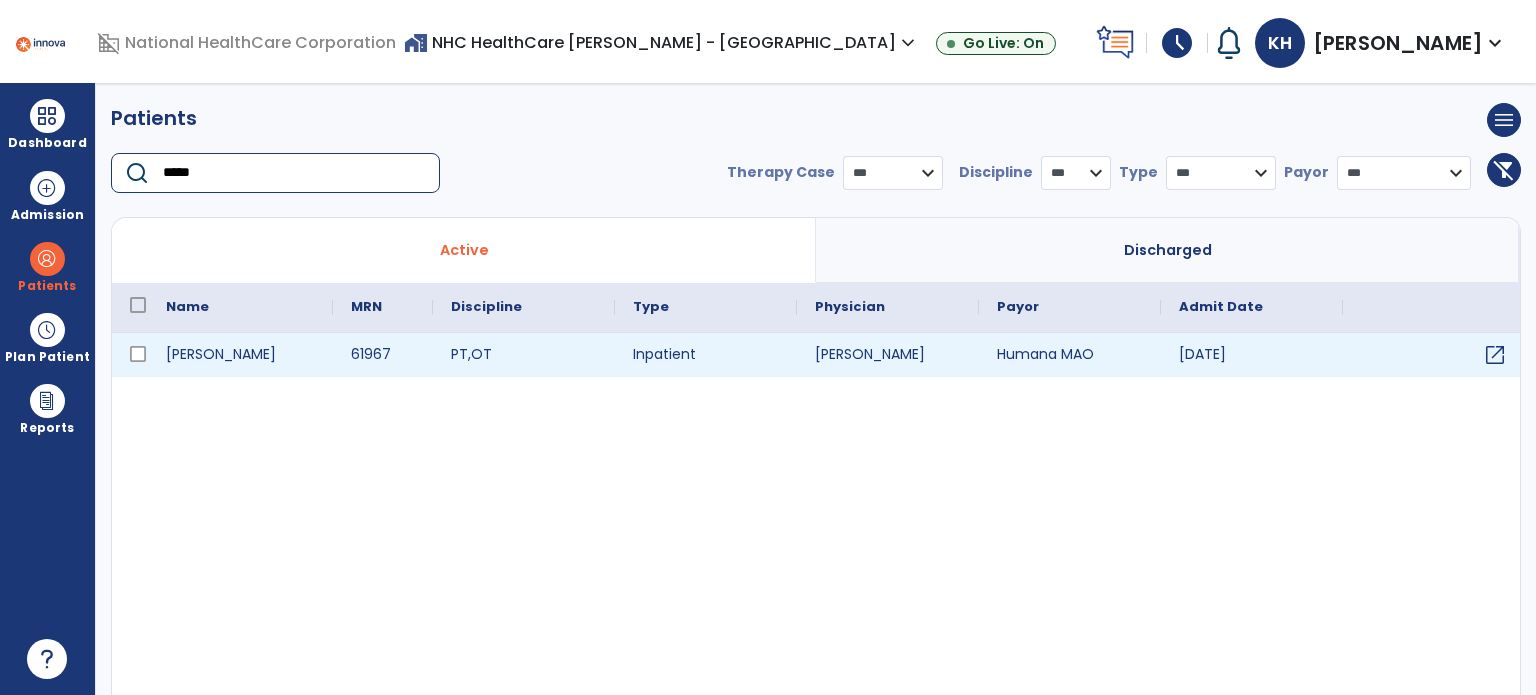 type on "*****" 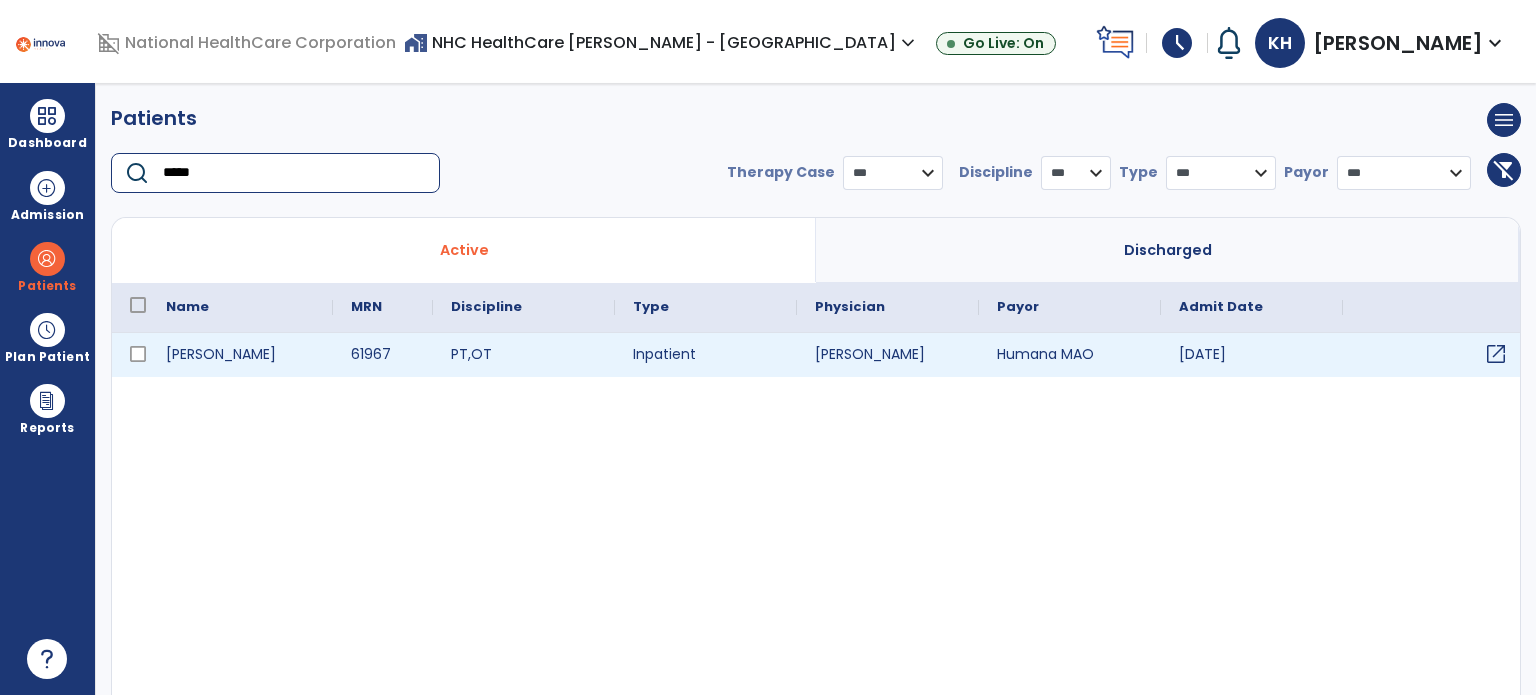 click on "open_in_new" at bounding box center (1496, 354) 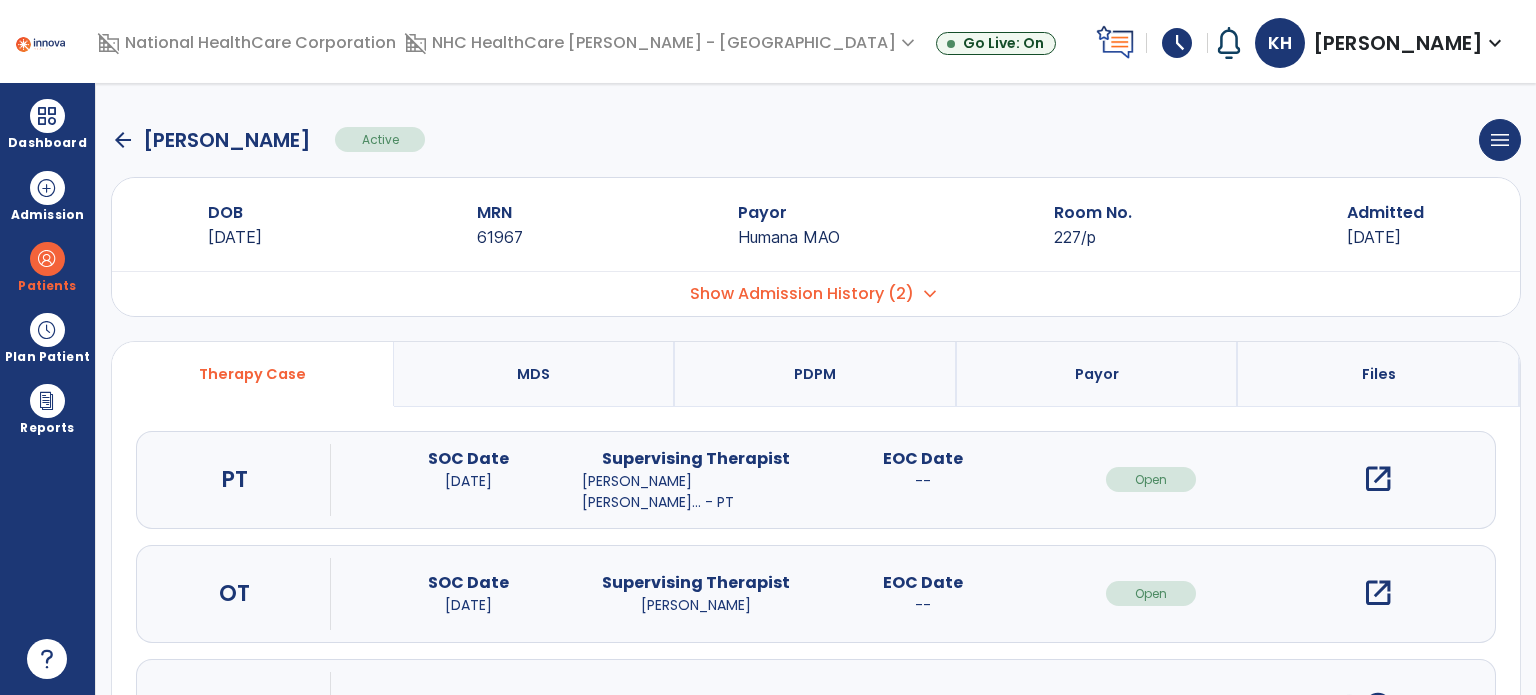 click on "open_in_new" at bounding box center [1378, 593] 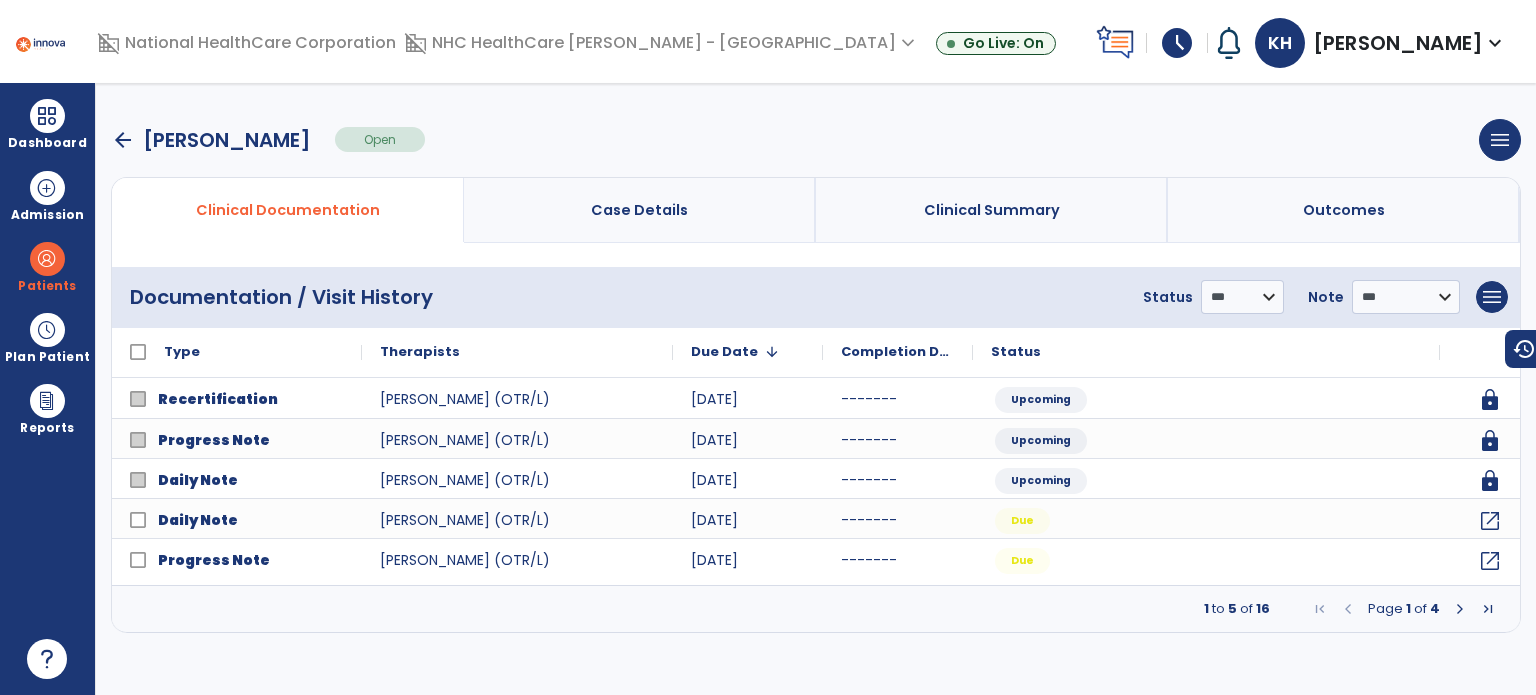 click on "arrow_back" at bounding box center [123, 140] 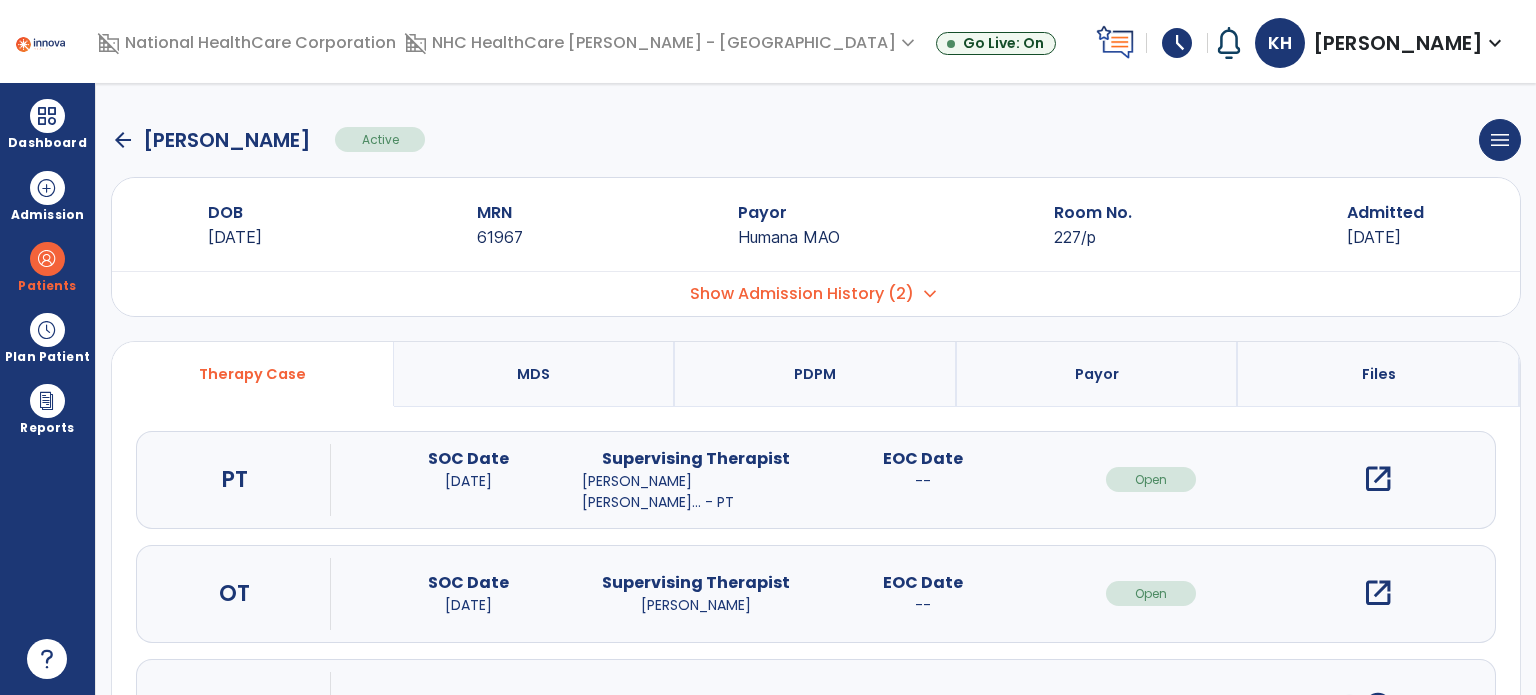 click on "open_in_new" at bounding box center [1378, 479] 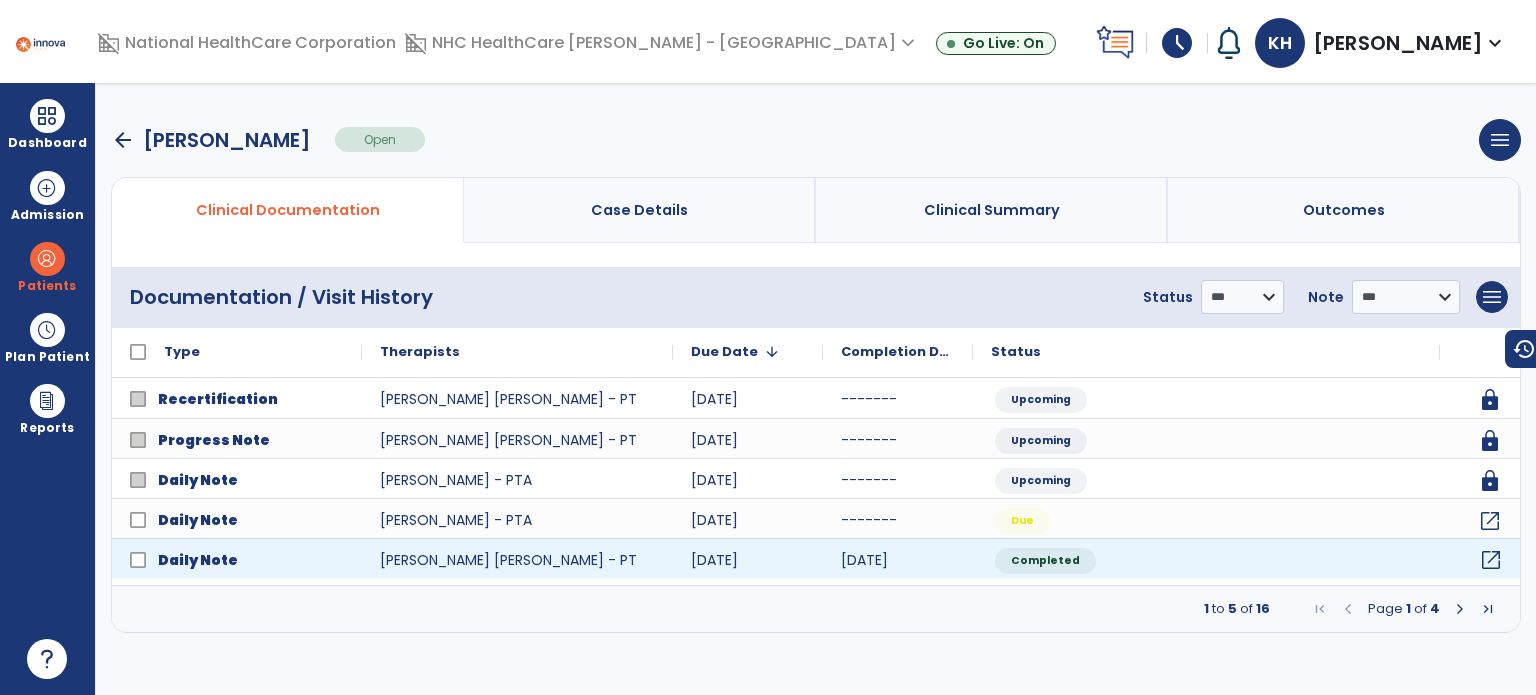 click on "open_in_new" 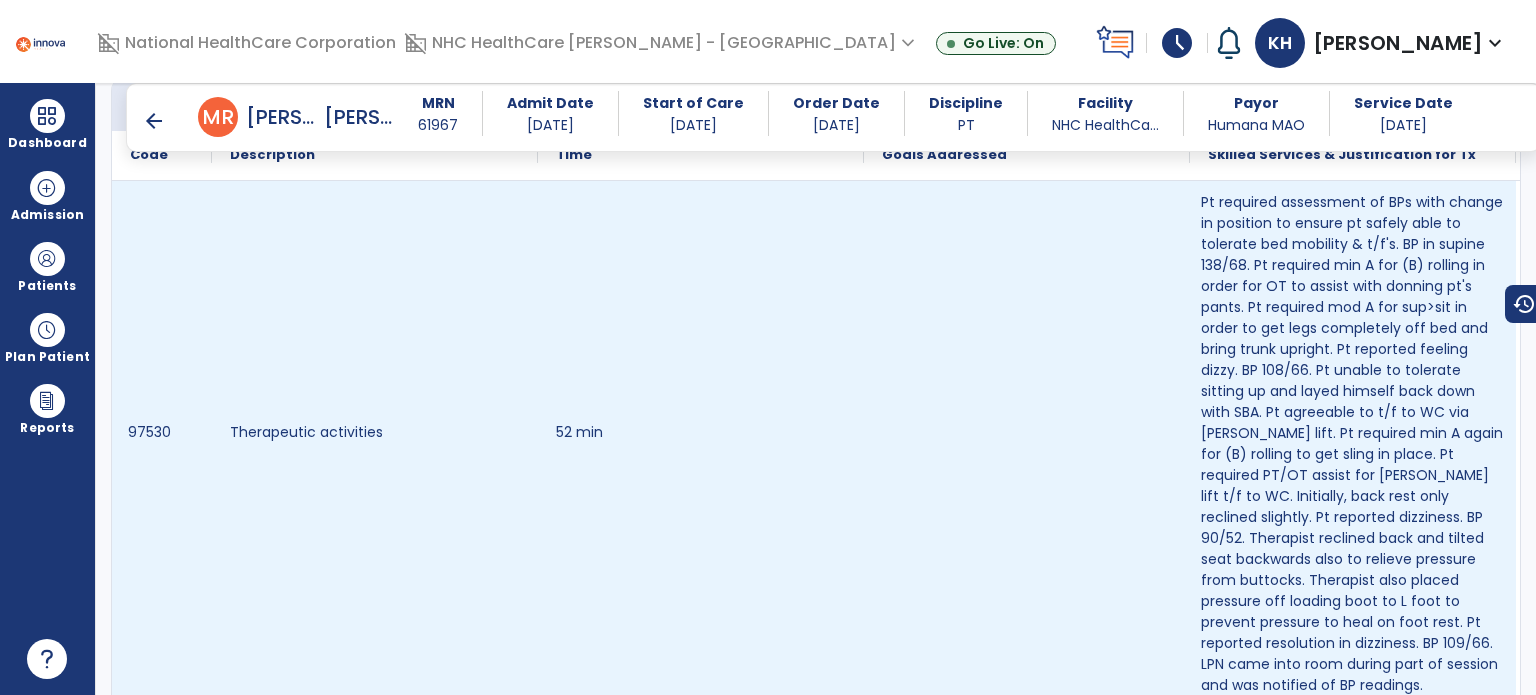 scroll, scrollTop: 1243, scrollLeft: 0, axis: vertical 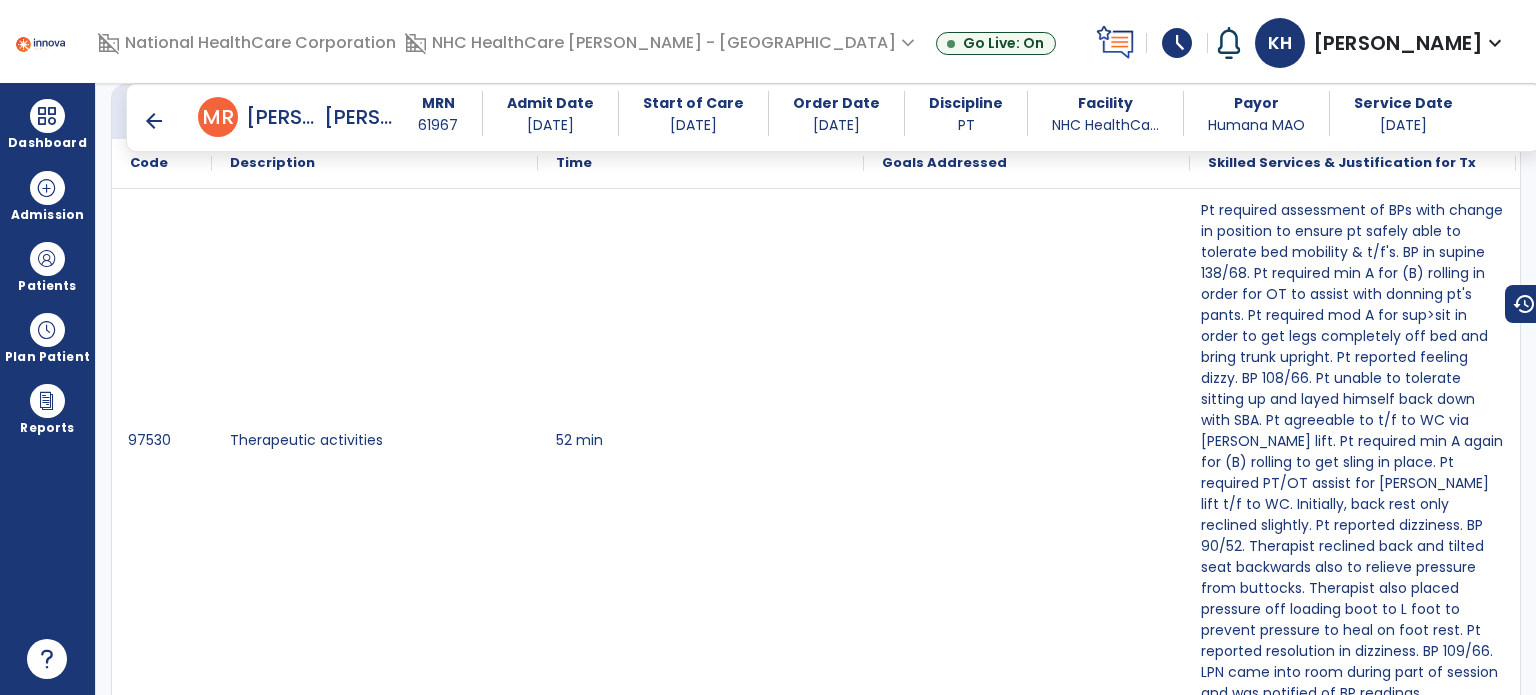 click on "arrow_back" at bounding box center [154, 121] 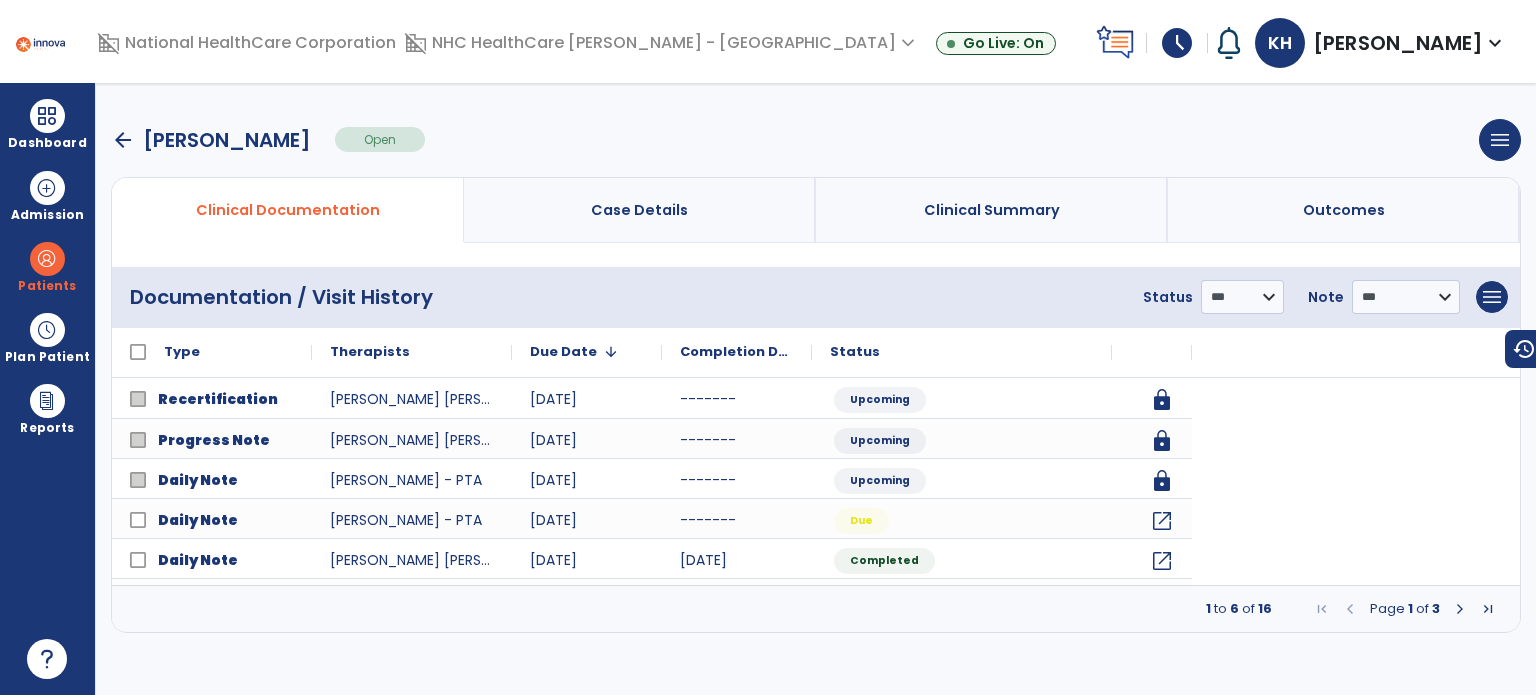 scroll, scrollTop: 0, scrollLeft: 0, axis: both 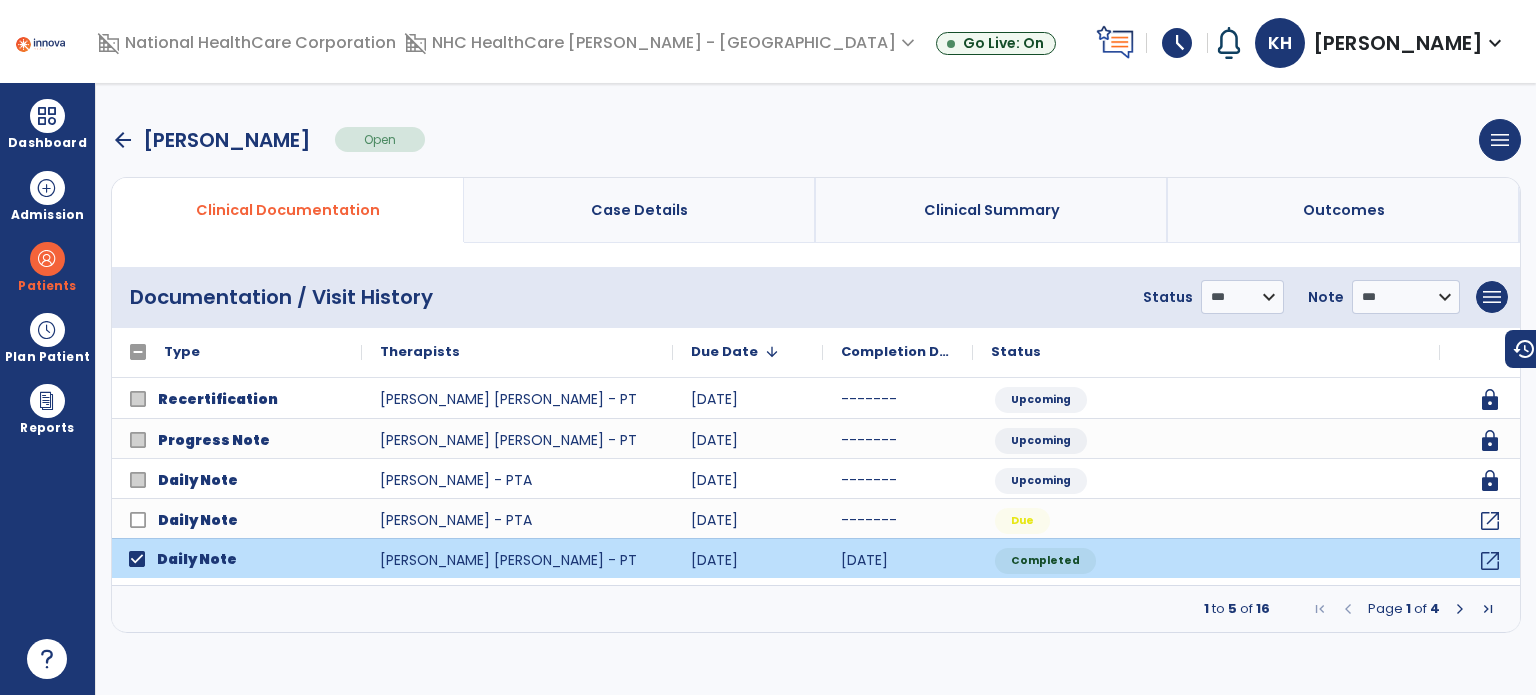 click at bounding box center [1460, 609] 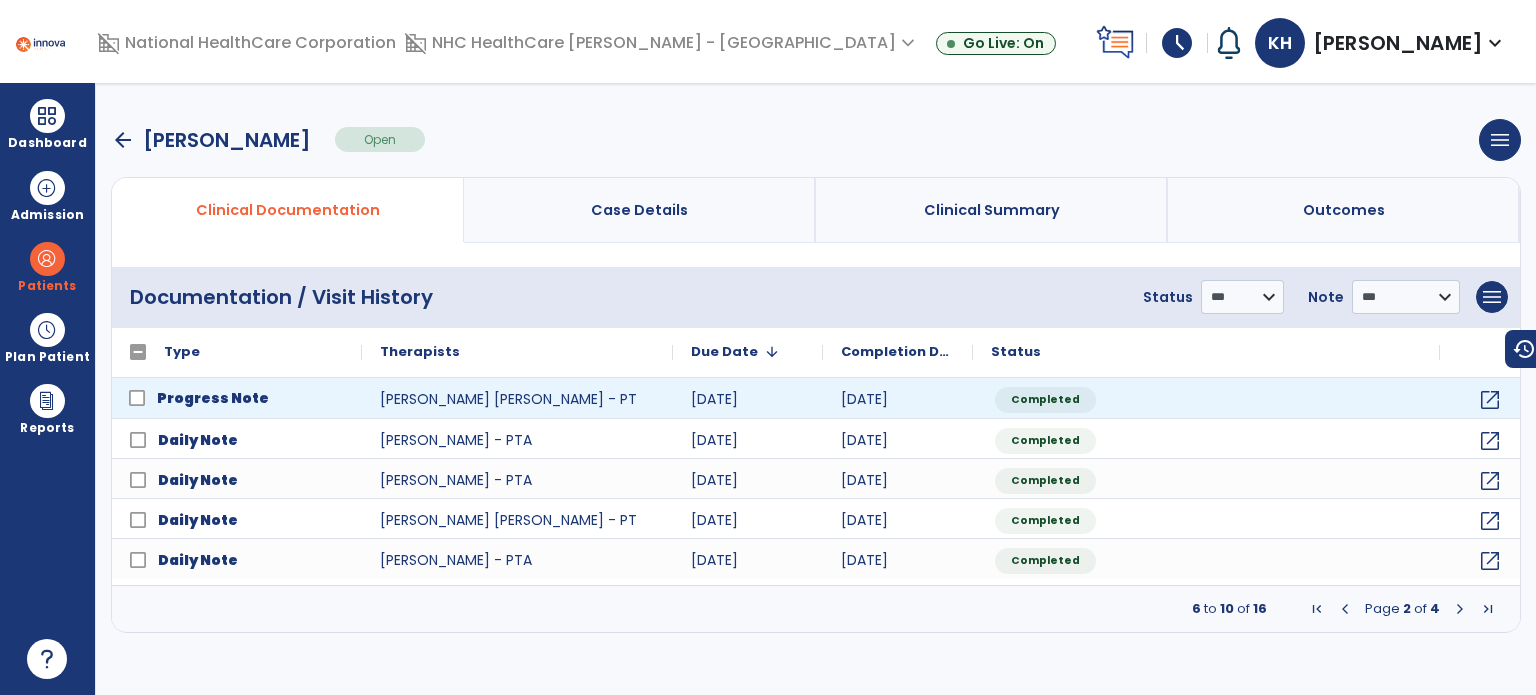 click 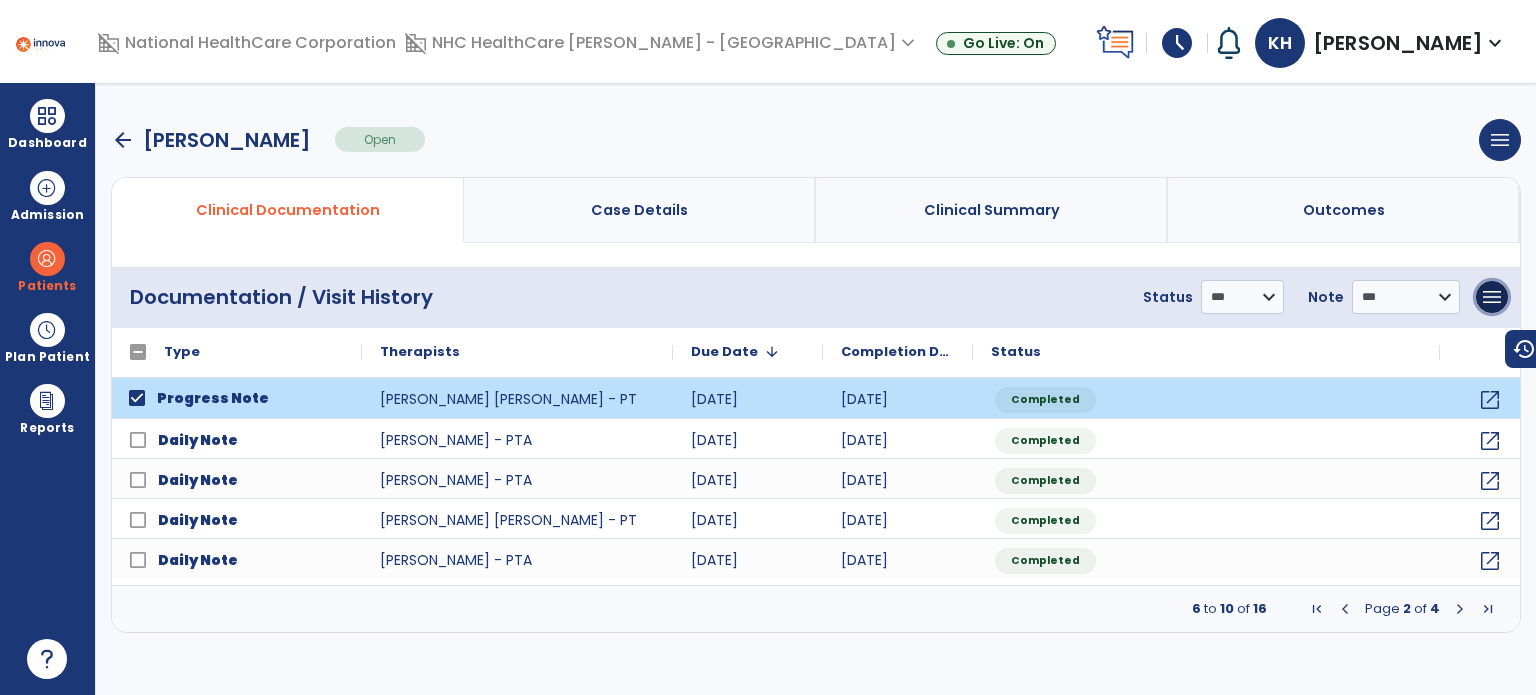 click on "menu" at bounding box center (1492, 297) 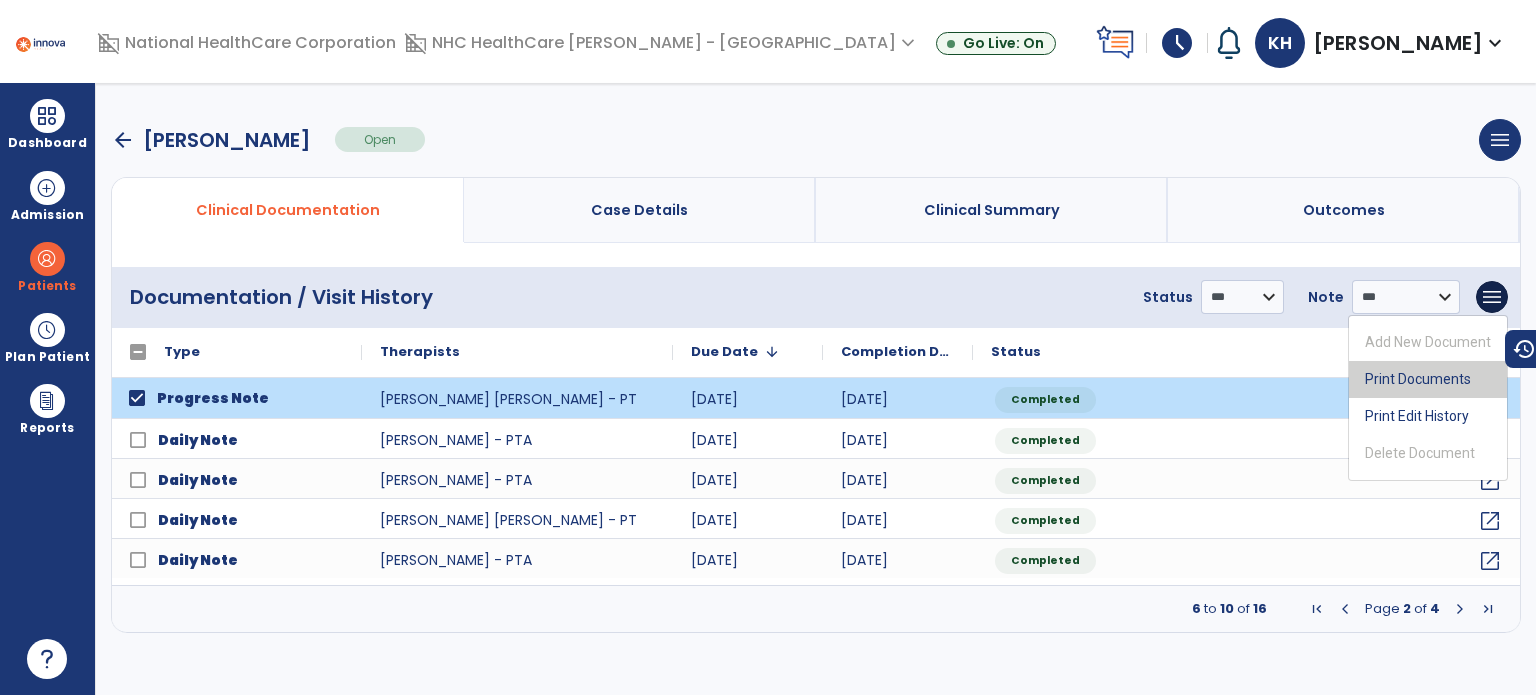 click on "Print Documents" at bounding box center [1428, 379] 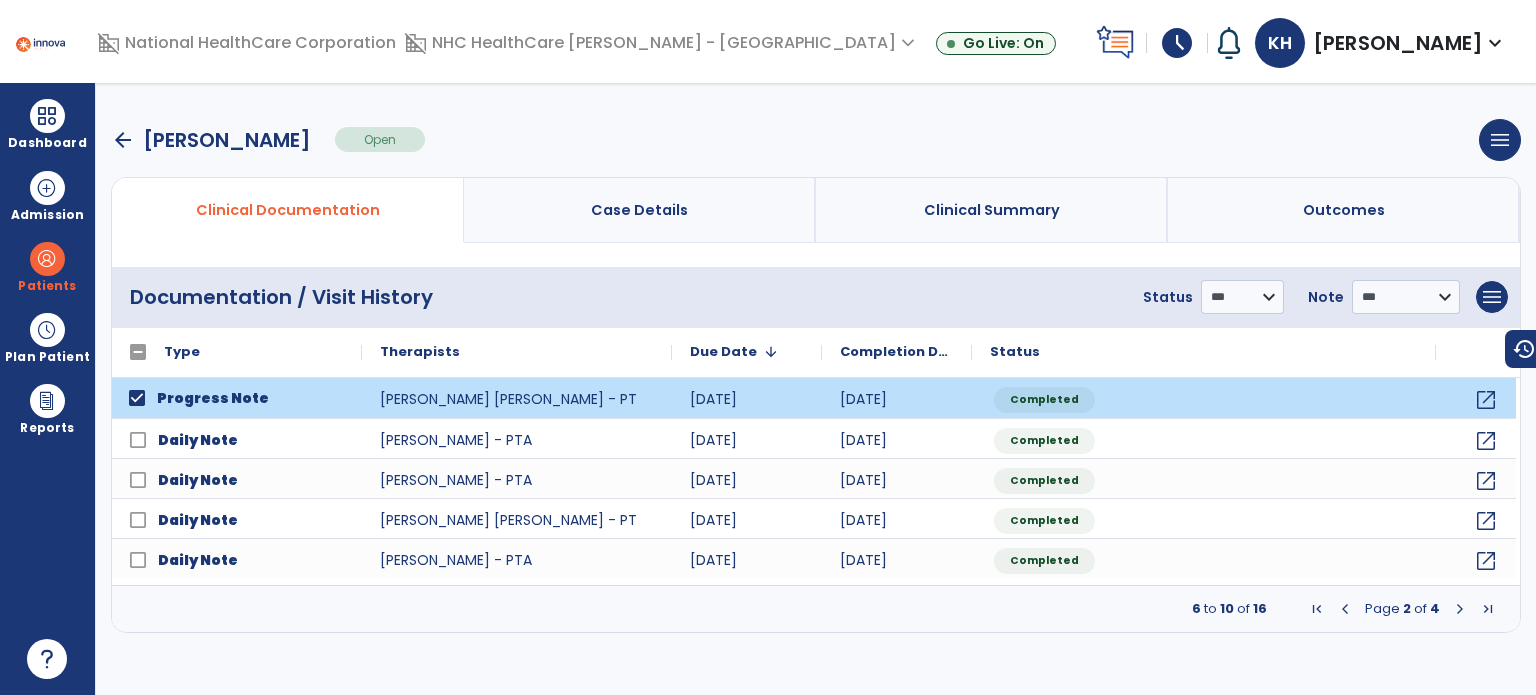 click at bounding box center [1345, 609] 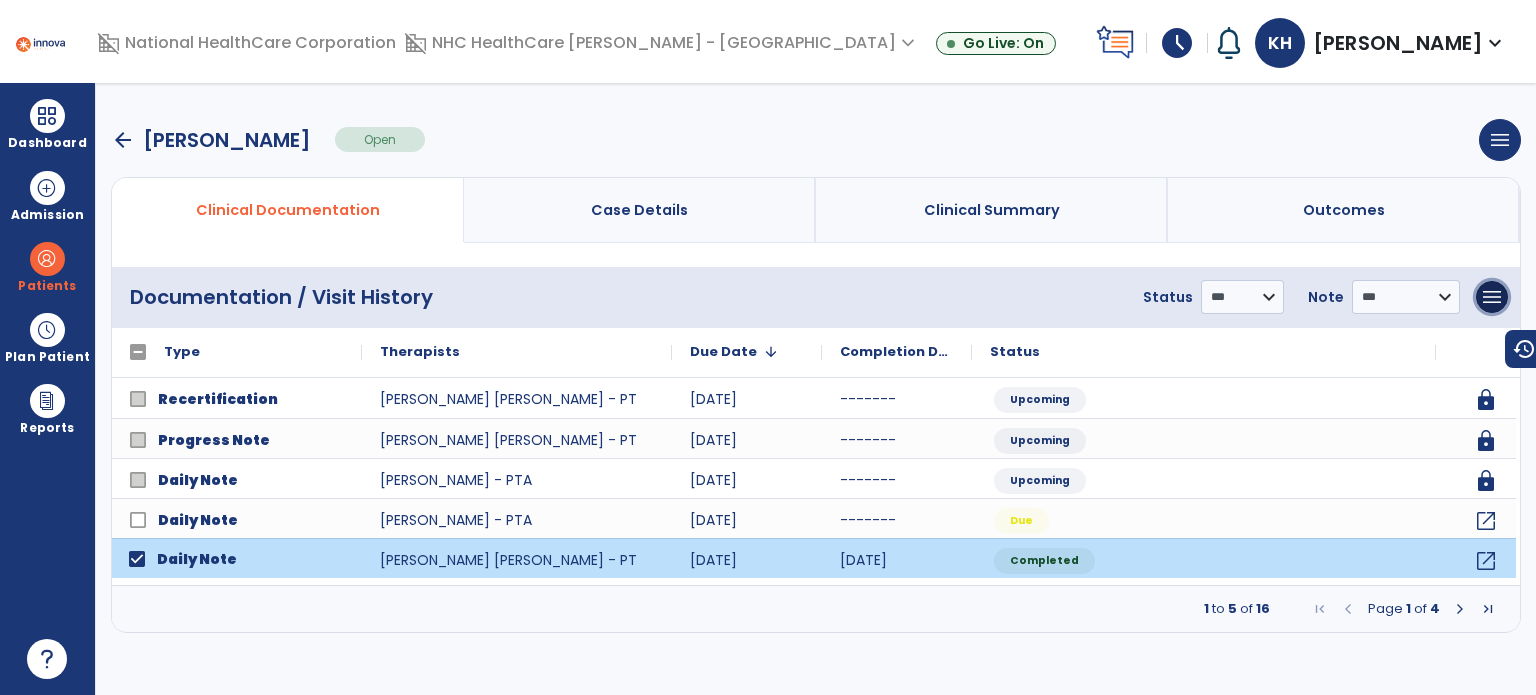 click on "menu" at bounding box center (1492, 297) 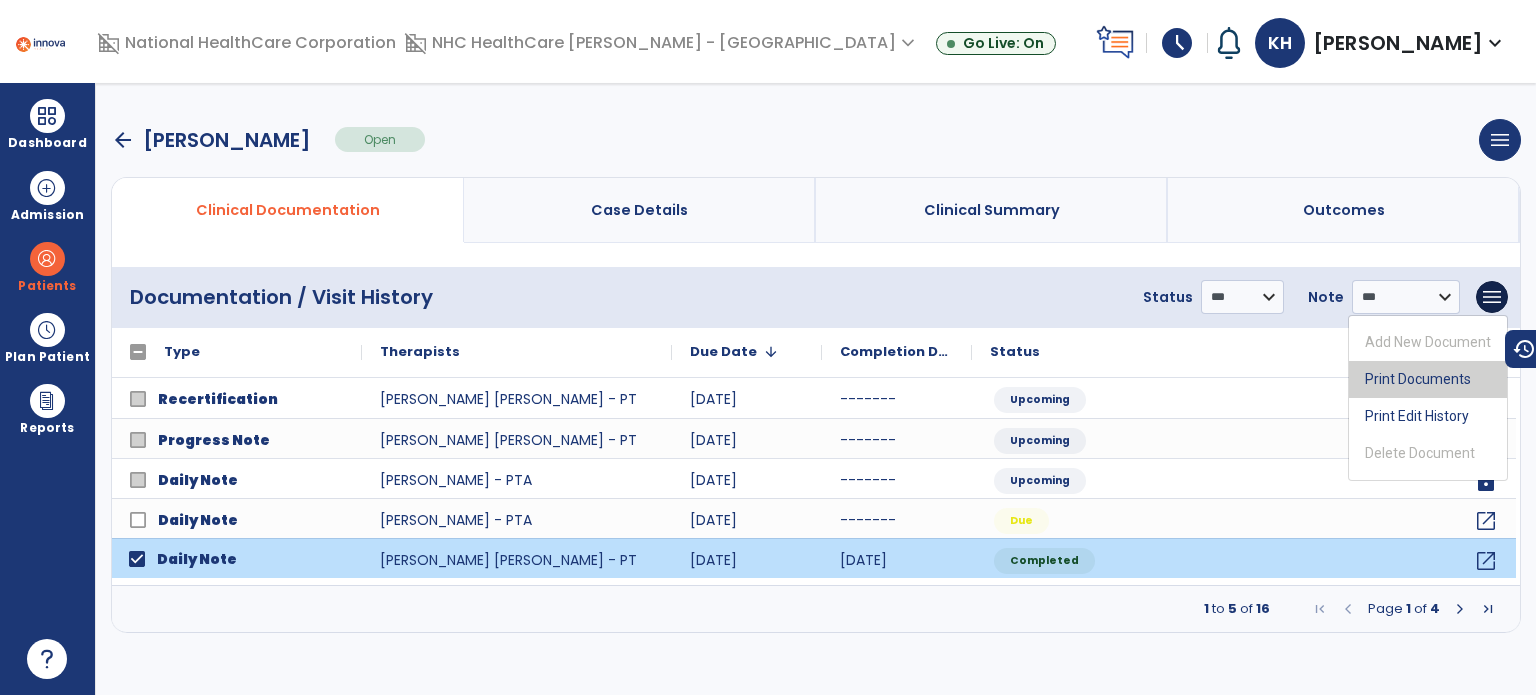 click on "Print Documents" at bounding box center (1428, 379) 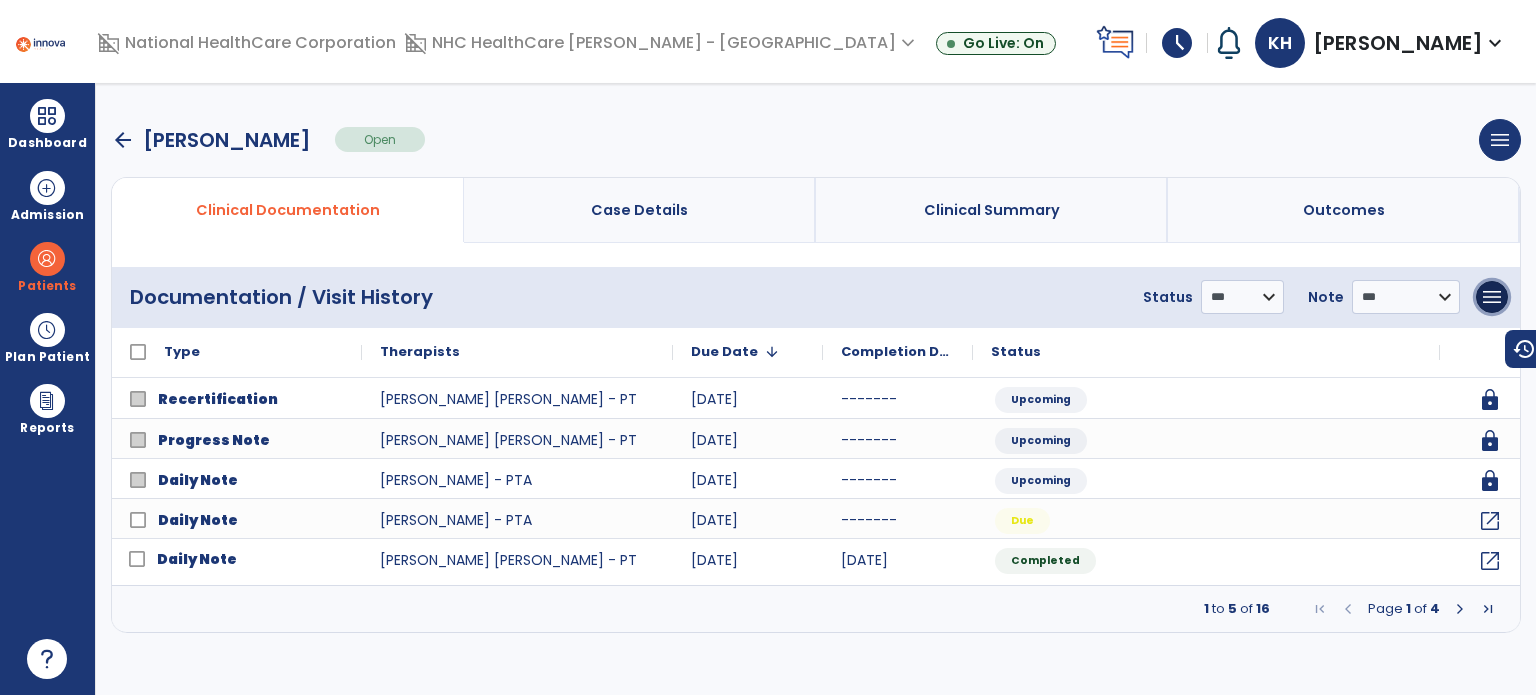 click on "menu" at bounding box center (1492, 297) 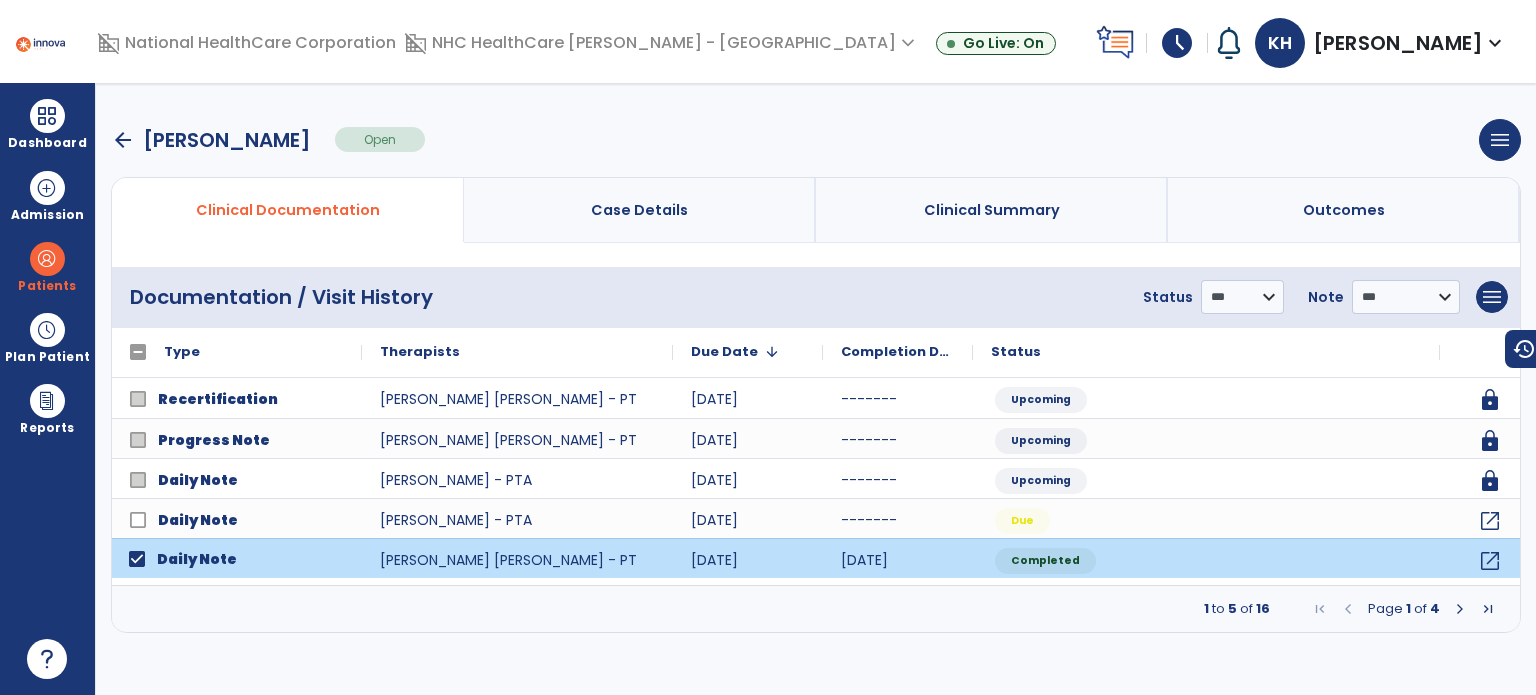 click at bounding box center (1460, 609) 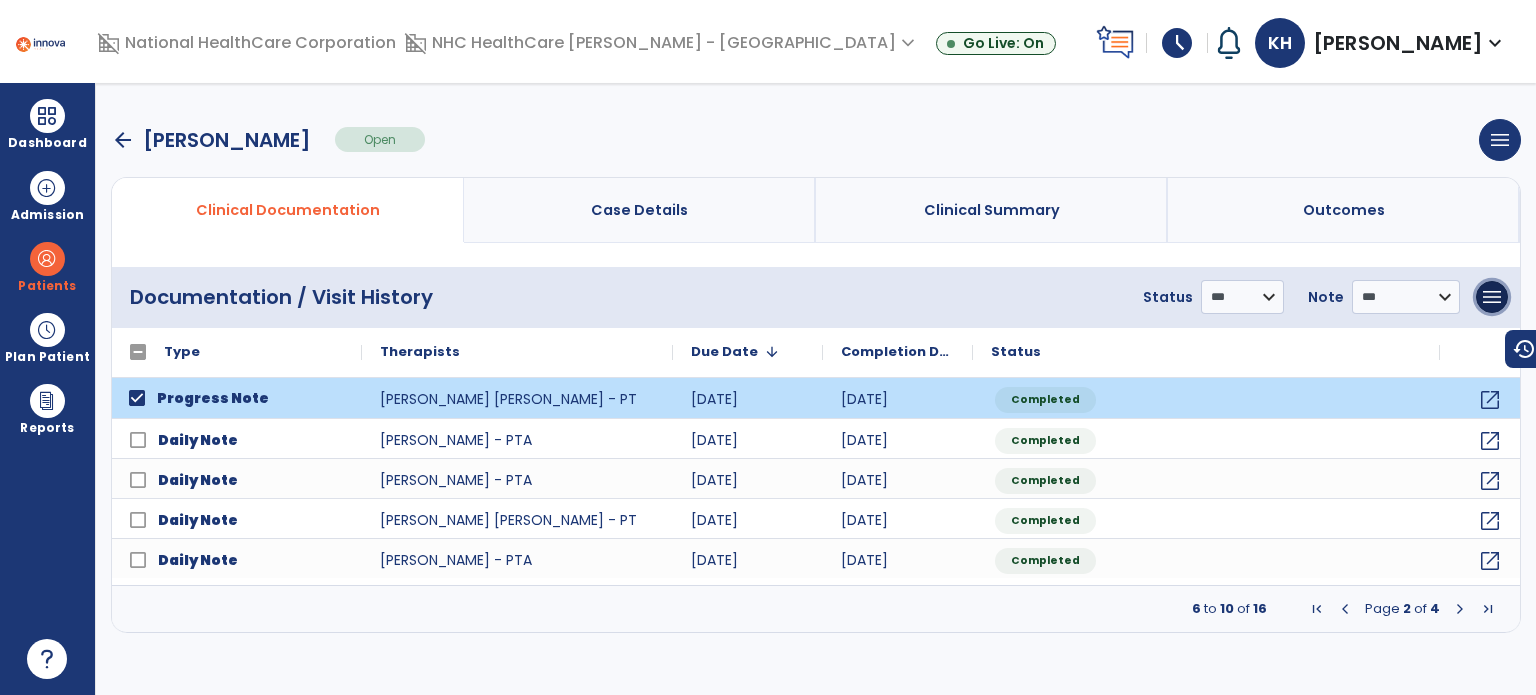click on "menu" at bounding box center [1492, 297] 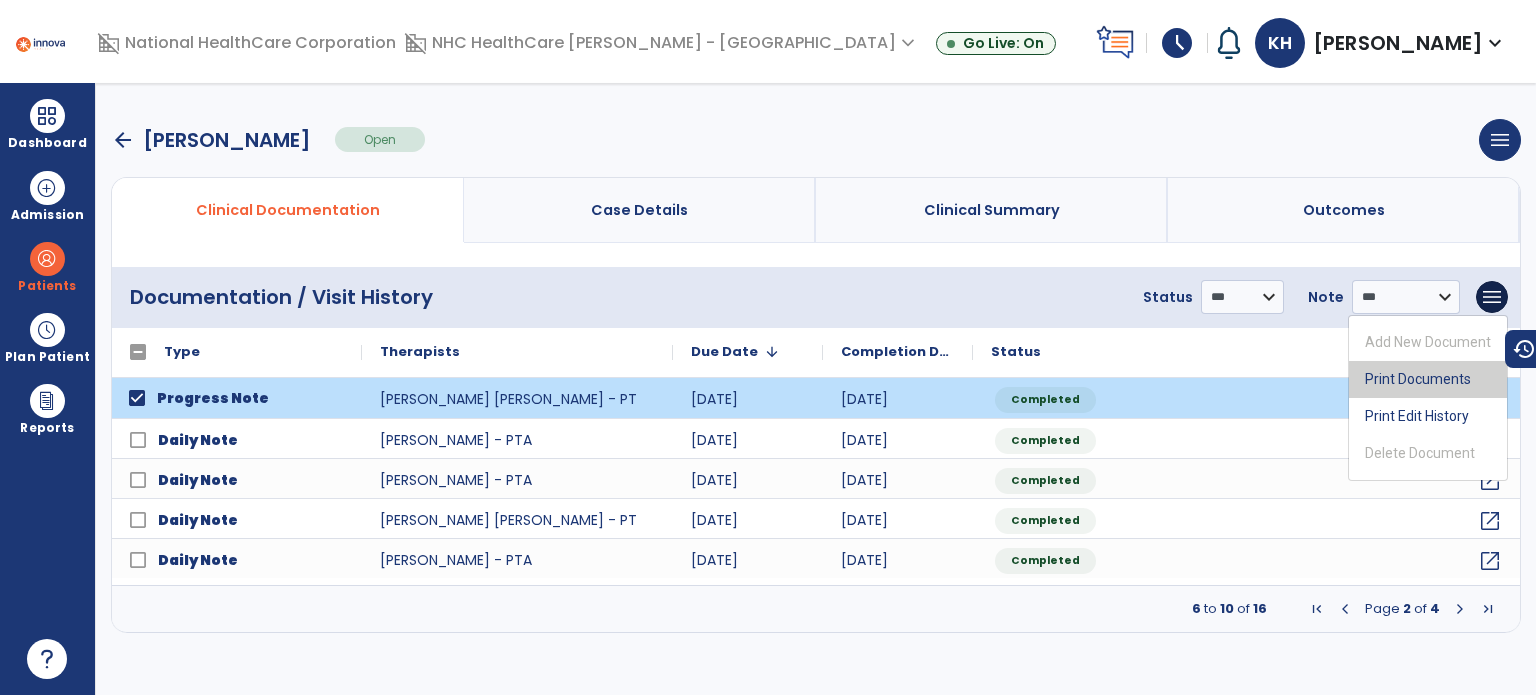 click on "Print Documents" at bounding box center (1428, 379) 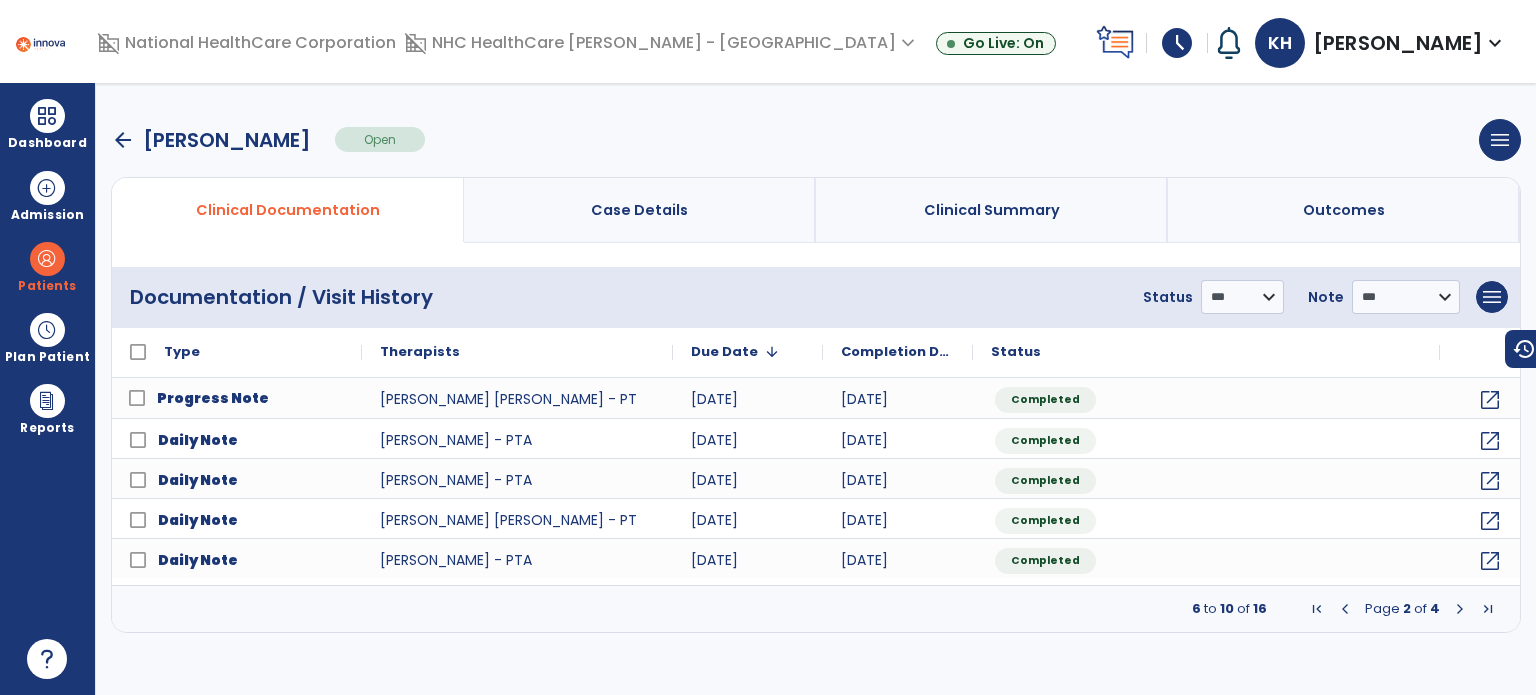 click on "arrow_back" at bounding box center [123, 140] 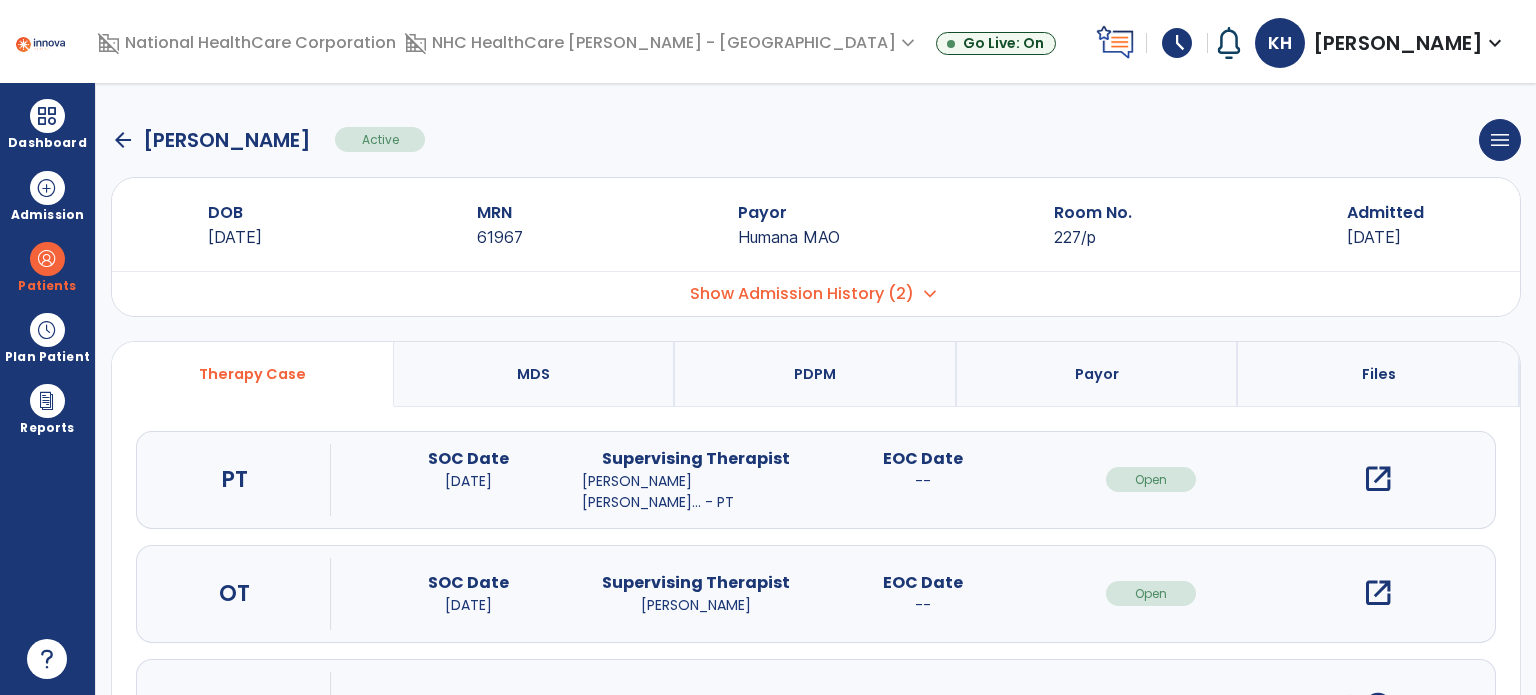 click at bounding box center (47, 116) 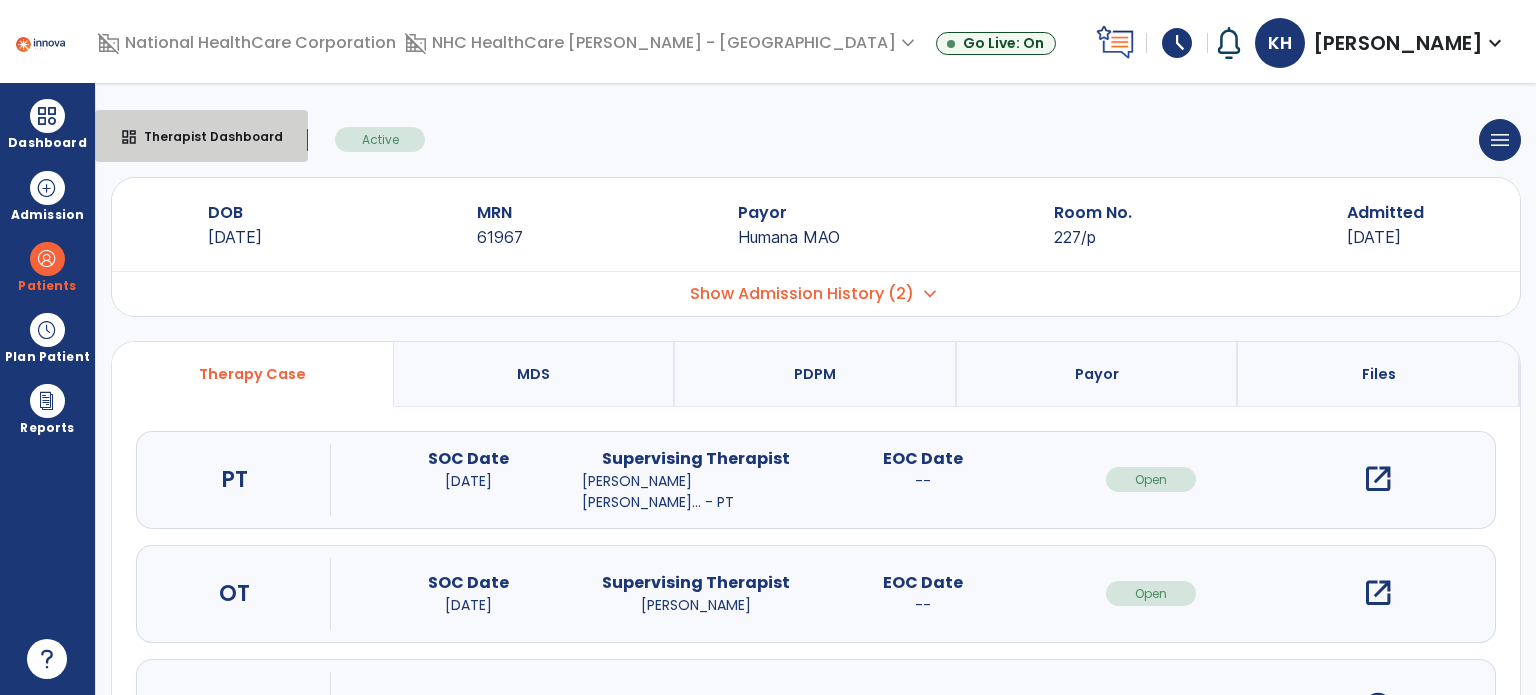 click on "Therapist Dashboard" at bounding box center (205, 136) 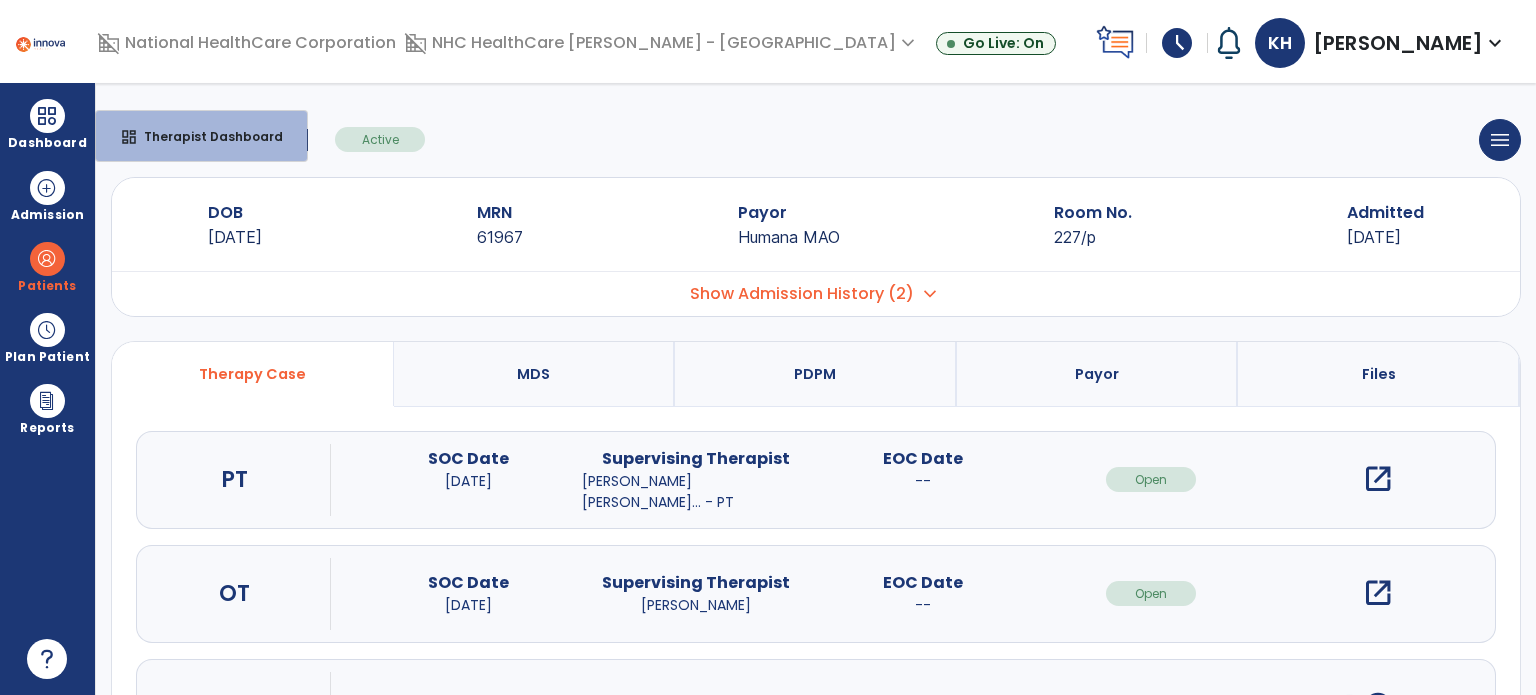 select on "****" 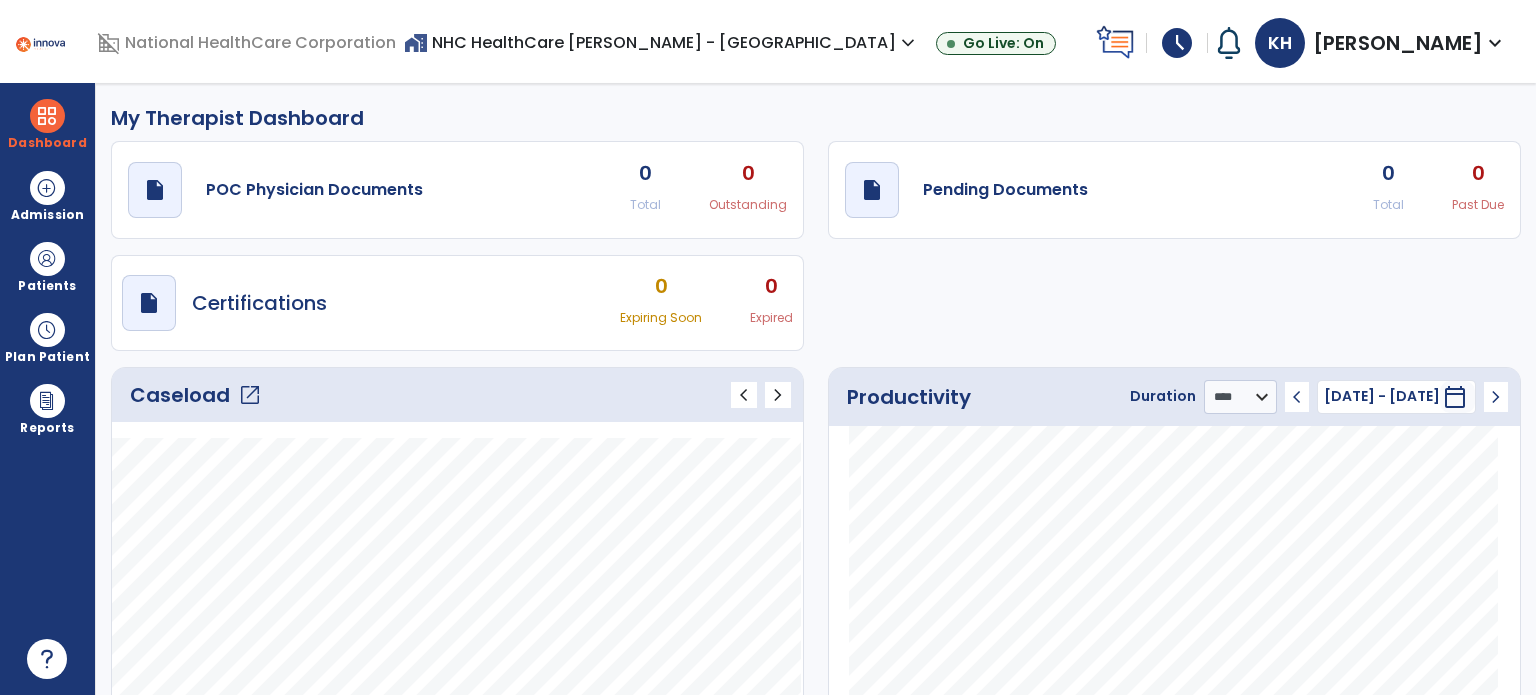 click on "open_in_new" 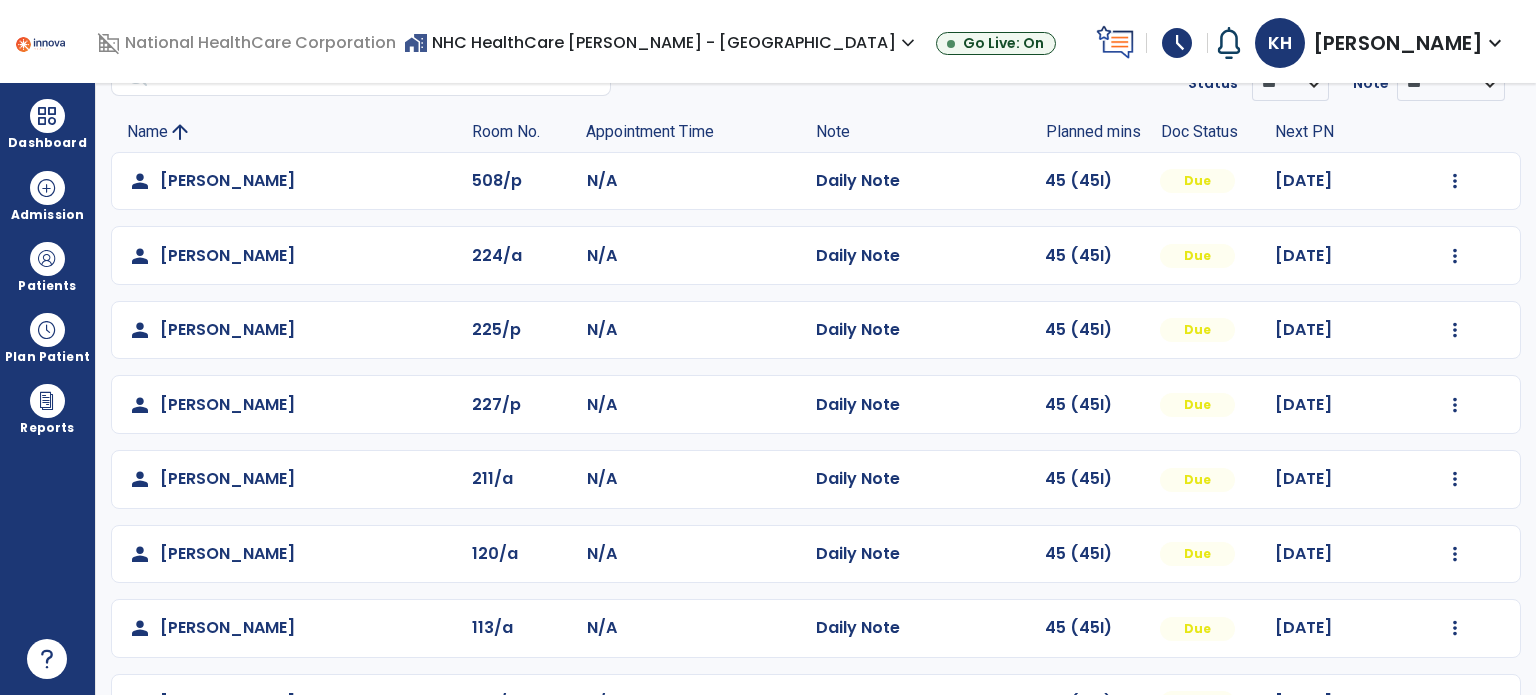 scroll, scrollTop: 120, scrollLeft: 0, axis: vertical 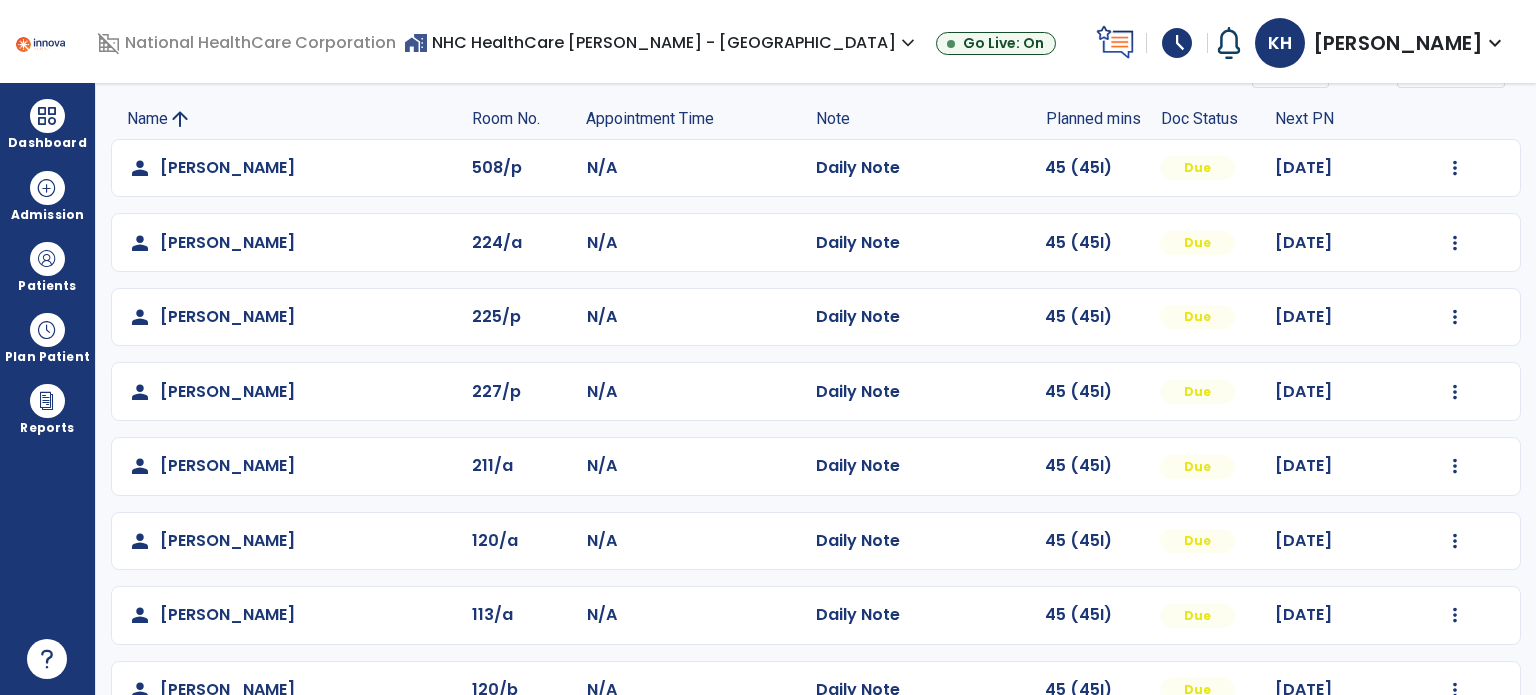 click on "Mark Visit As Complete   Reset Note   Open Document   G + C Mins" 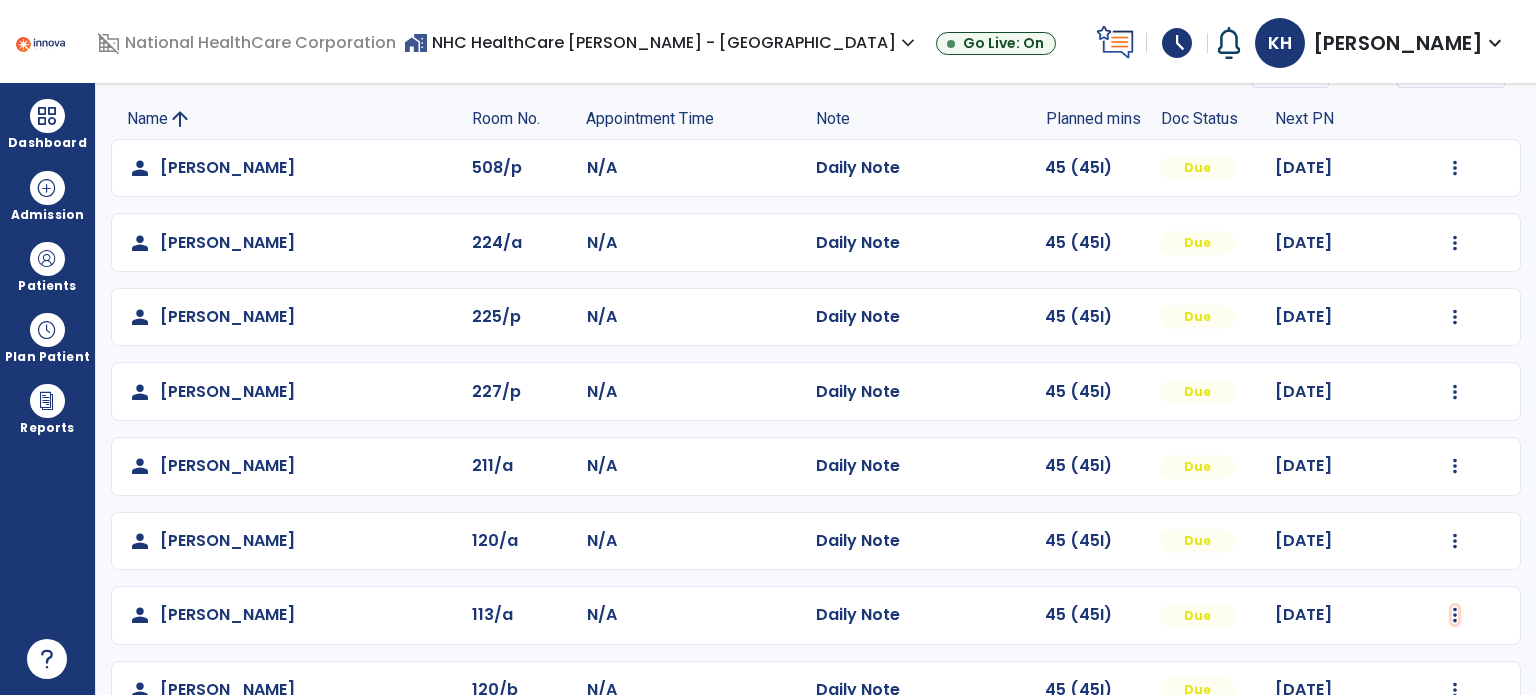 click at bounding box center [1455, 168] 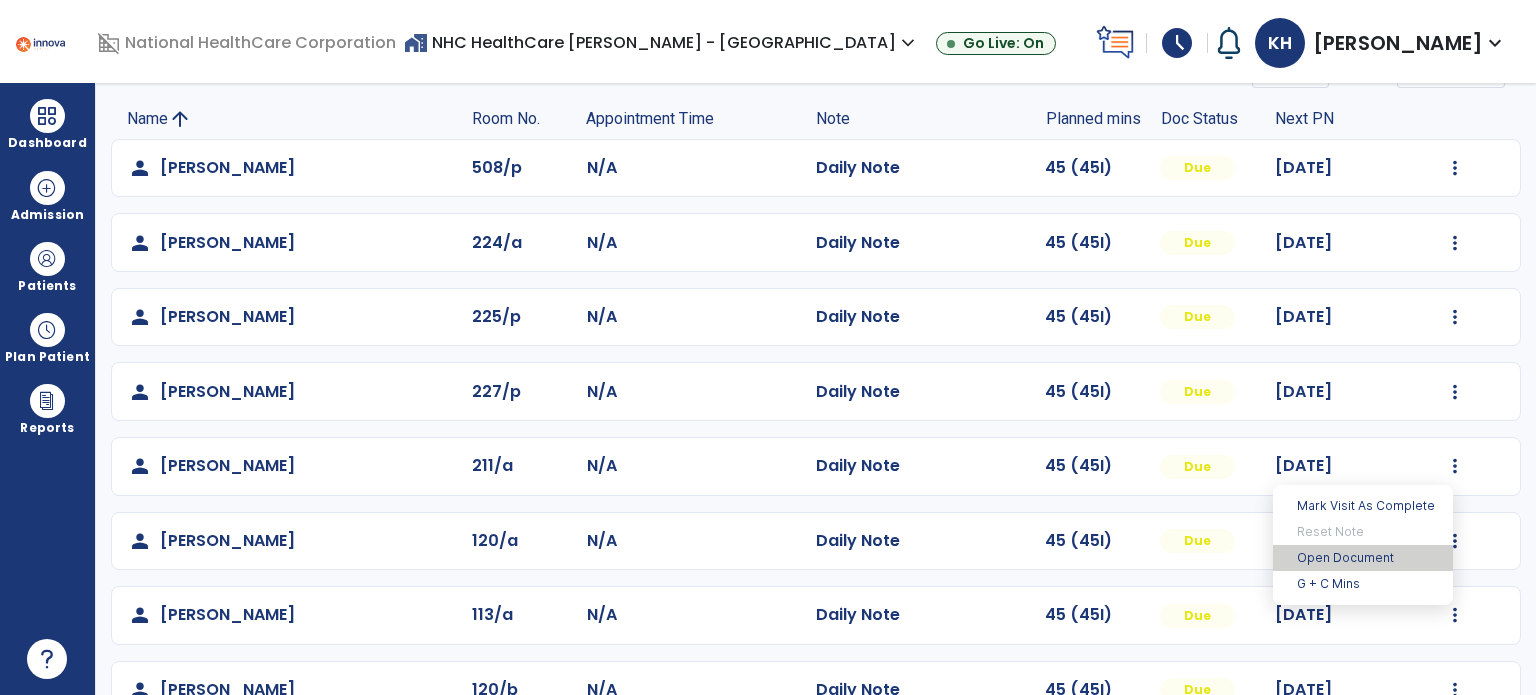 click on "Open Document" at bounding box center (1363, 558) 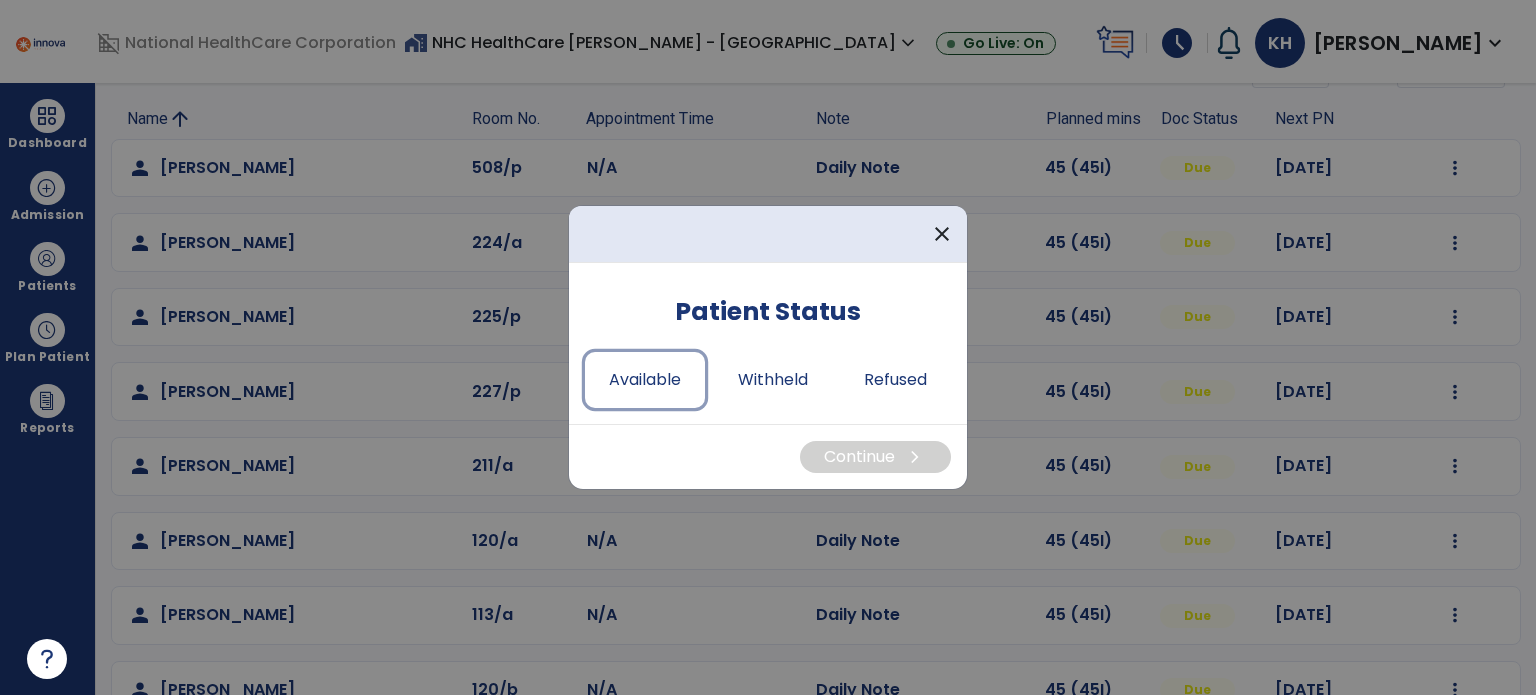 click on "Available" at bounding box center [645, 380] 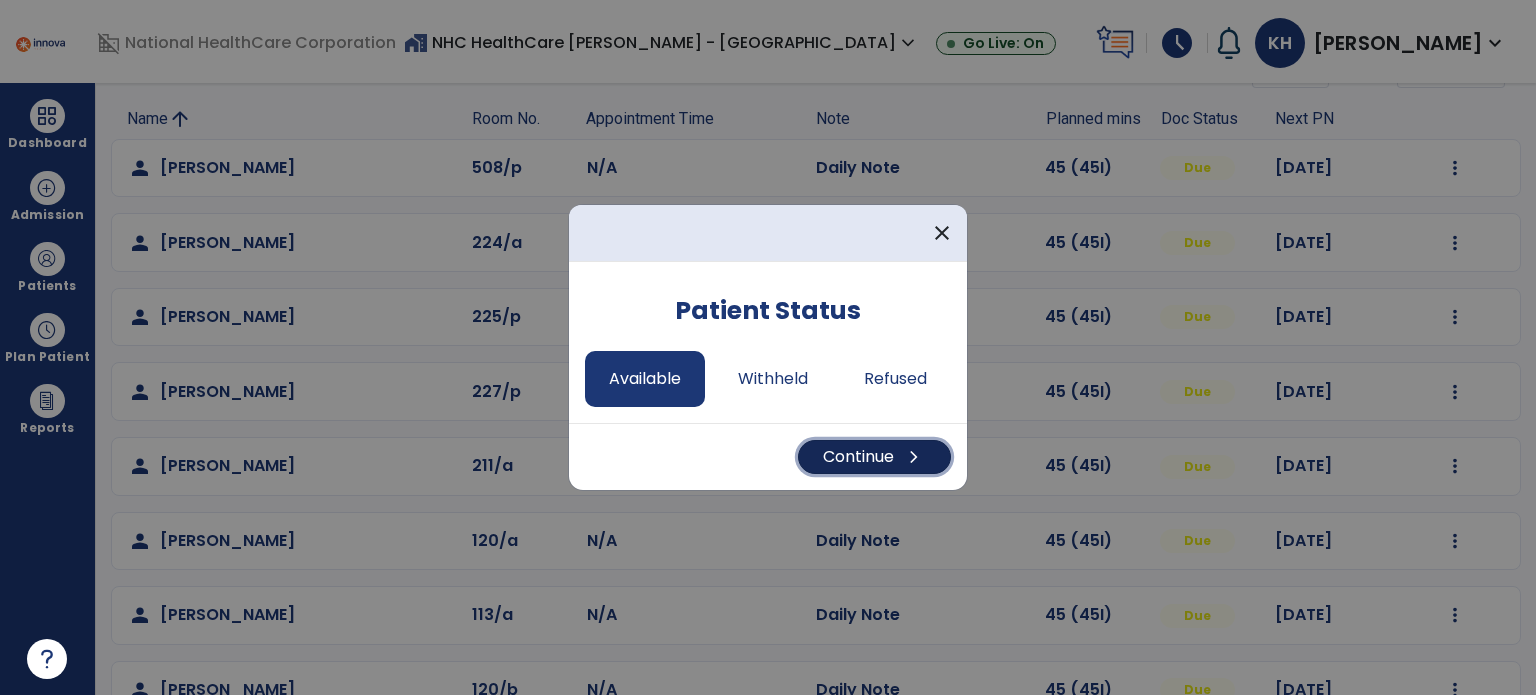 click on "Continue   chevron_right" at bounding box center [874, 457] 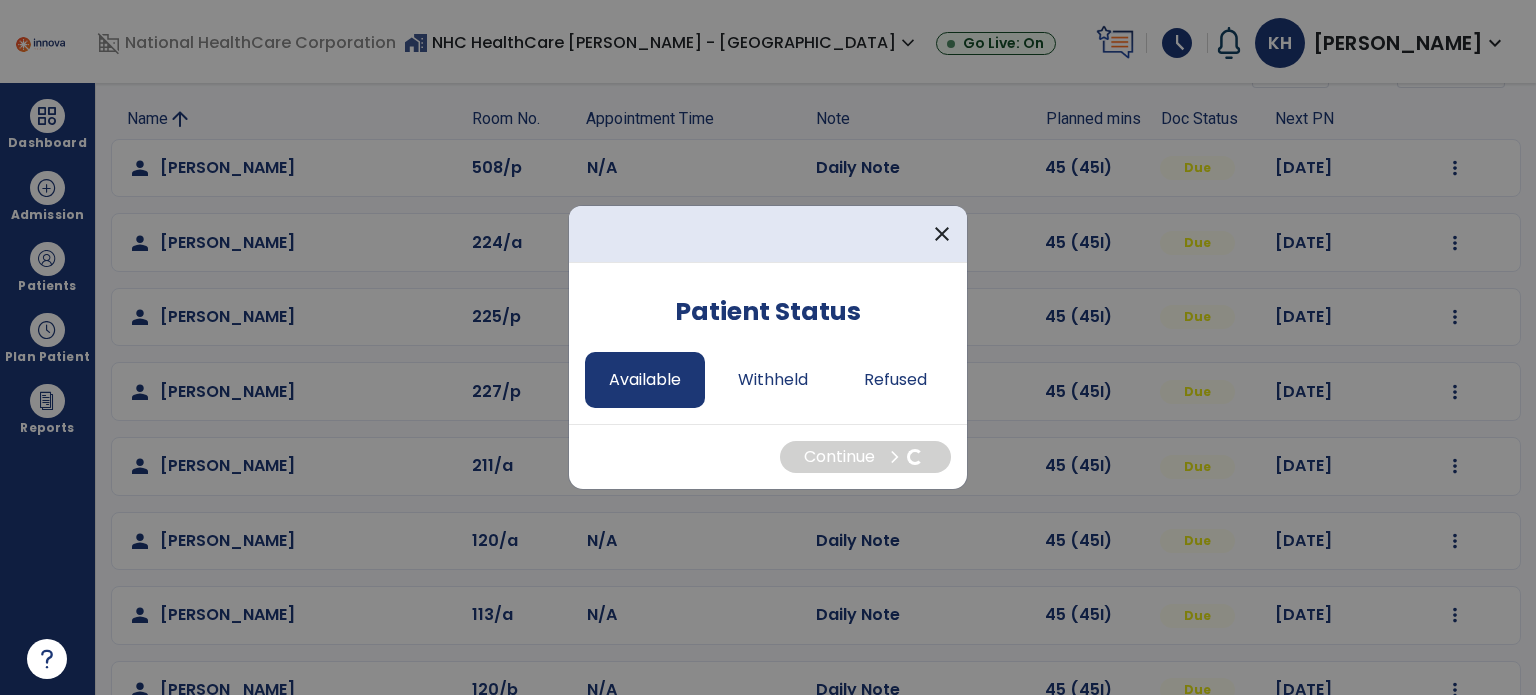 select on "*" 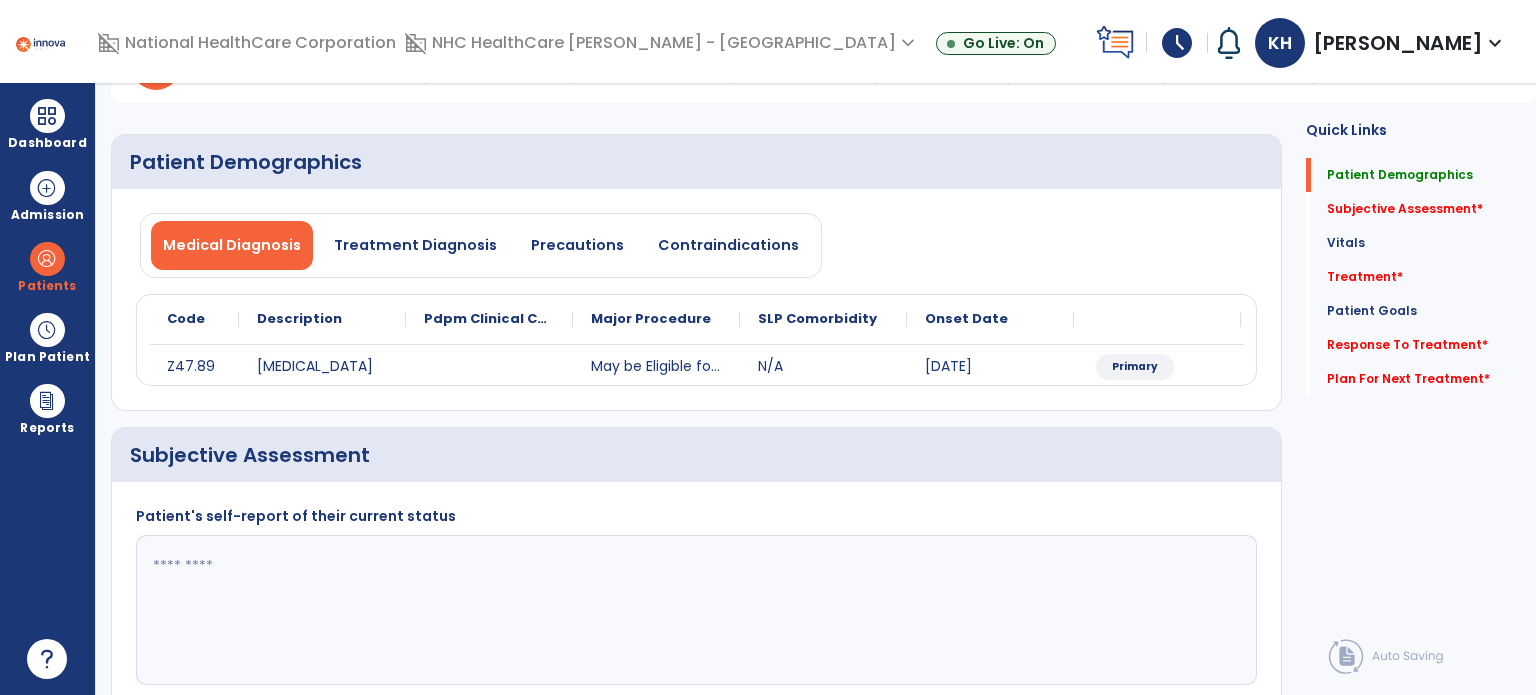 click 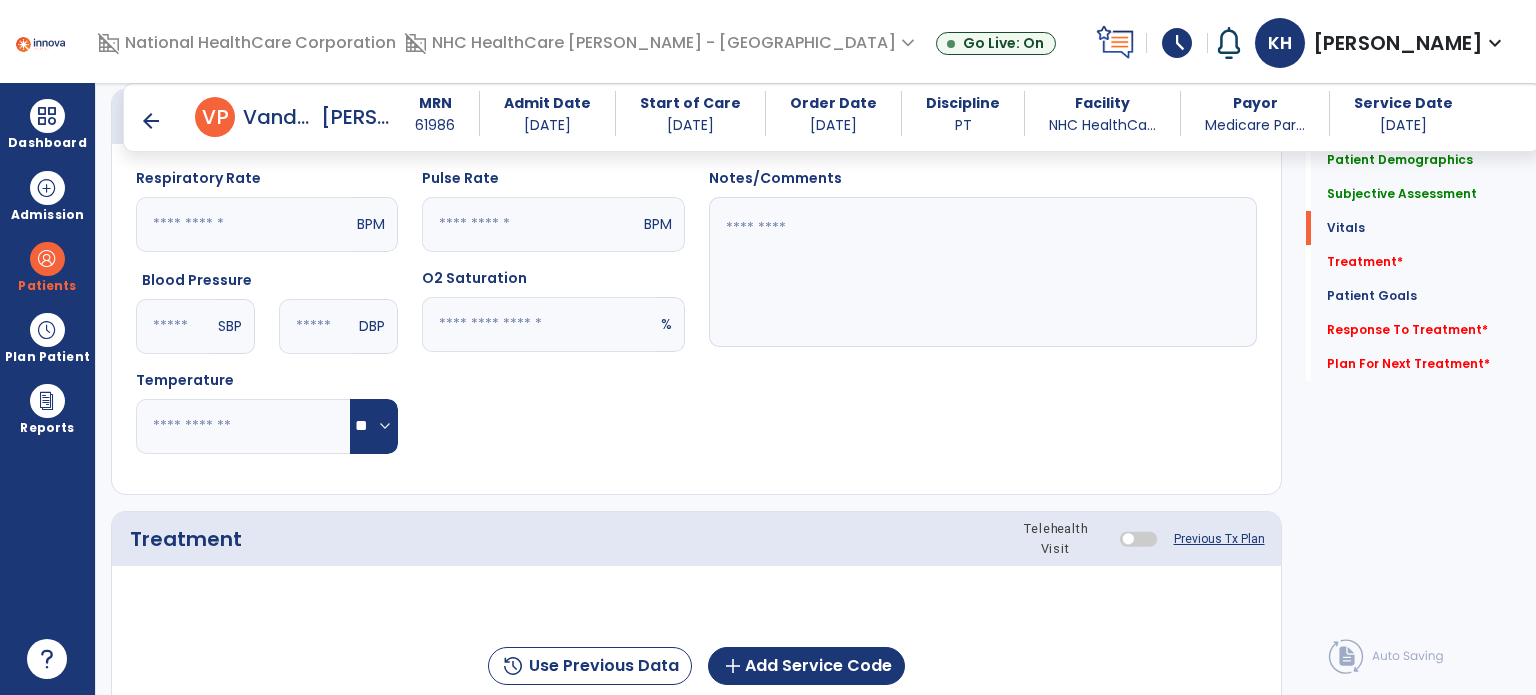 scroll, scrollTop: 736, scrollLeft: 0, axis: vertical 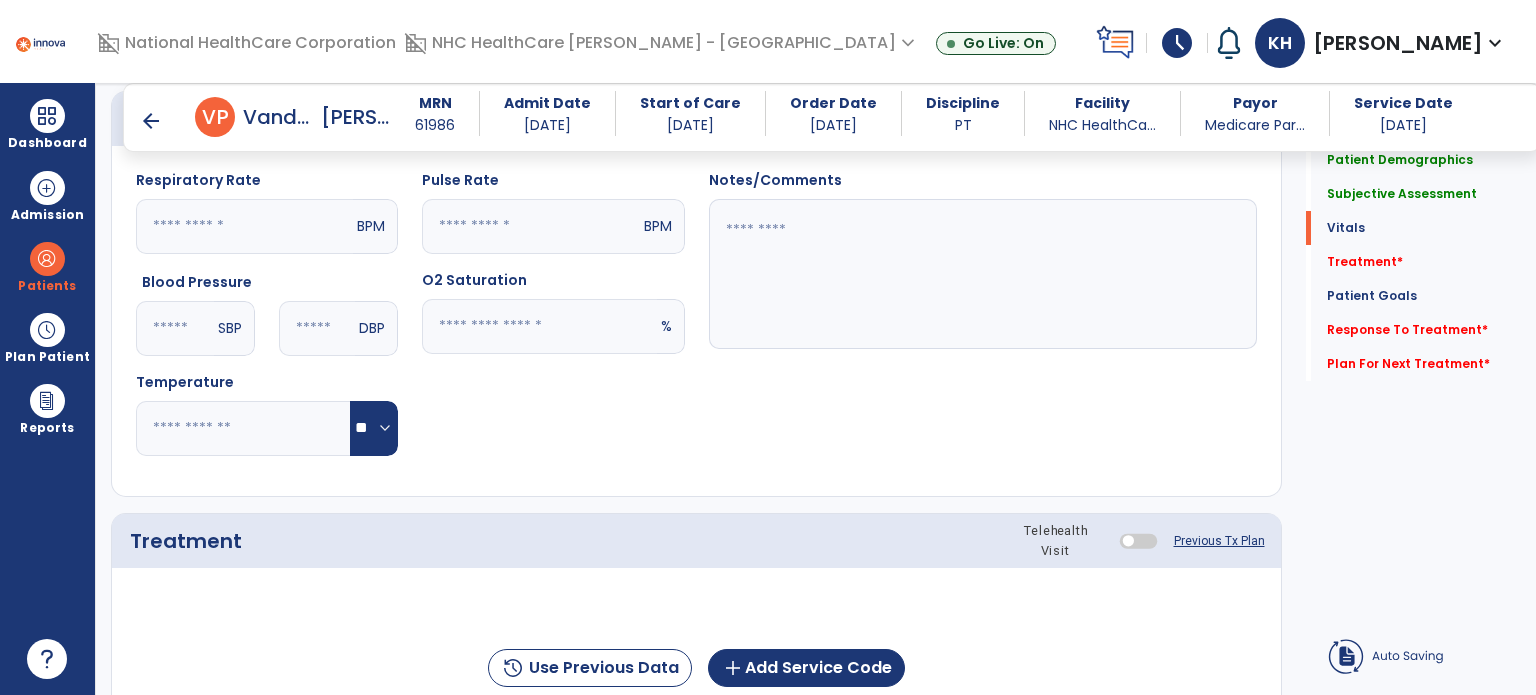 type on "**********" 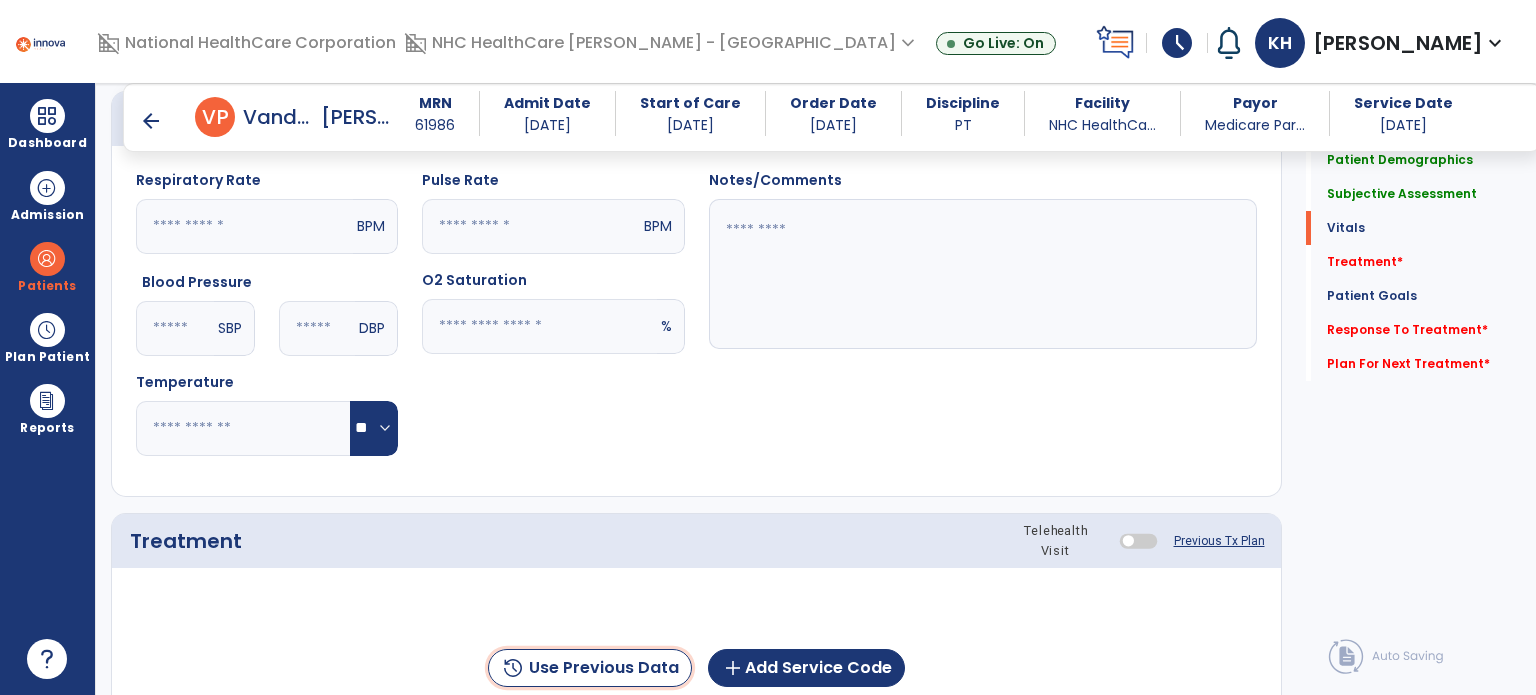 click on "history  Use Previous Data" 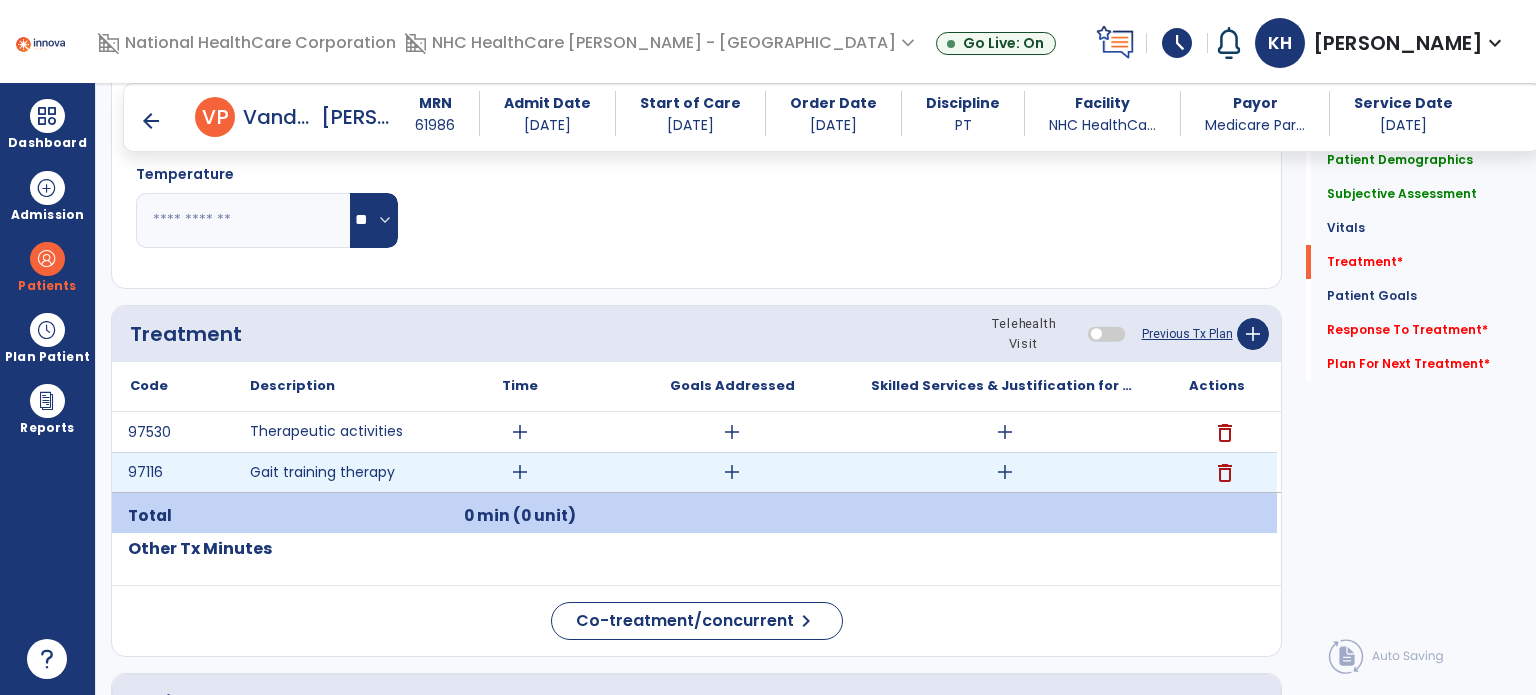 scroll, scrollTop: 944, scrollLeft: 0, axis: vertical 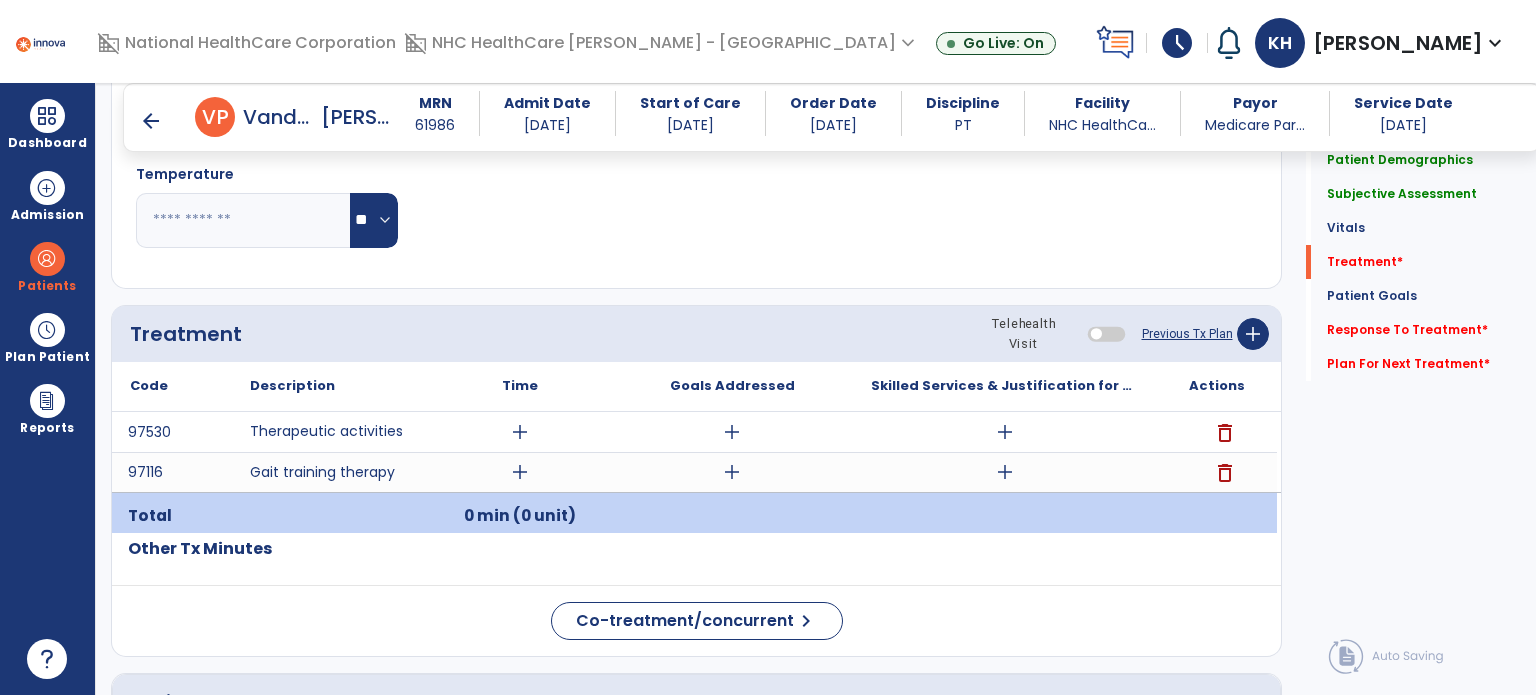 click on "Previous Tx Plan" 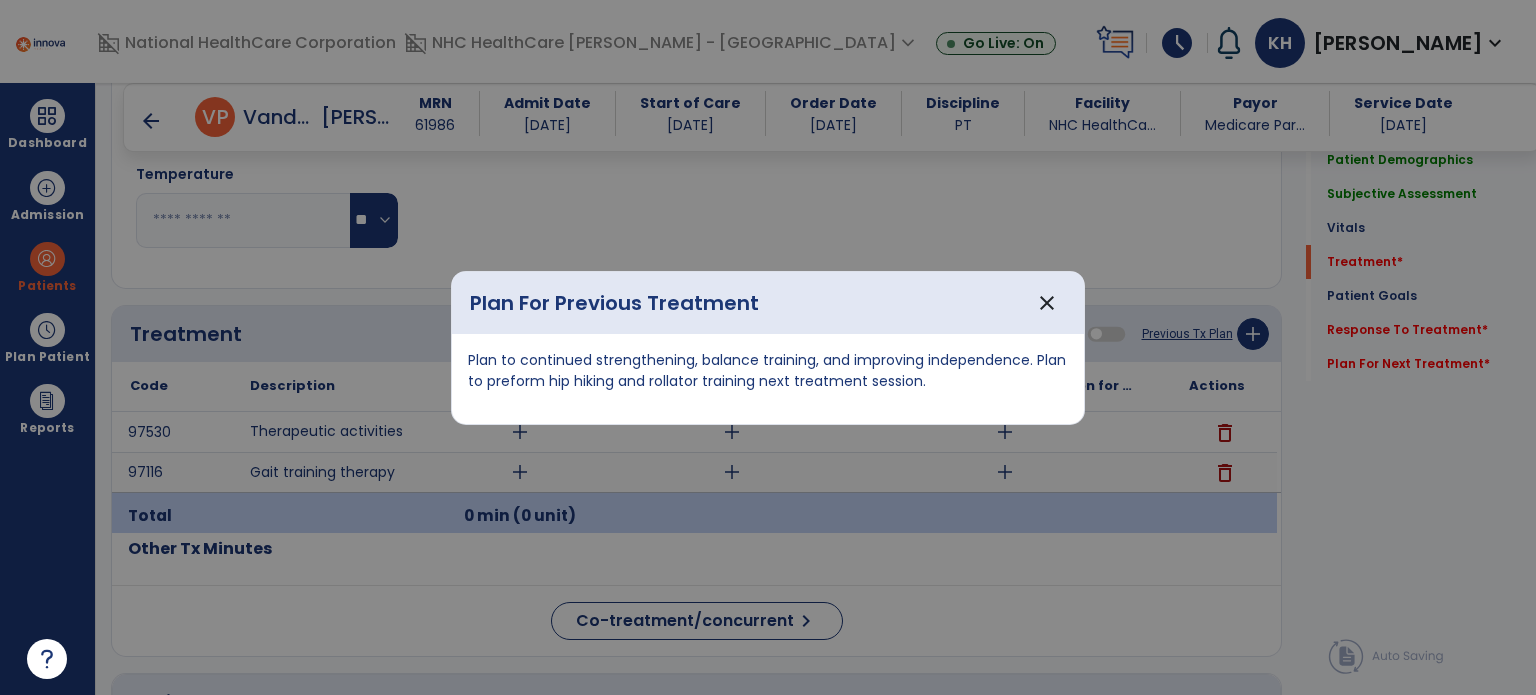 drag, startPoint x: 939, startPoint y: 389, endPoint x: 461, endPoint y: 345, distance: 480.02084 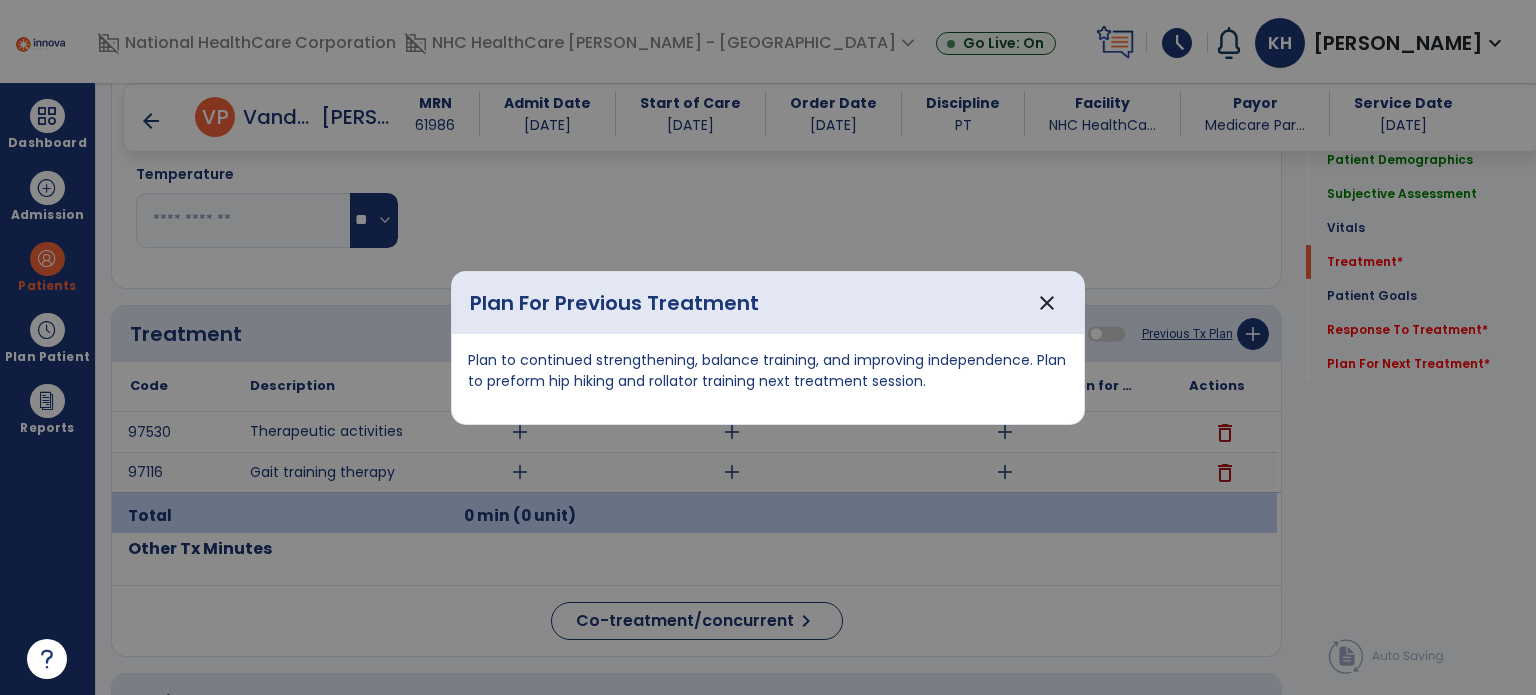 click on "Plan to continued strengthening, balance training, and improving independence. Plan to preform hip hiking and rollator training next treatment session." at bounding box center (768, 379) 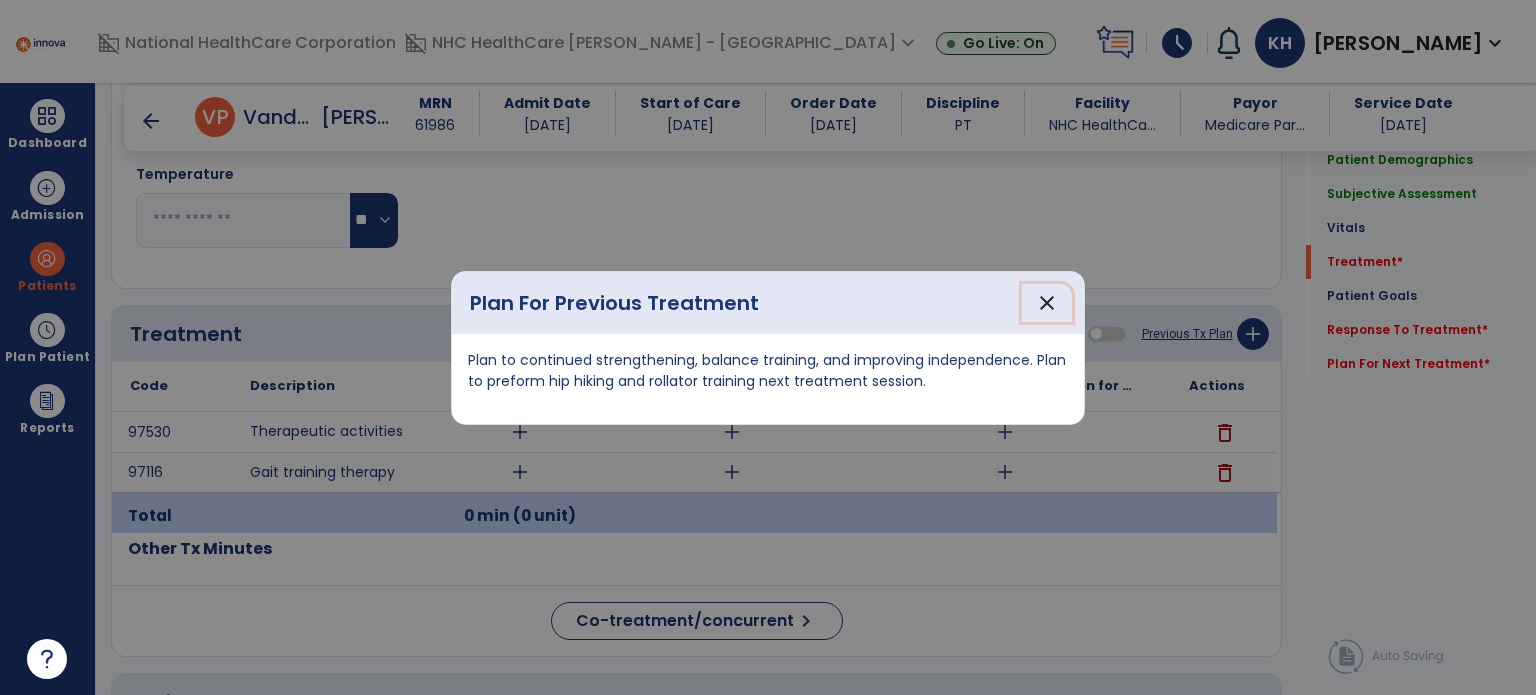 click on "close" at bounding box center [1047, 303] 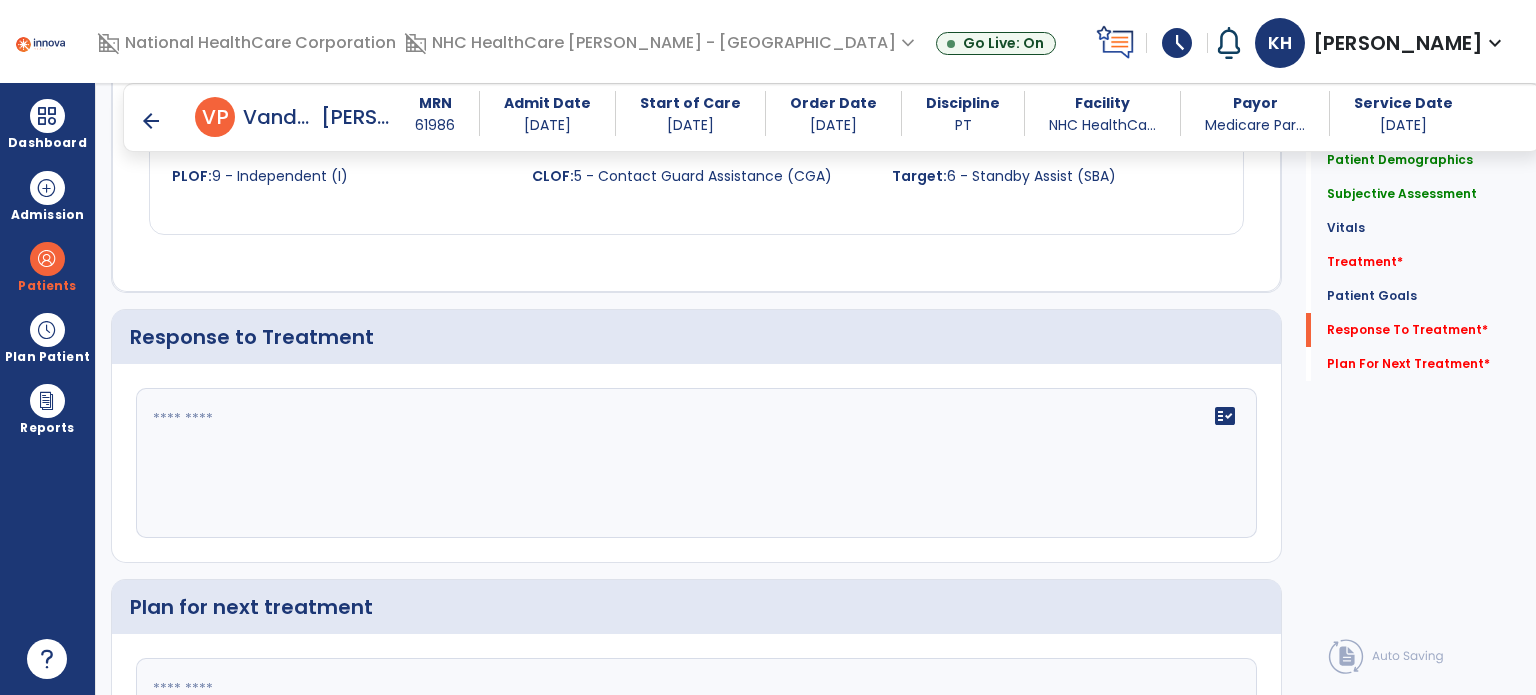 scroll, scrollTop: 2583, scrollLeft: 0, axis: vertical 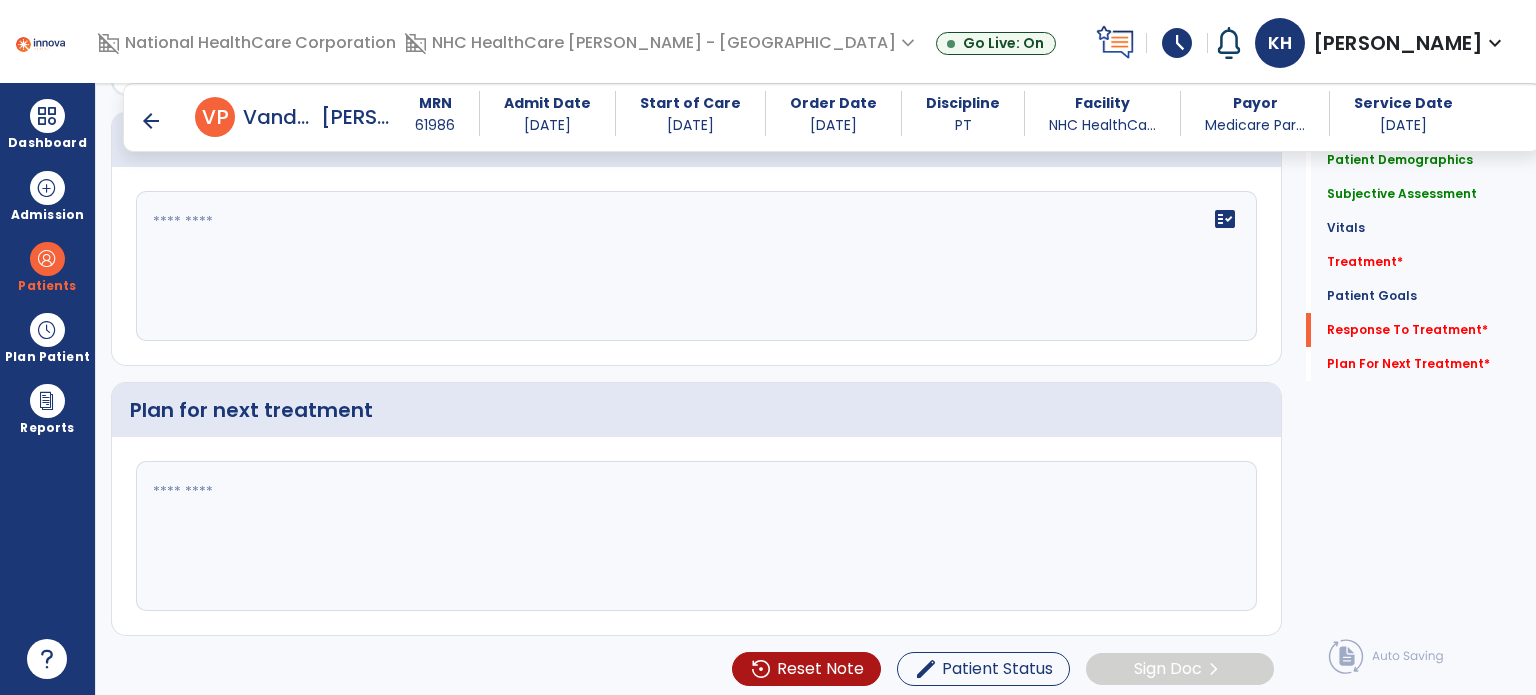 click 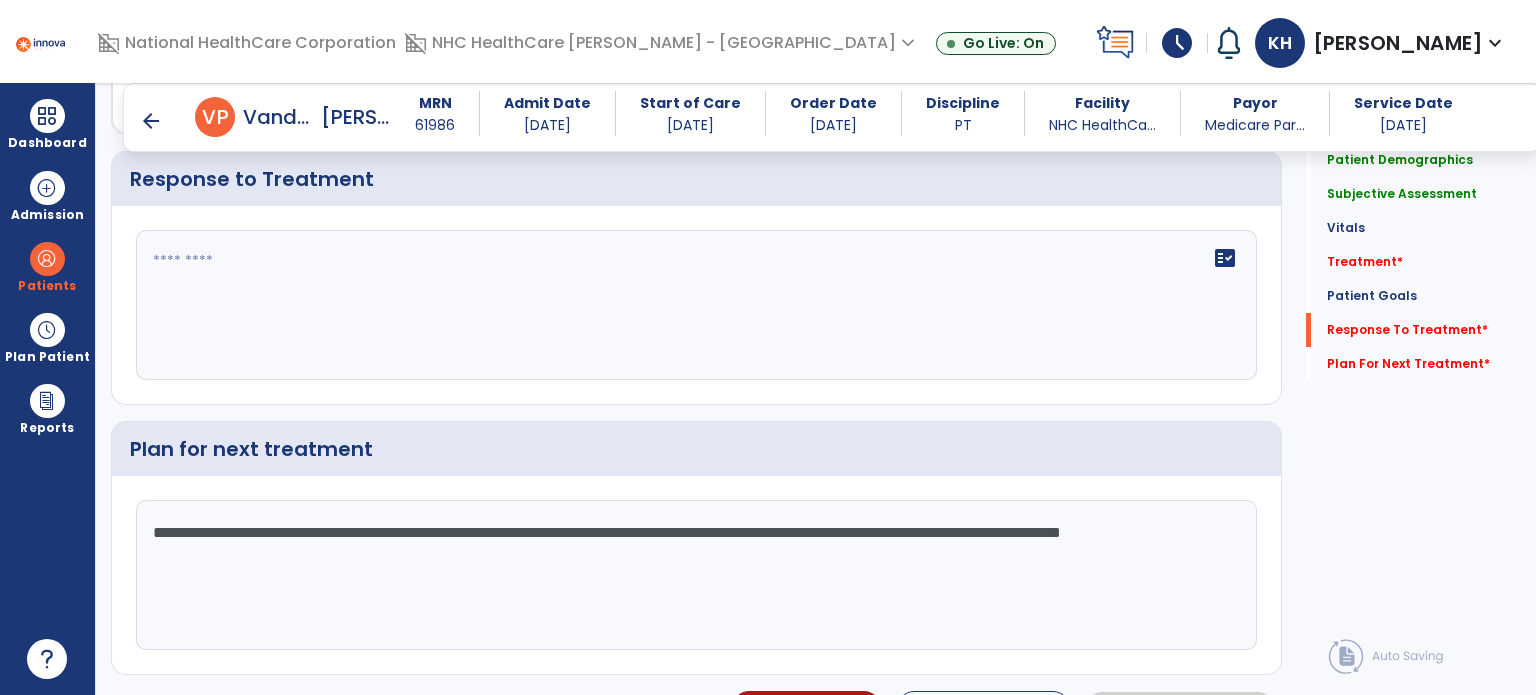 scroll, scrollTop: 2543, scrollLeft: 0, axis: vertical 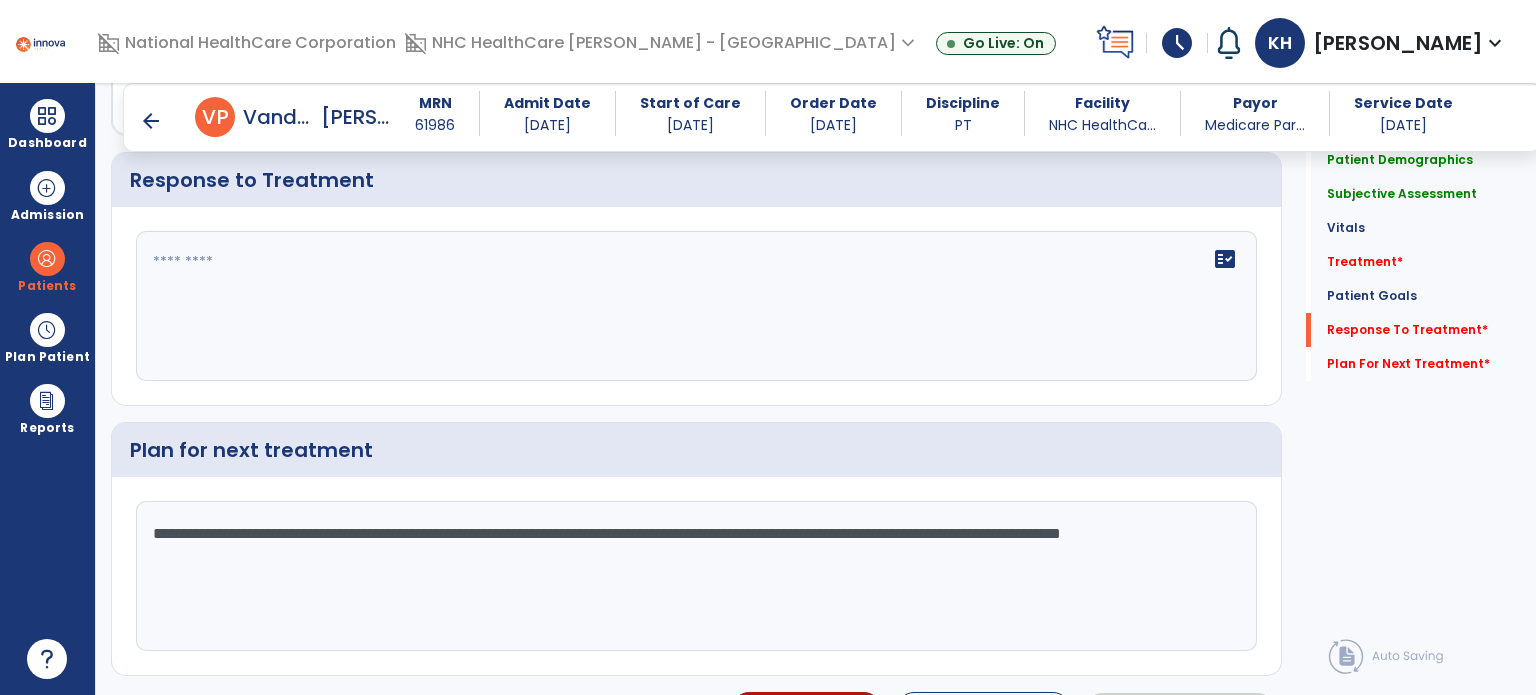 type on "**********" 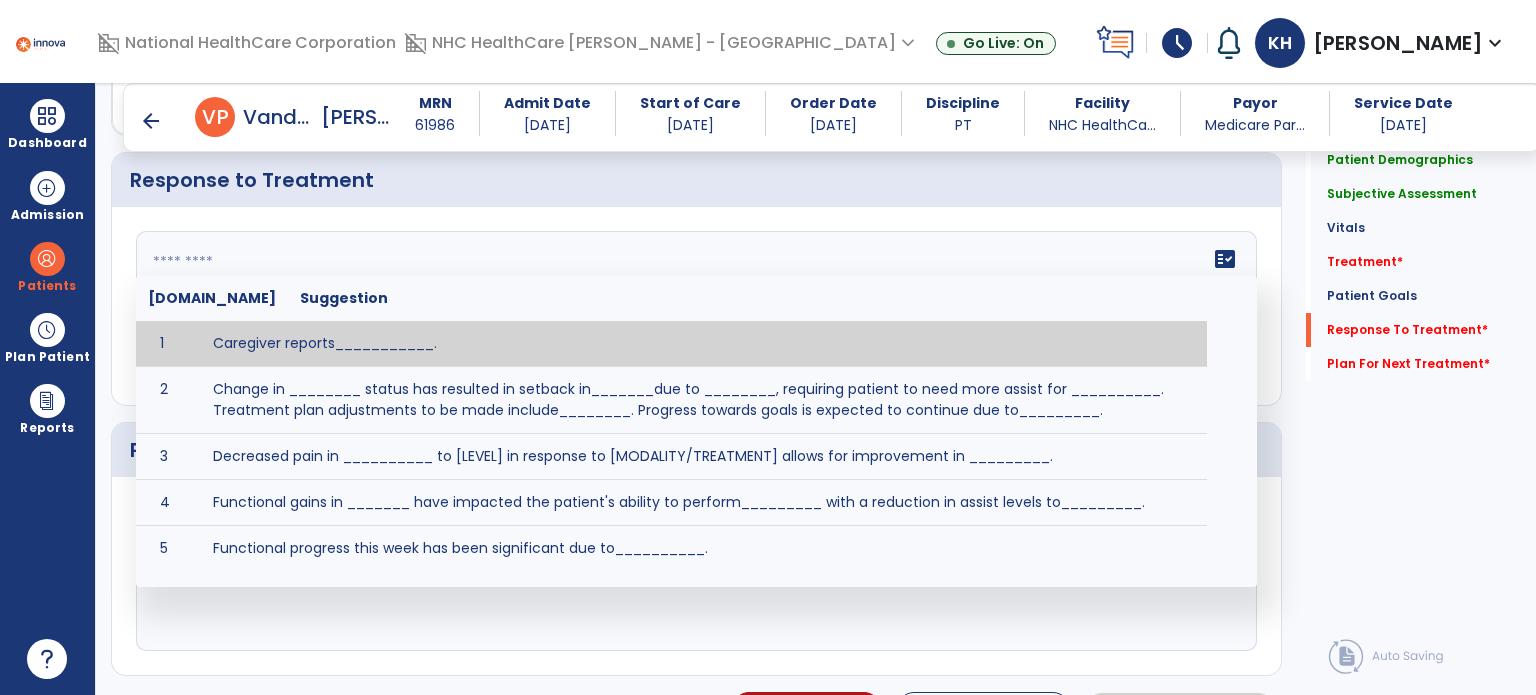 click on "fact_check  [DOMAIN_NAME] Suggestion 1 Caregiver reports___________. 2 Change in ________ status has resulted in setback in_______due to ________, requiring patient to need more assist for __________.   Treatment plan adjustments to be made include________.  Progress towards goals is expected to continue due to_________. 3 Decreased pain in __________ to [LEVEL] in response to [MODALITY/TREATMENT] allows for improvement in _________. 4 Functional gains in _______ have impacted the patient's ability to perform_________ with a reduction in assist levels to_________. 5 Functional progress this week has been significant due to__________. 6 Gains in ________ have improved the patient's ability to perform ______with decreased levels of assist to___________. 7 Improvement in ________allows patient to tolerate higher levels of challenges in_________. 8 Pain in [AREA] has decreased to [LEVEL] in response to [TREATMENT/MODALITY], allowing fore ease in completing__________. 9 10 11 12 13 14 15 16 17 18 19 20 21" 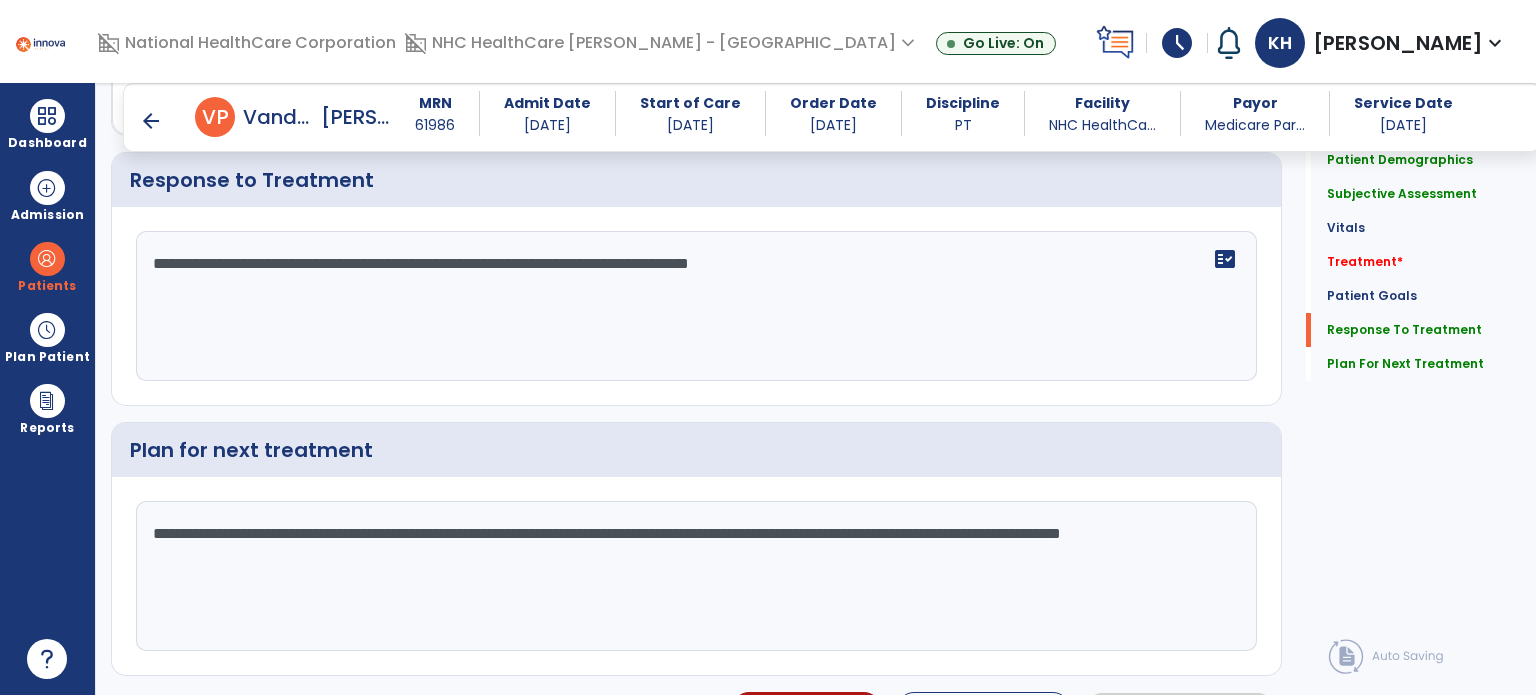 drag, startPoint x: 814, startPoint y: 248, endPoint x: 768, endPoint y: 308, distance: 75.60423 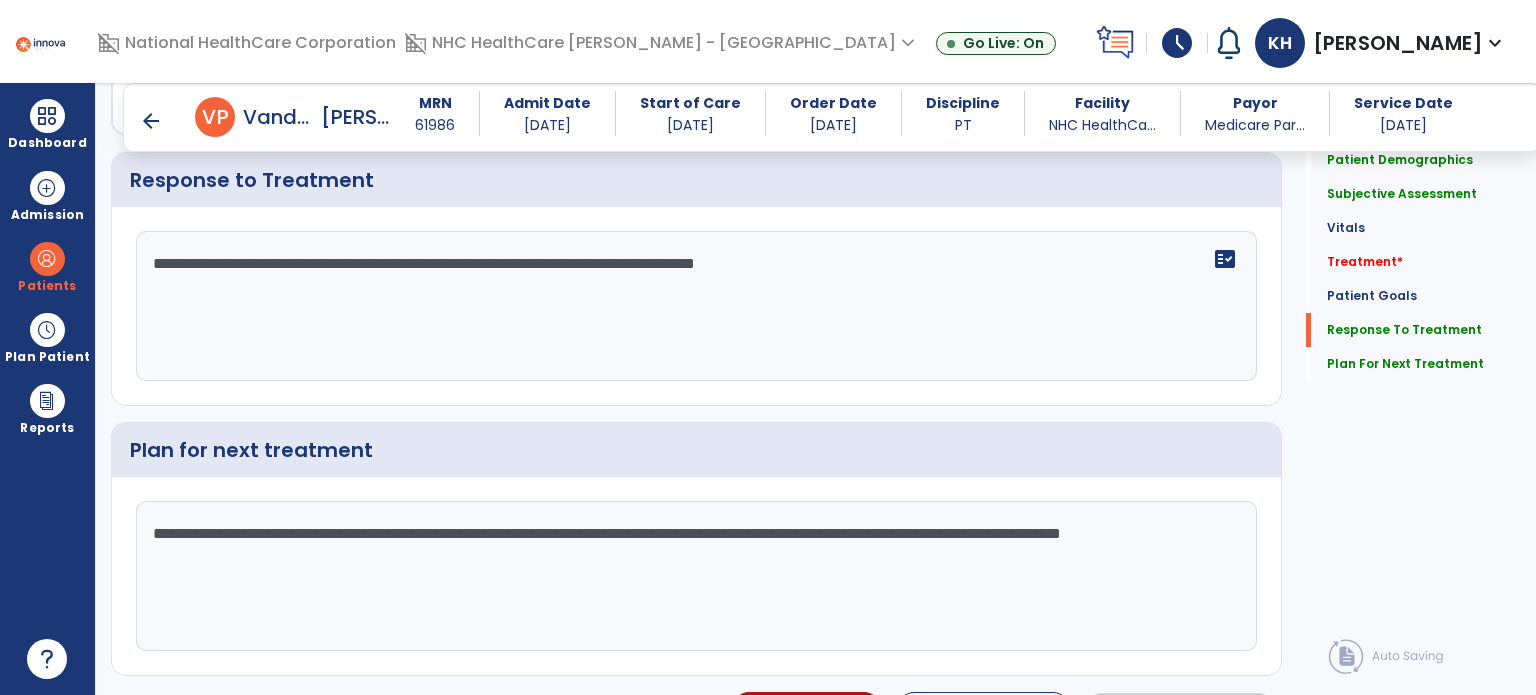 click on "**********" 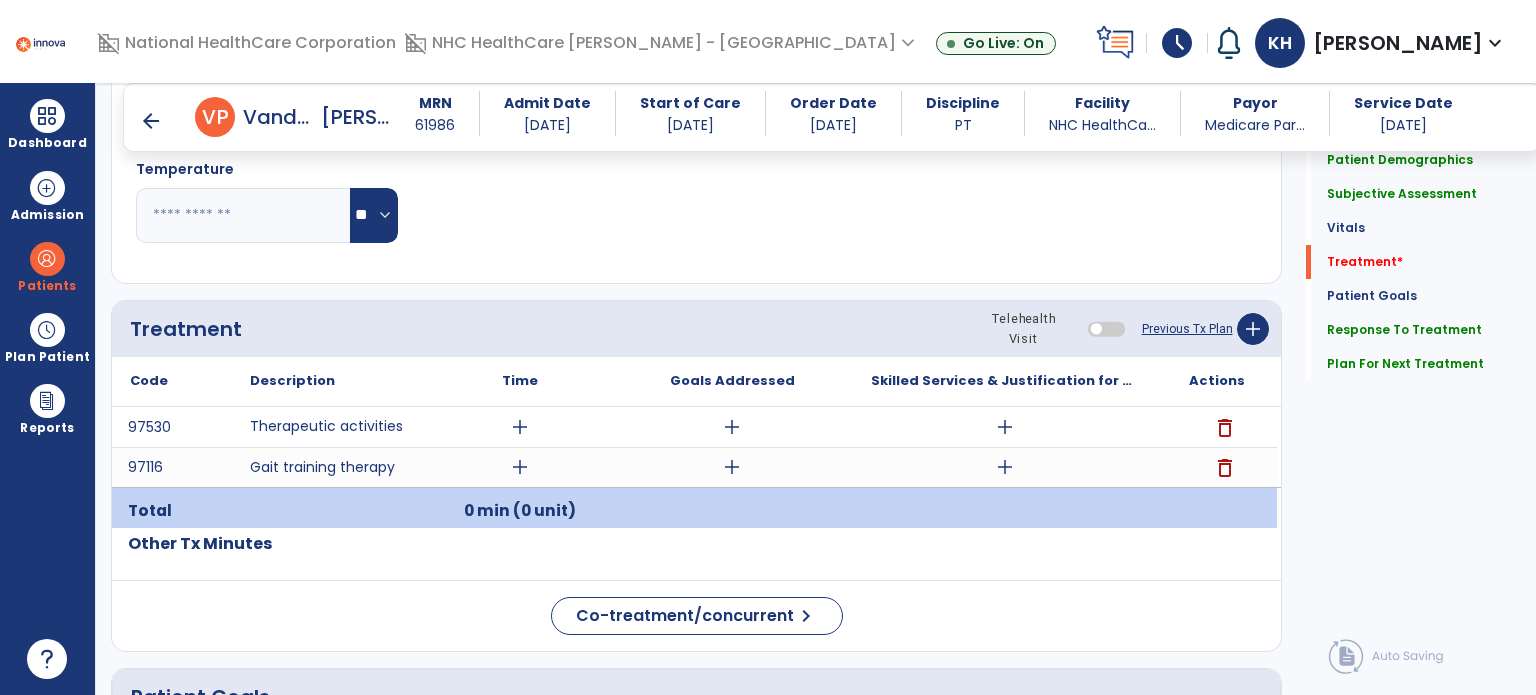 scroll, scrollTop: 947, scrollLeft: 0, axis: vertical 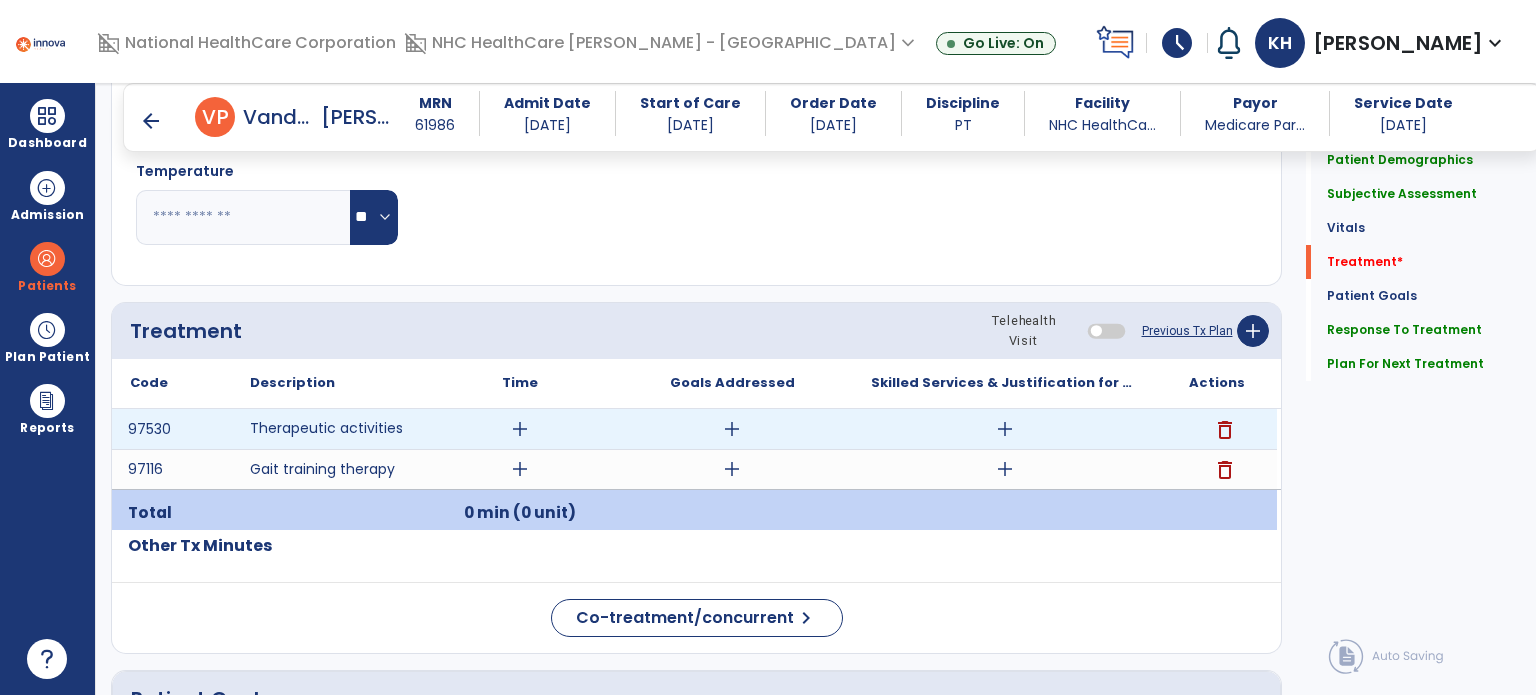 type on "**********" 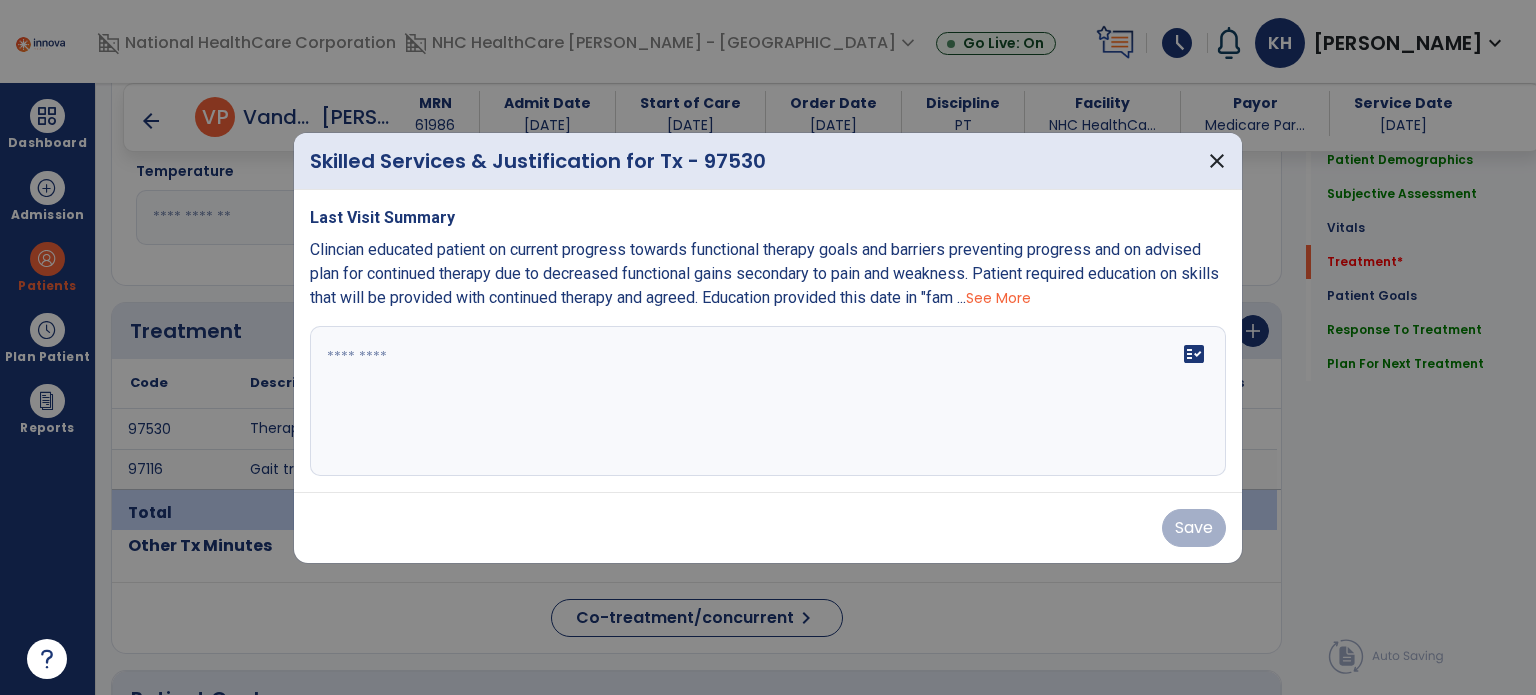 click on "fact_check" at bounding box center [768, 401] 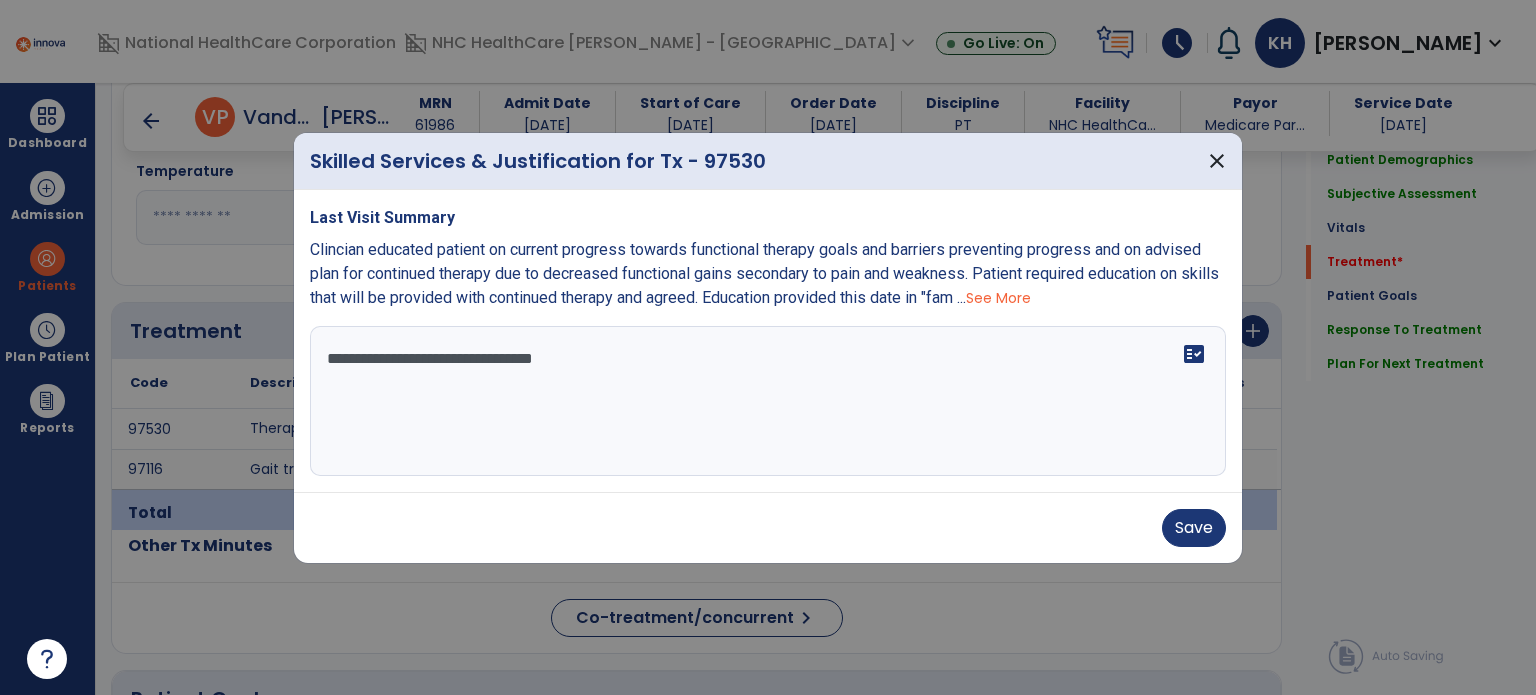 click on "**********" at bounding box center (768, 401) 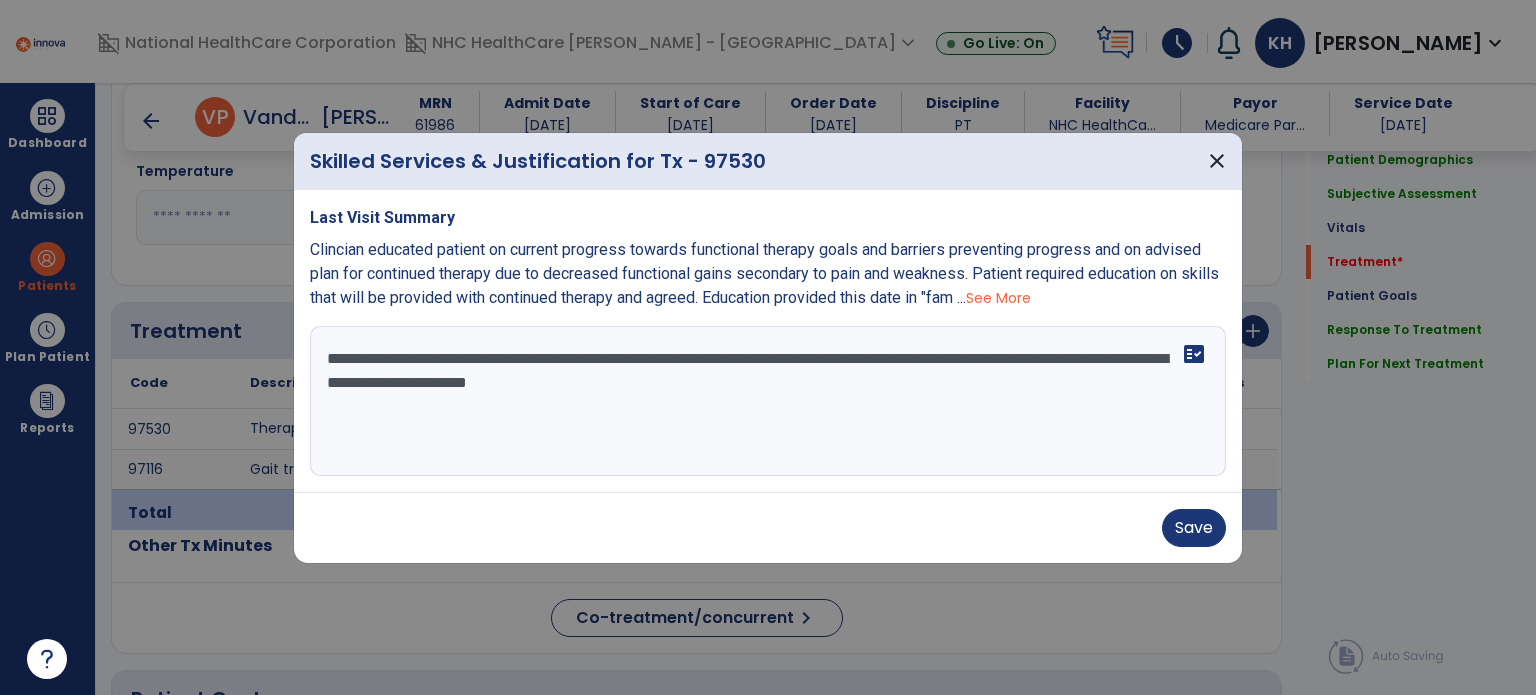 type on "**********" 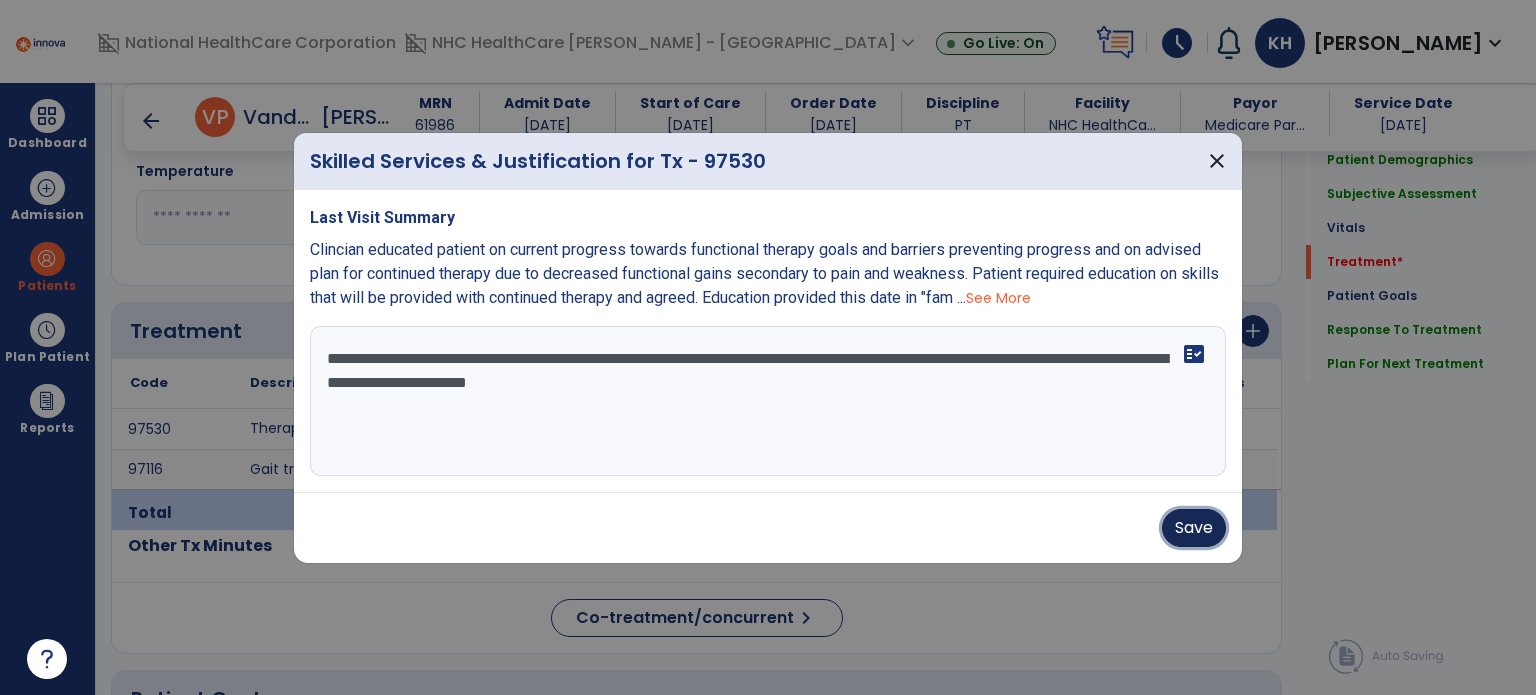 click on "Save" at bounding box center (1194, 528) 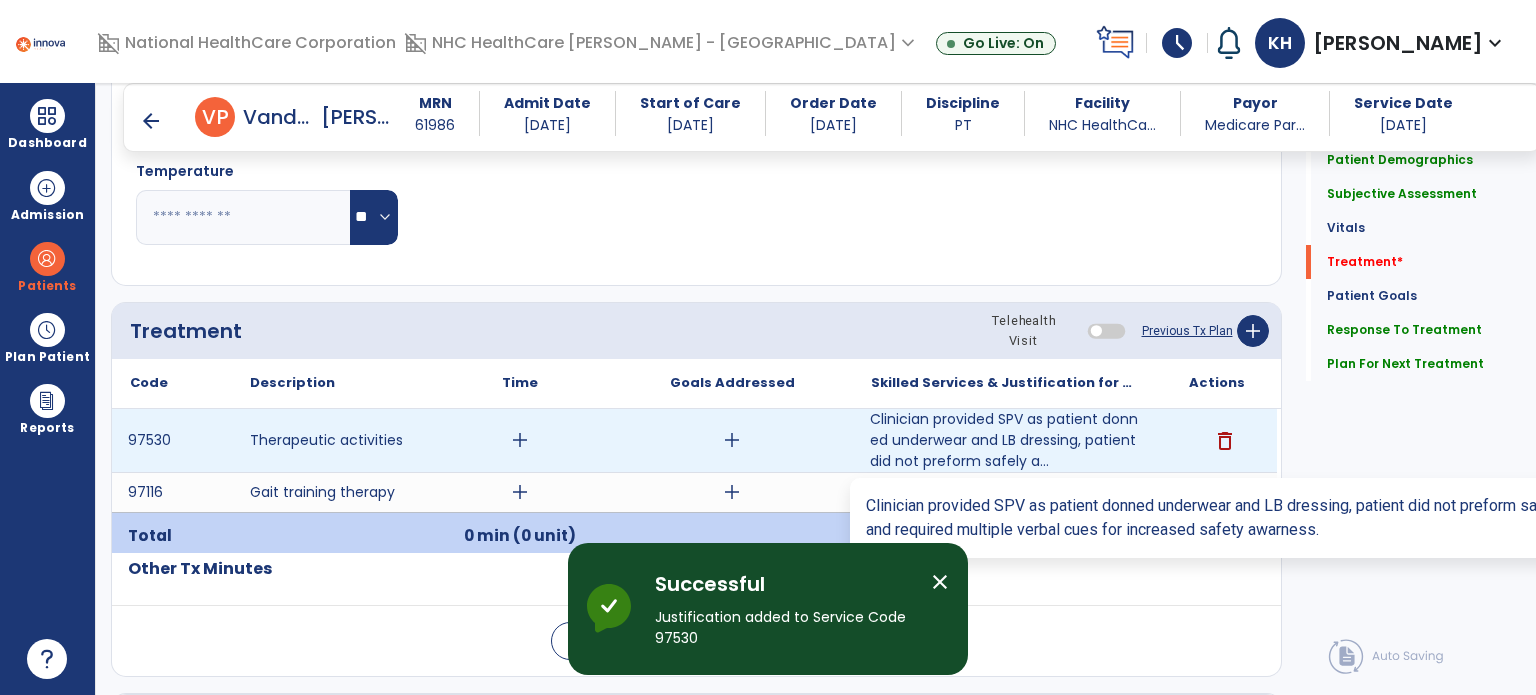 click on "Clinician provided SPV as patient donned underwear and LB dressing, patient did not preform safely a..." at bounding box center [1004, 440] 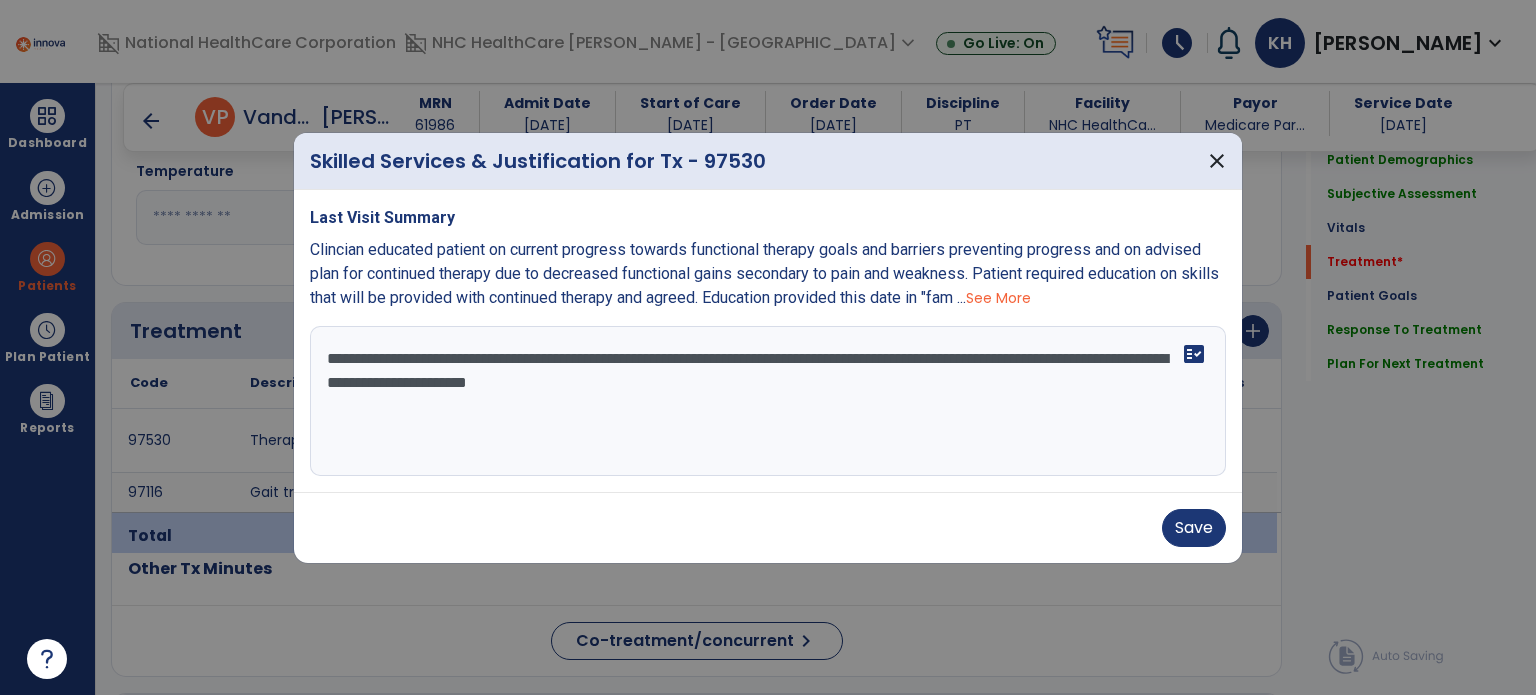 click on "**********" at bounding box center (768, 401) 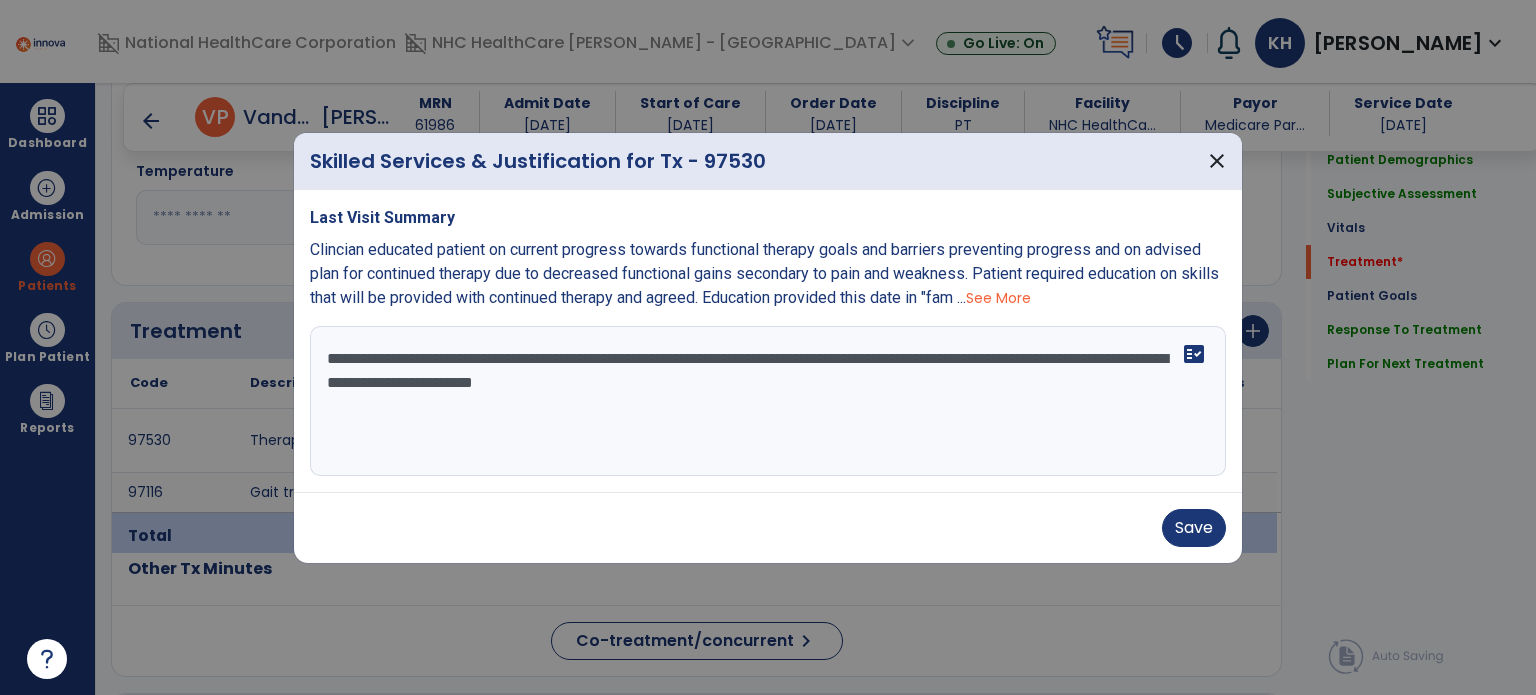type on "**********" 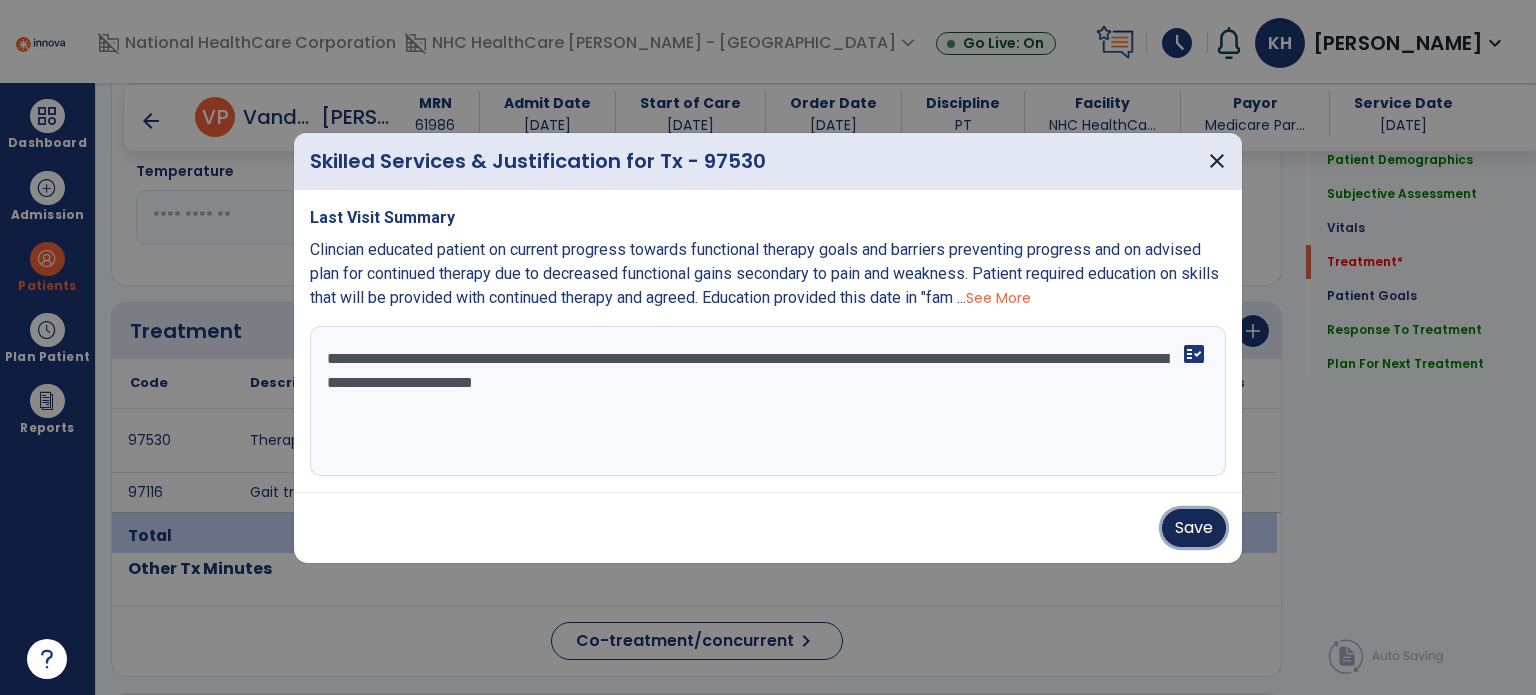 click on "Save" at bounding box center (1194, 528) 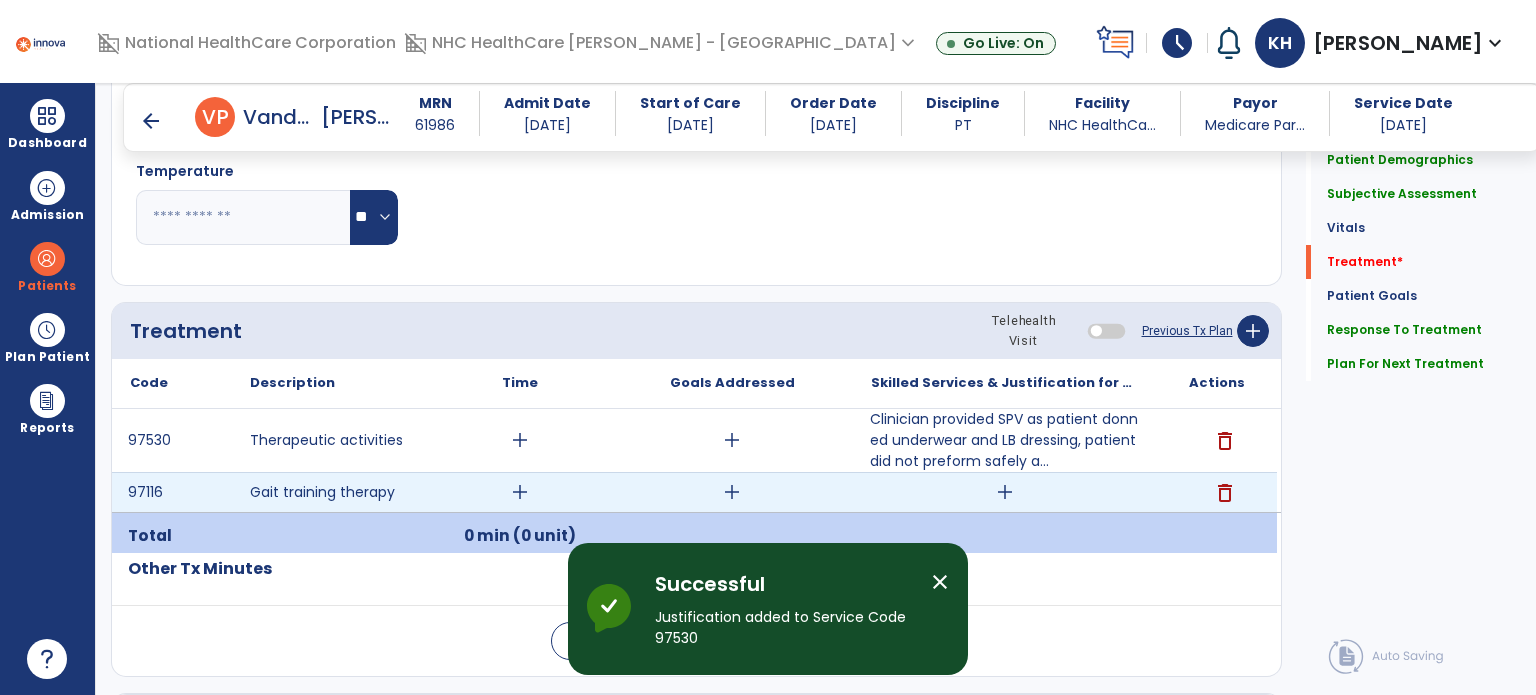 click on "add" at bounding box center (1004, 492) 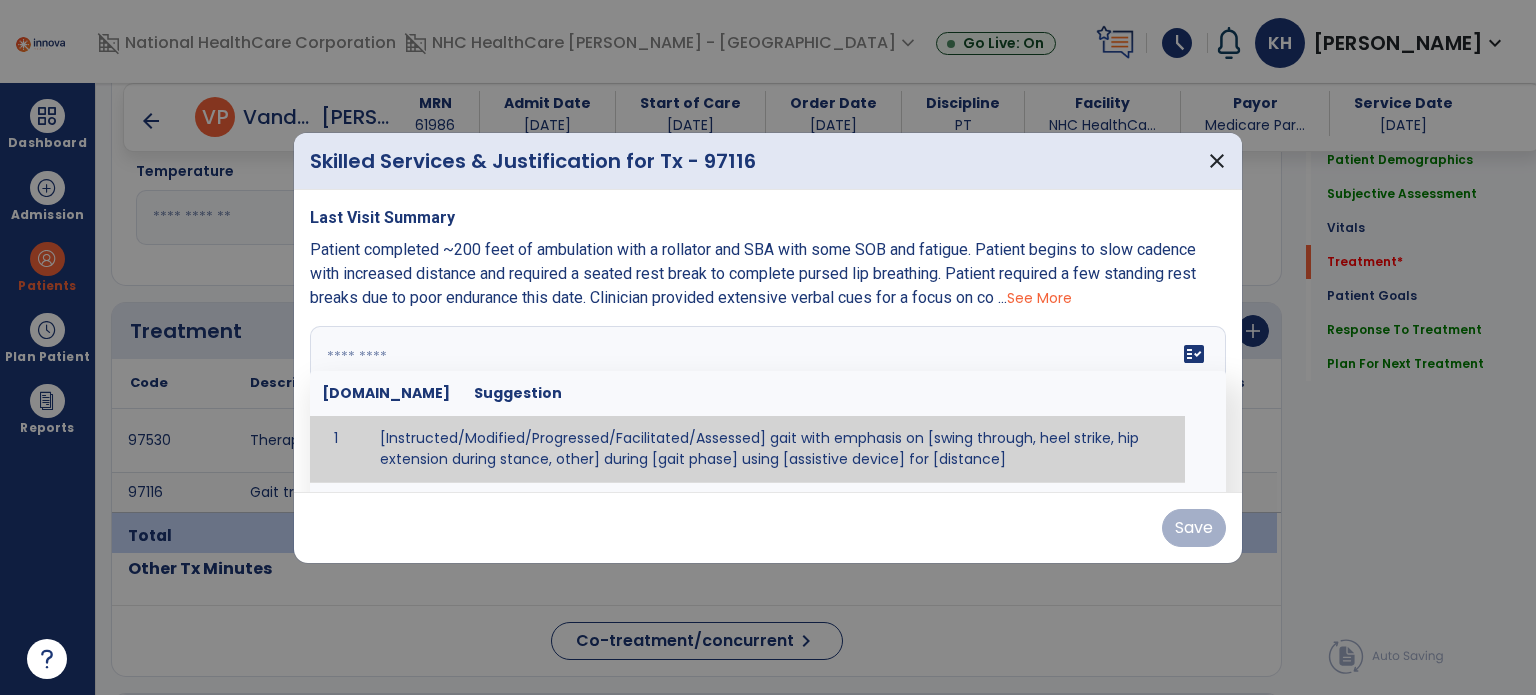 click on "fact_check  [DOMAIN_NAME] Suggestion 1 [Instructed/Modified/Progressed/Facilitated/Assessed] gait with emphasis on [swing through, heel strike, hip extension during stance, other] during [gait phase] using [assistive device] for [distance] 2 [Instructed/Modified/Progressed/Facilitated/Assessed] use of [assistive device] and [NWB, PWB, step-to gait pattern, step through gait pattern] 3 [Instructed/Modified/Progressed/Facilitated/Assessed] patient's ability to [ascend/descend # of steps, perform directional changes, walk on even/uneven surfaces, pick-up objects off floor, velocity changes, other] using [assistive device]. 4 [Instructed/Modified/Progressed/Facilitated/Assessed] pre-gait activities including [identify exercise] in order to prepare for gait training. 5" at bounding box center (768, 401) 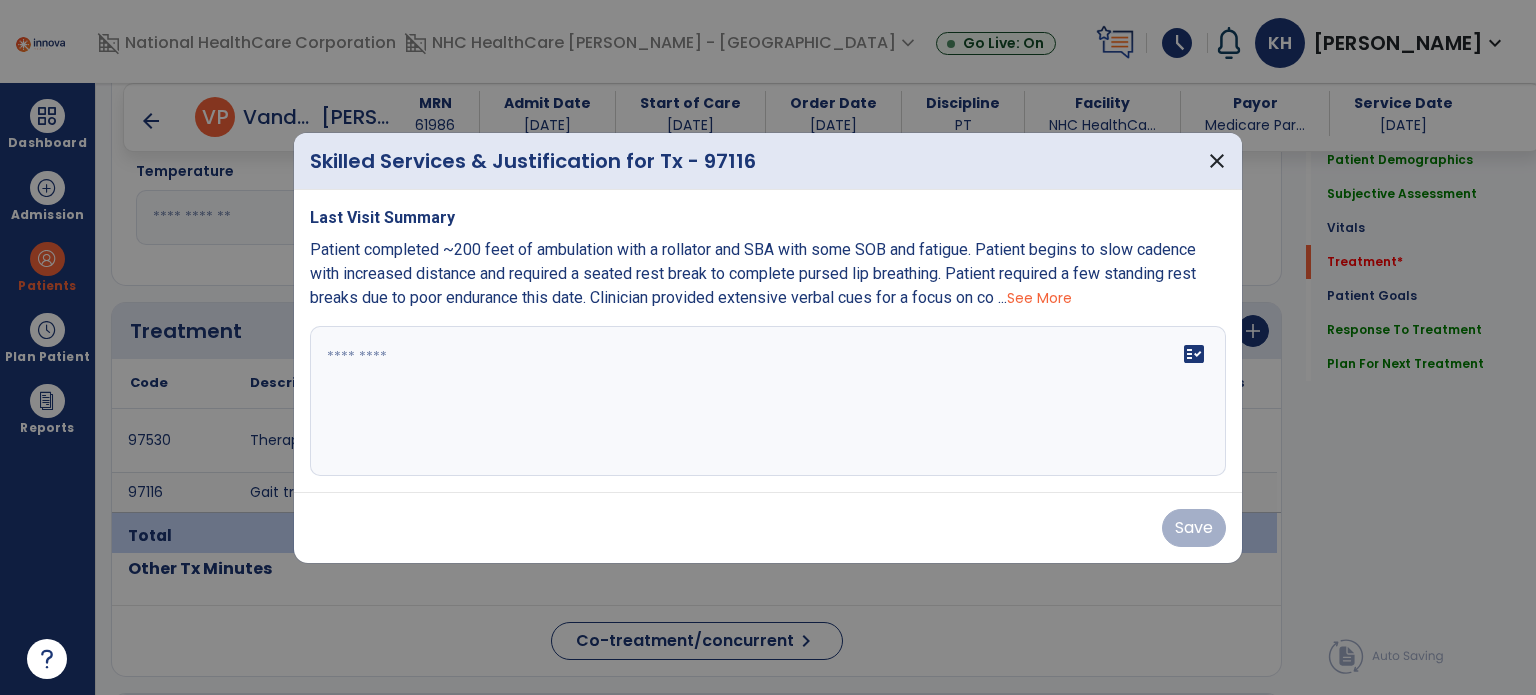 click on "See More" at bounding box center (1039, 298) 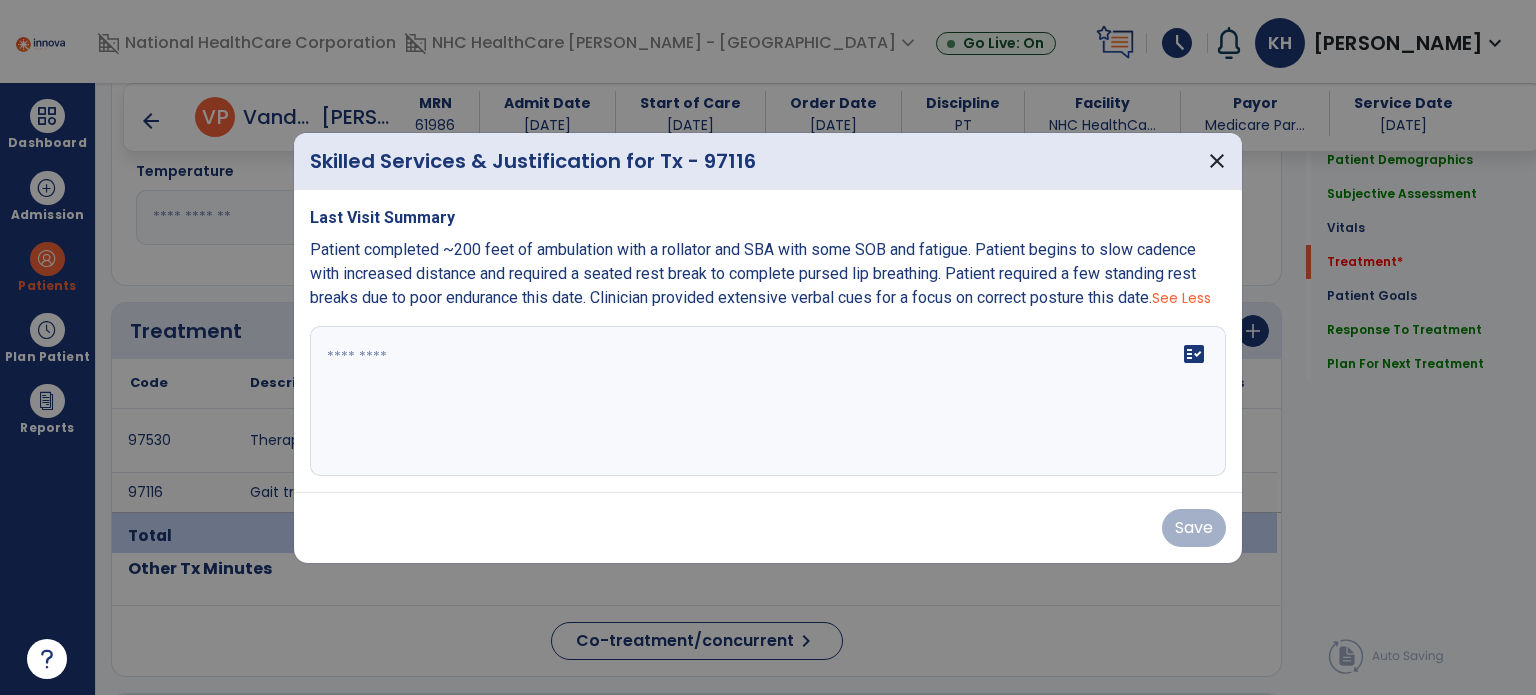 click on "fact_check" at bounding box center (768, 401) 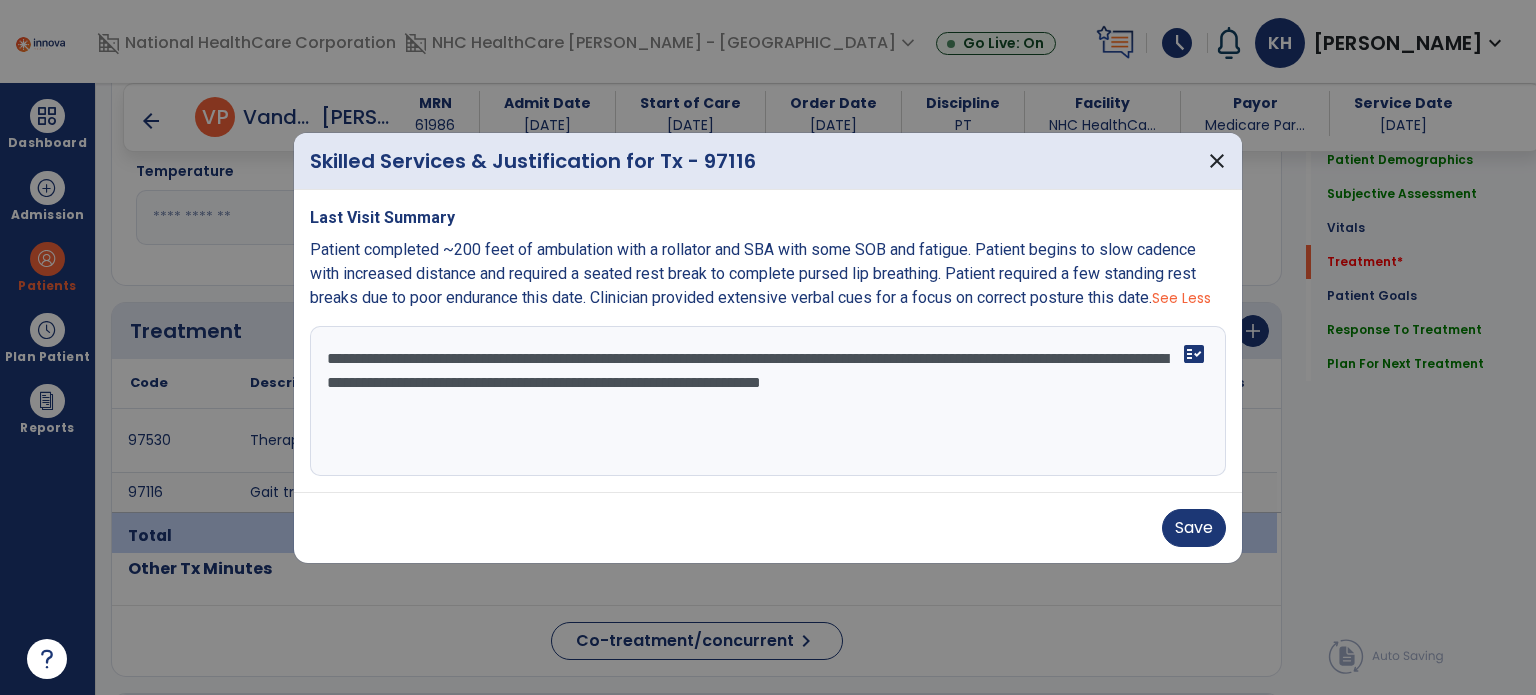 click on "**********" at bounding box center (768, 401) 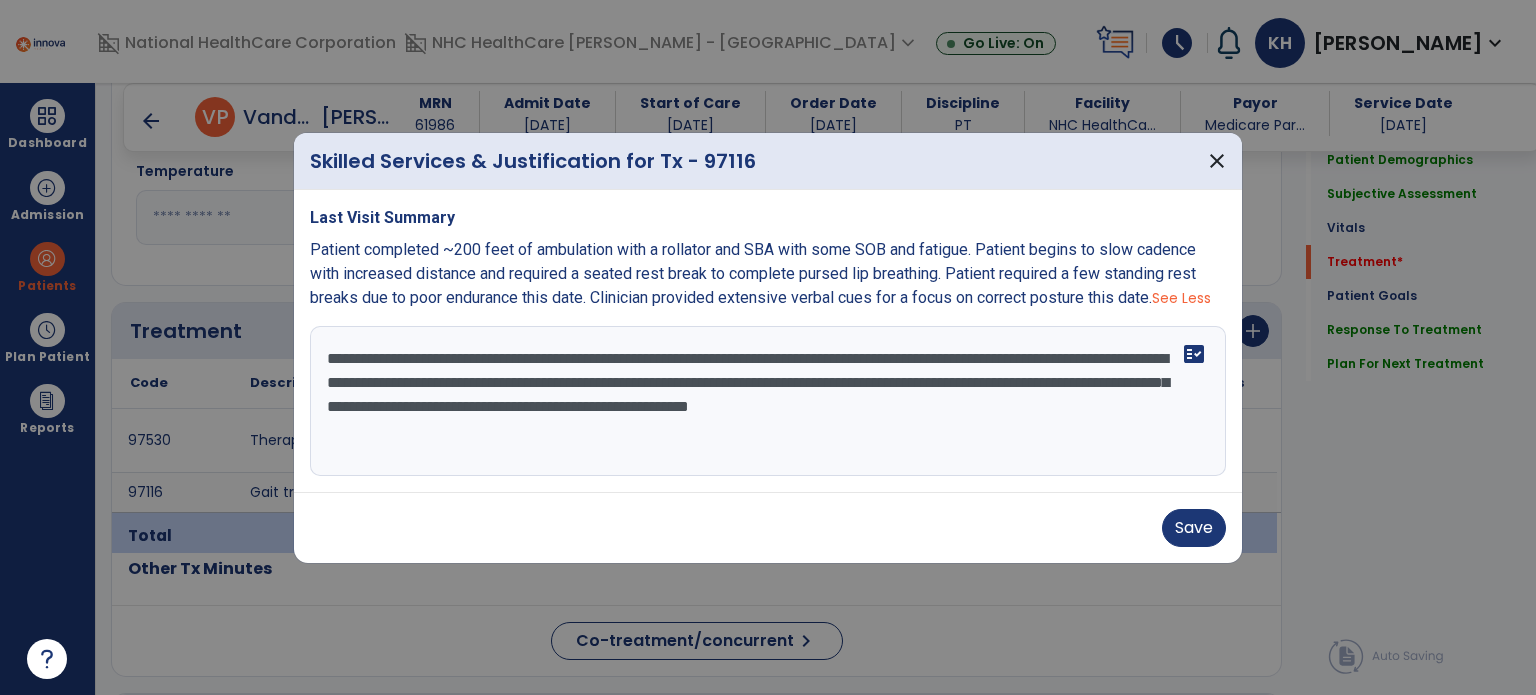 click on "**********" at bounding box center (768, 401) 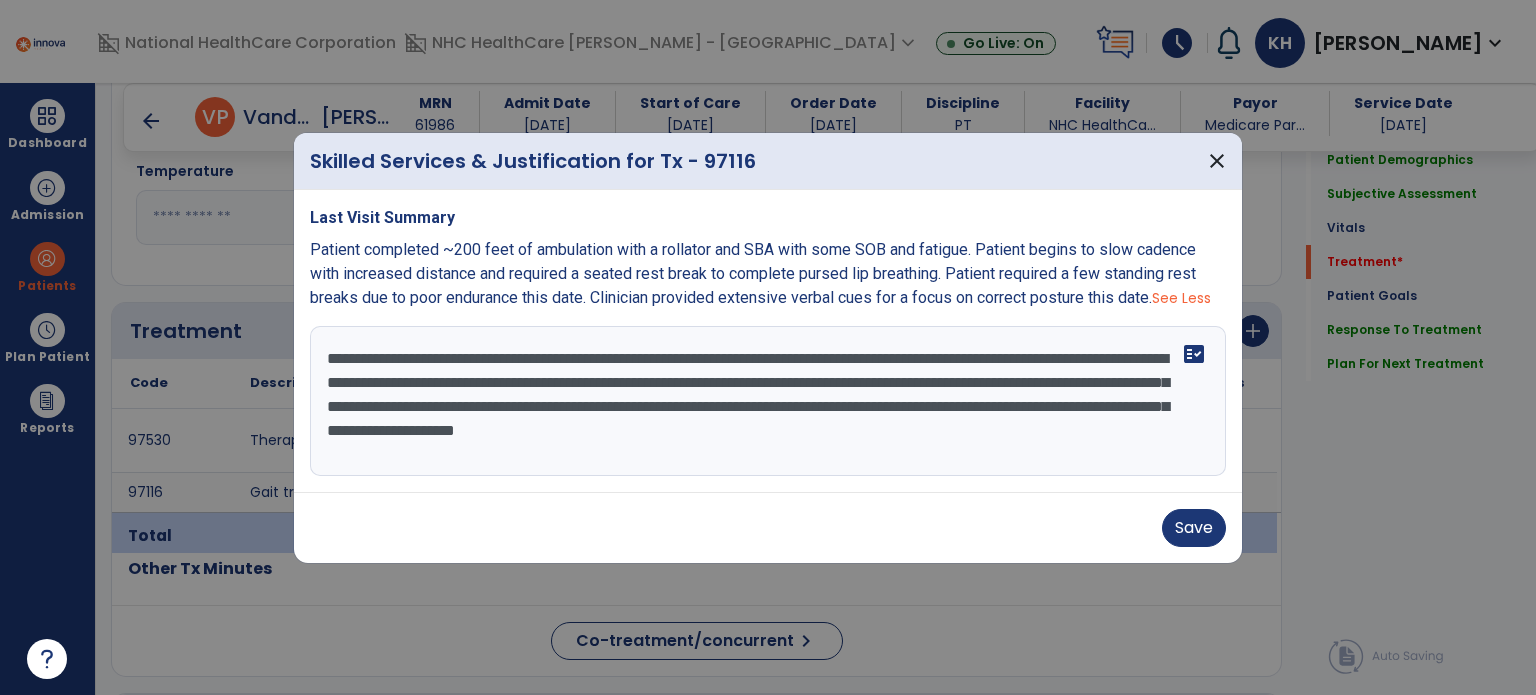 type on "**********" 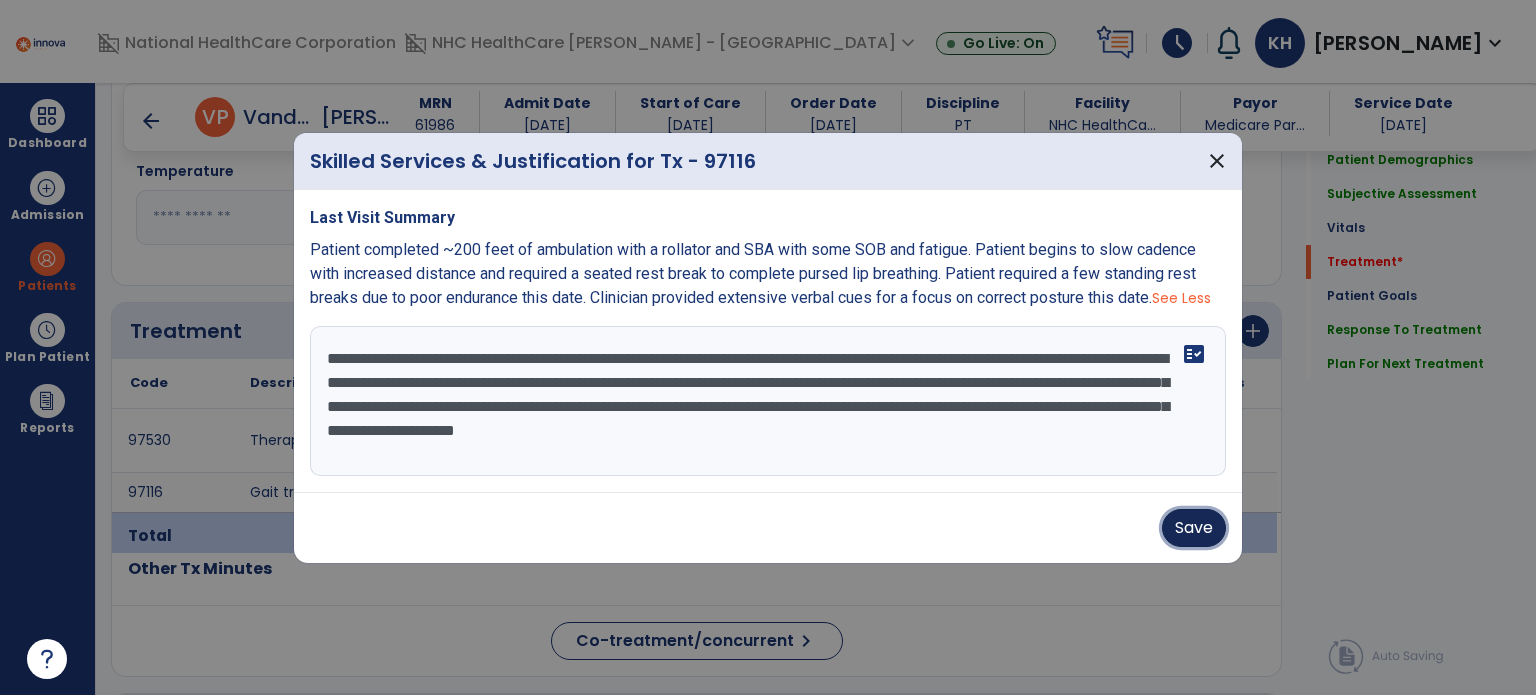 click on "Save" at bounding box center (1194, 528) 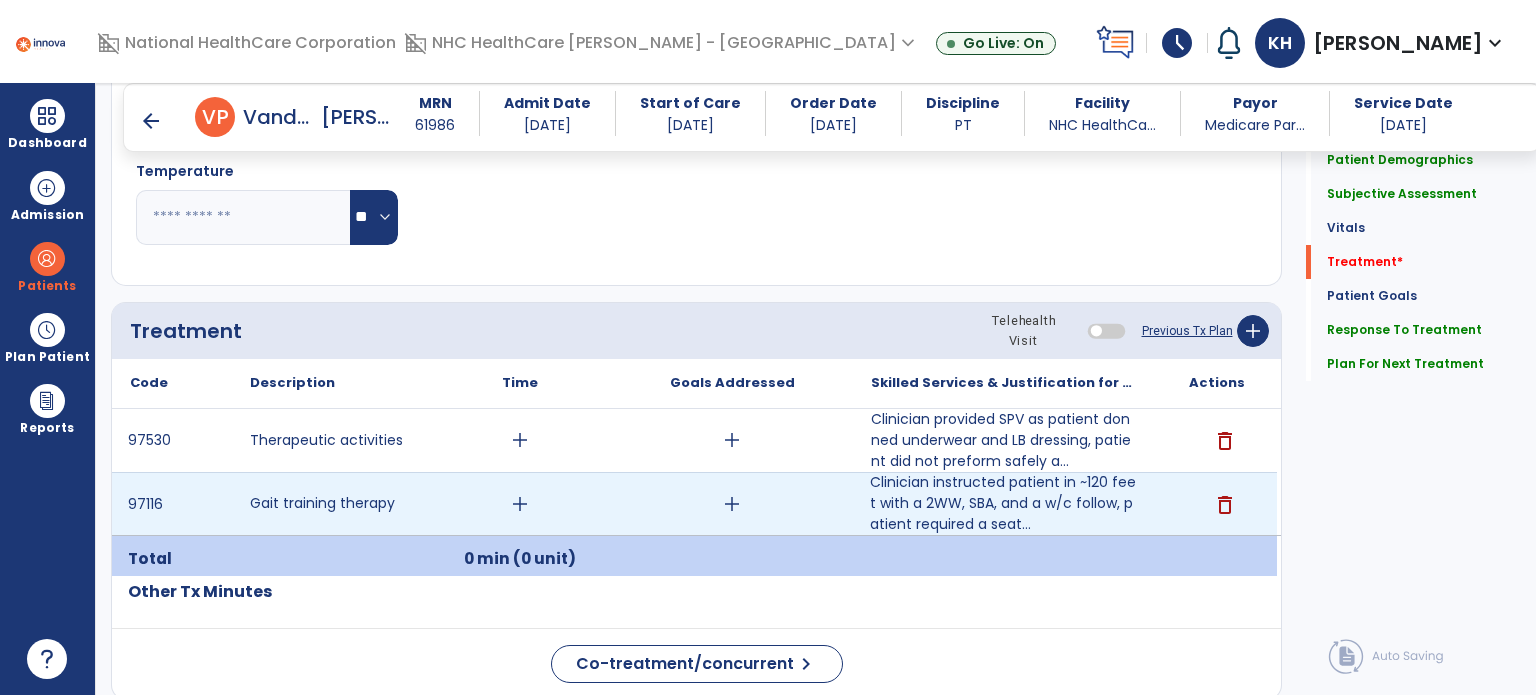 click on "add" at bounding box center [520, 440] 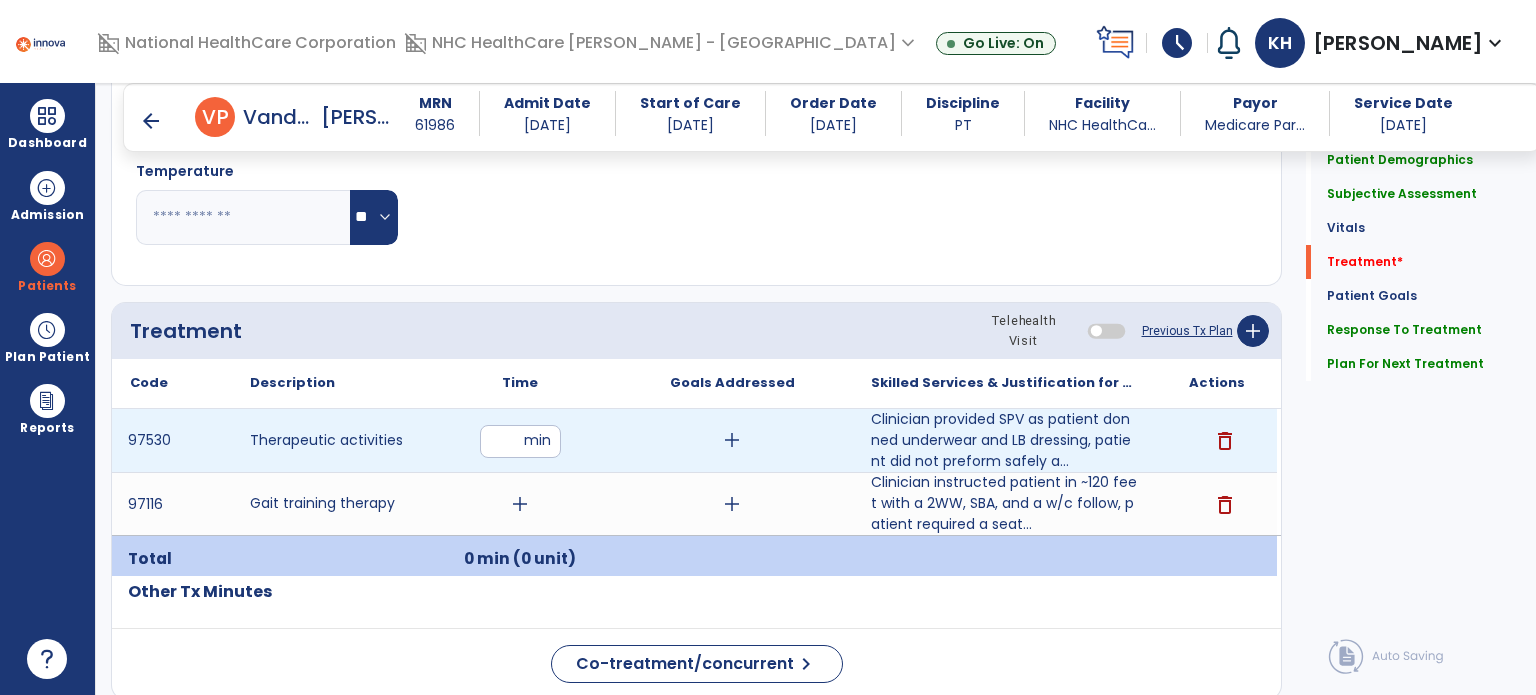 type on "*" 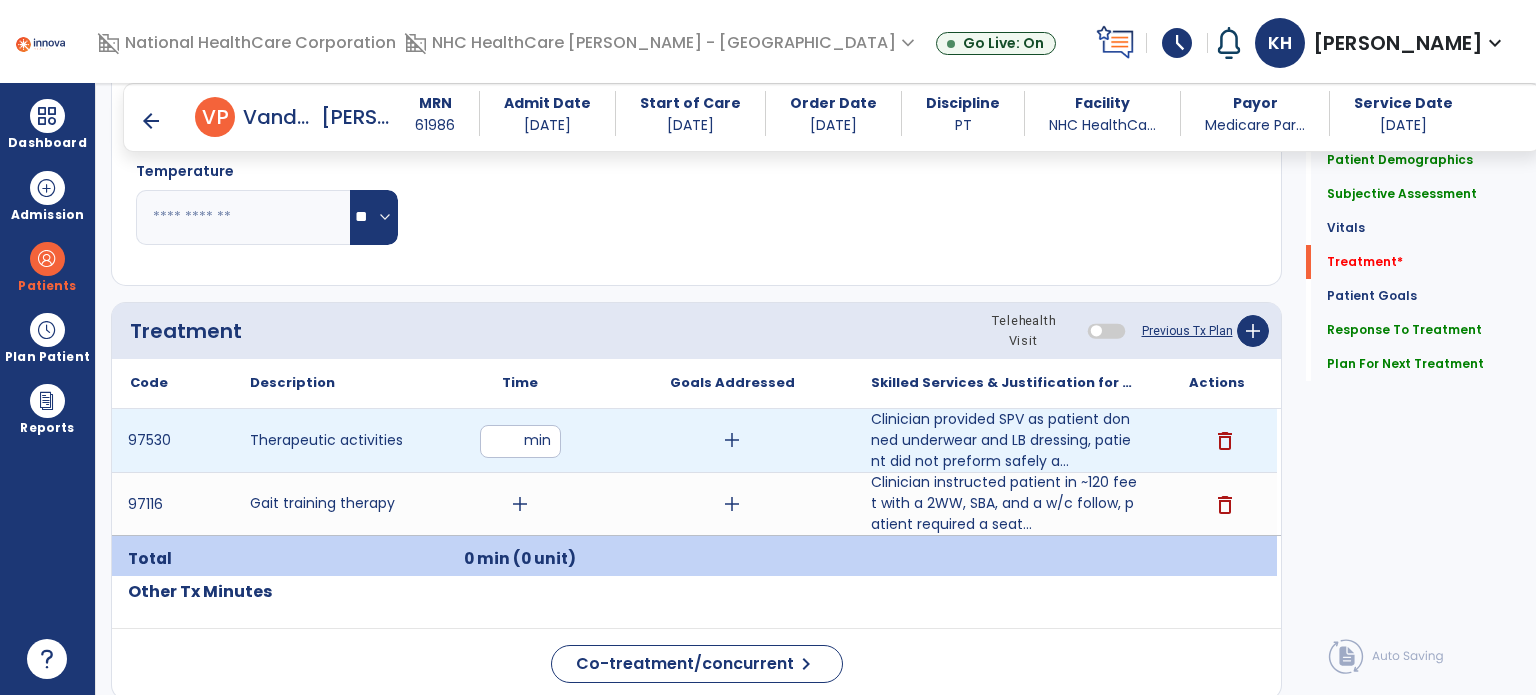 type on "**" 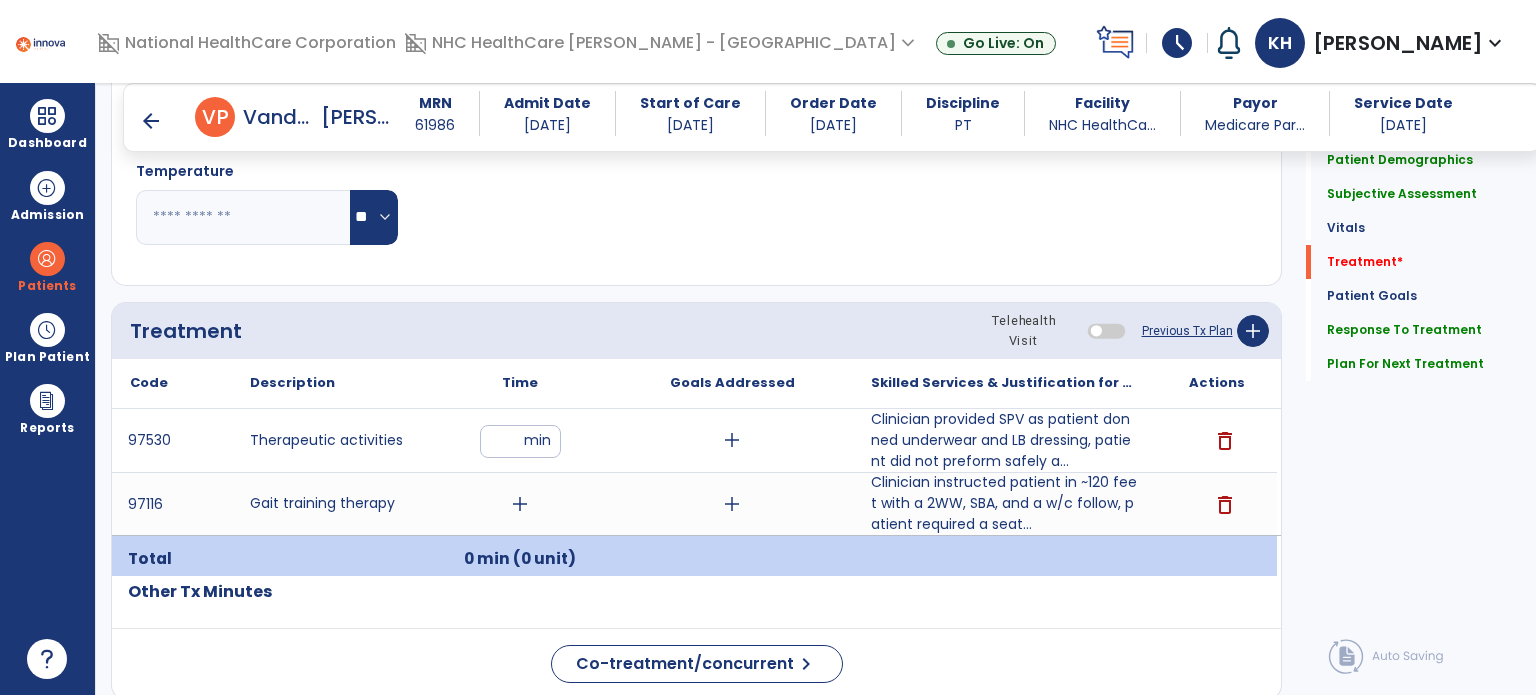 click on "Notes/Comments" 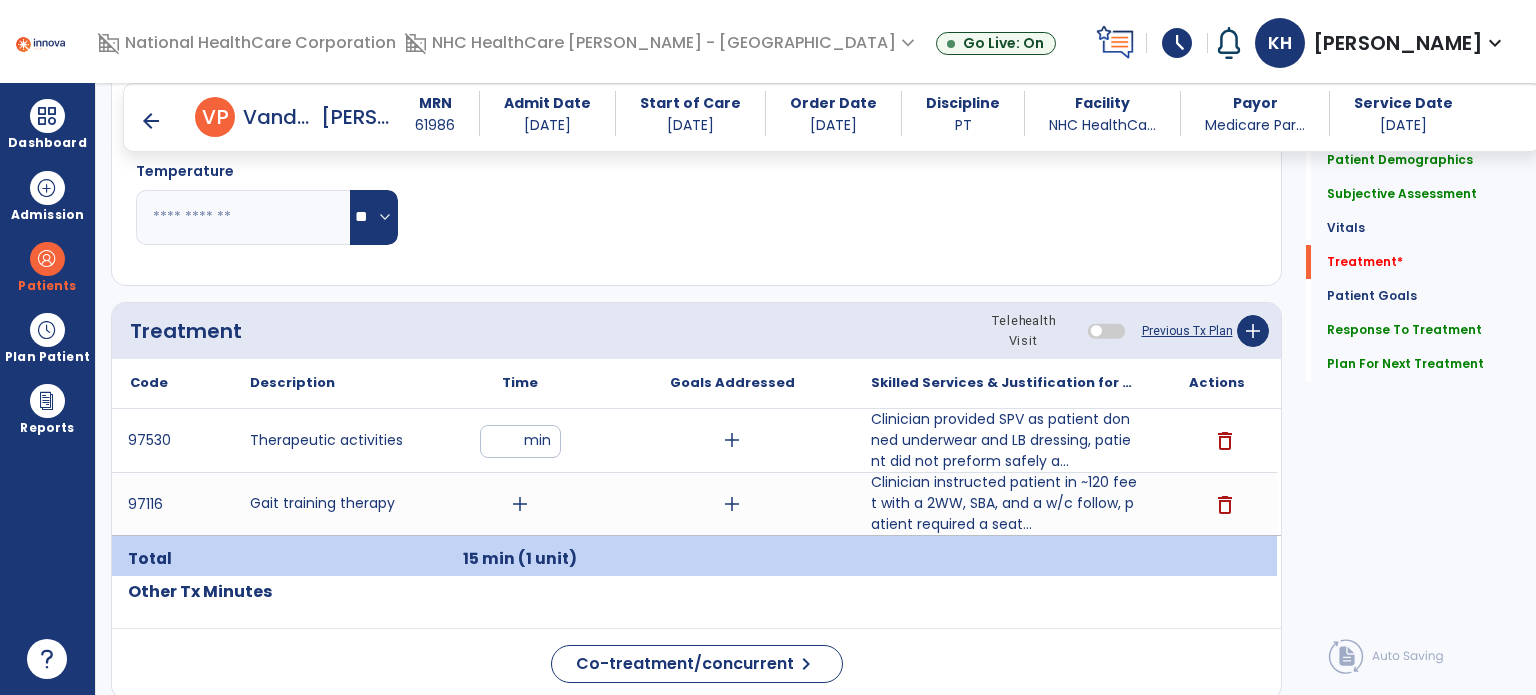 click on "arrow_back" at bounding box center (167, 117) 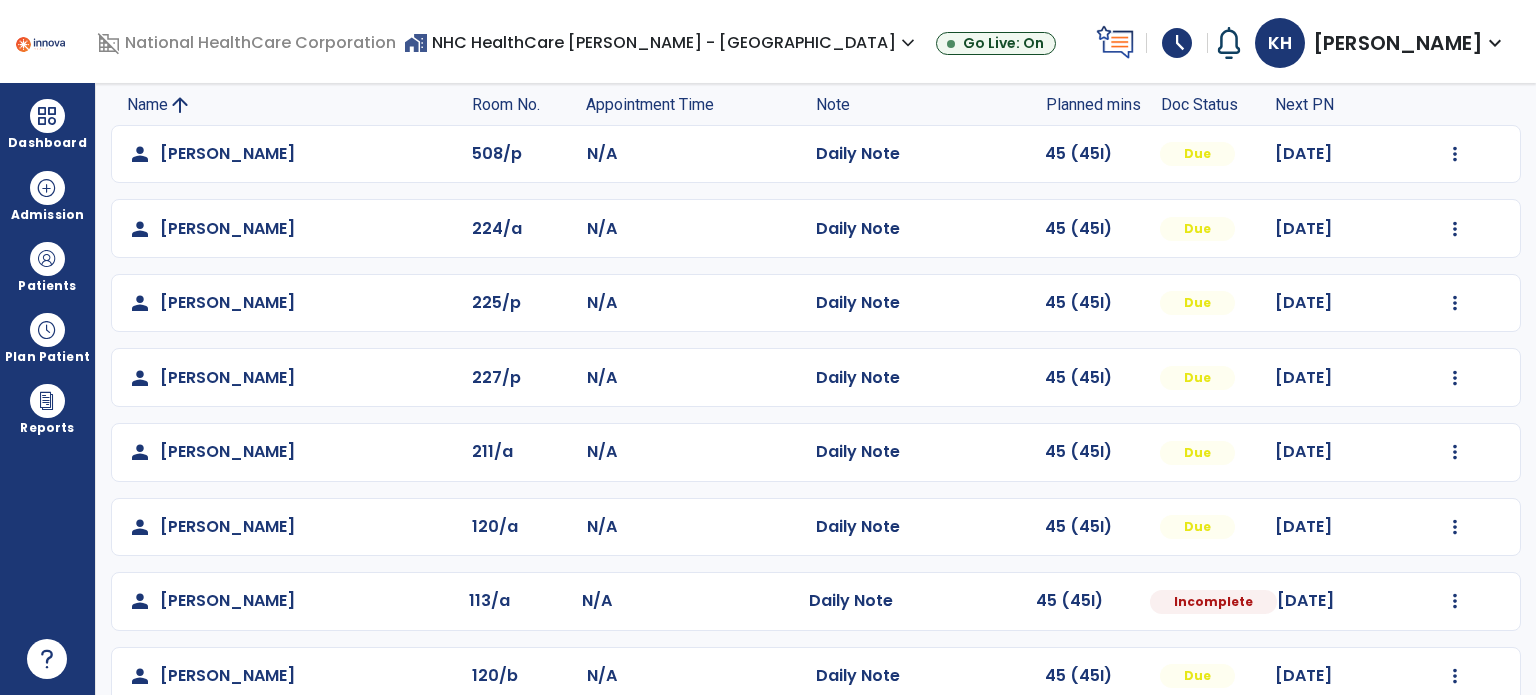 scroll, scrollTop: 135, scrollLeft: 0, axis: vertical 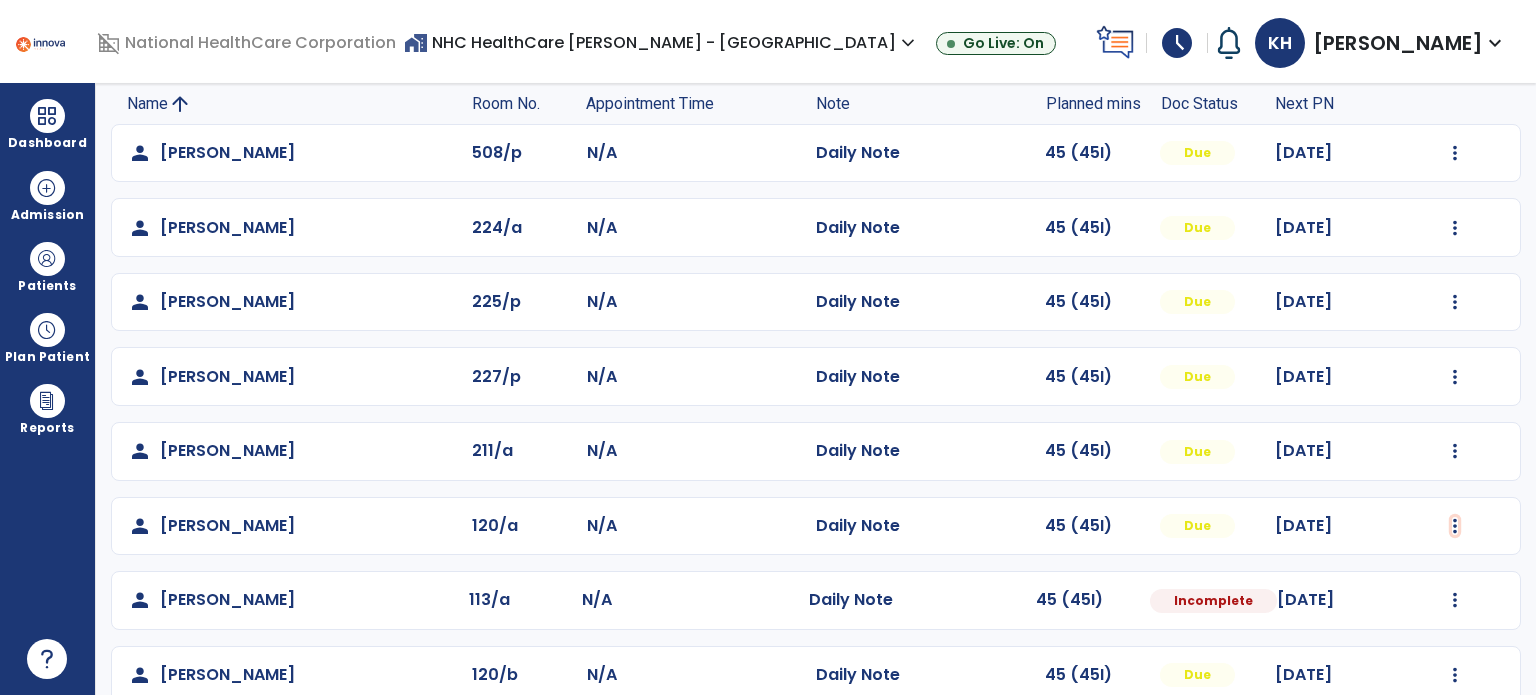 click at bounding box center [1455, 153] 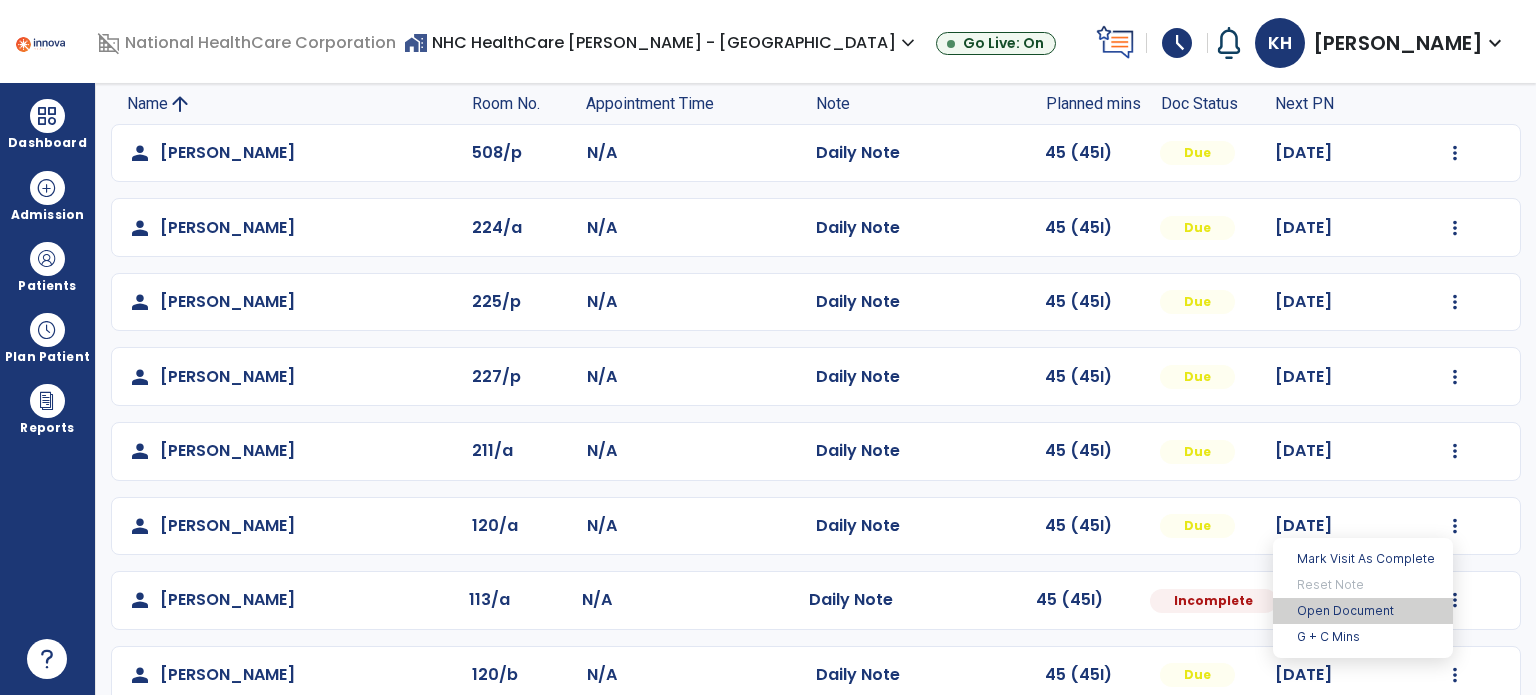 click on "Open Document" at bounding box center [1363, 611] 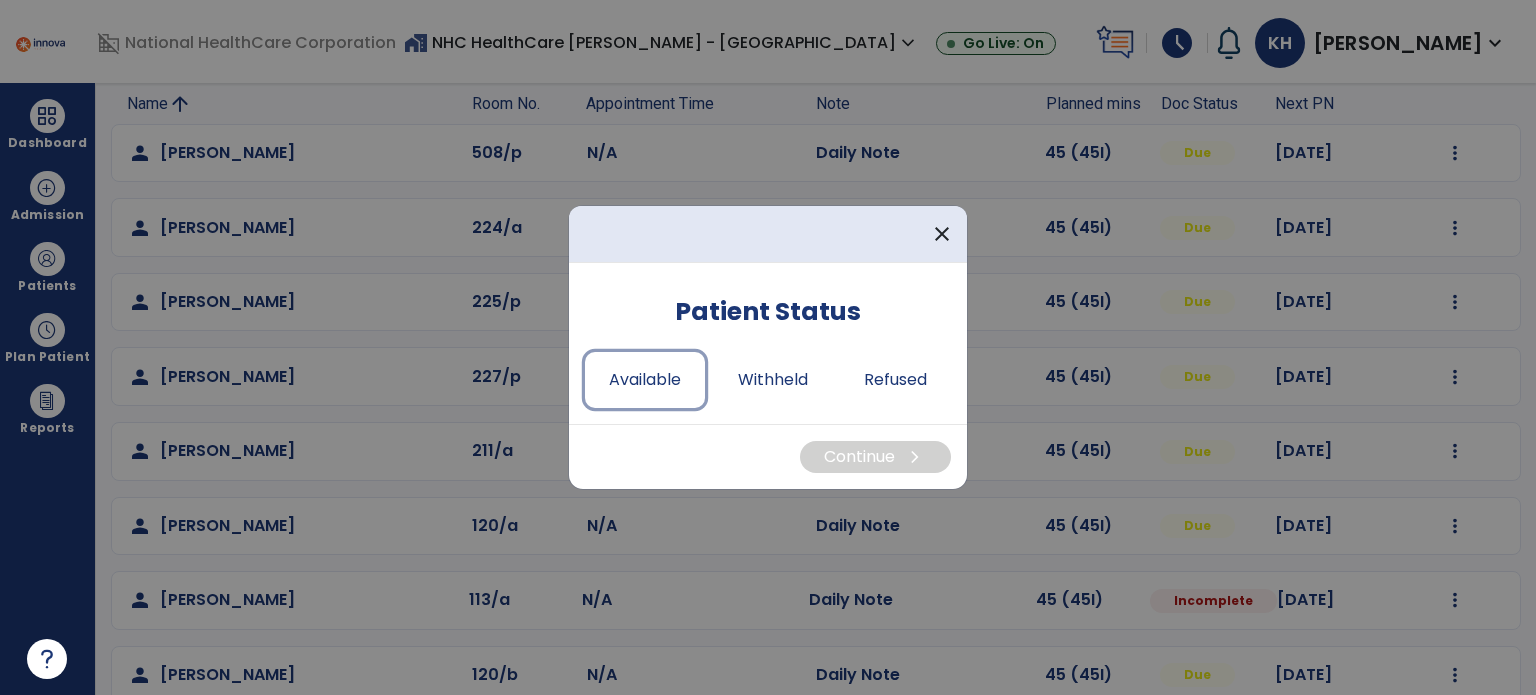 click on "Available" at bounding box center [645, 380] 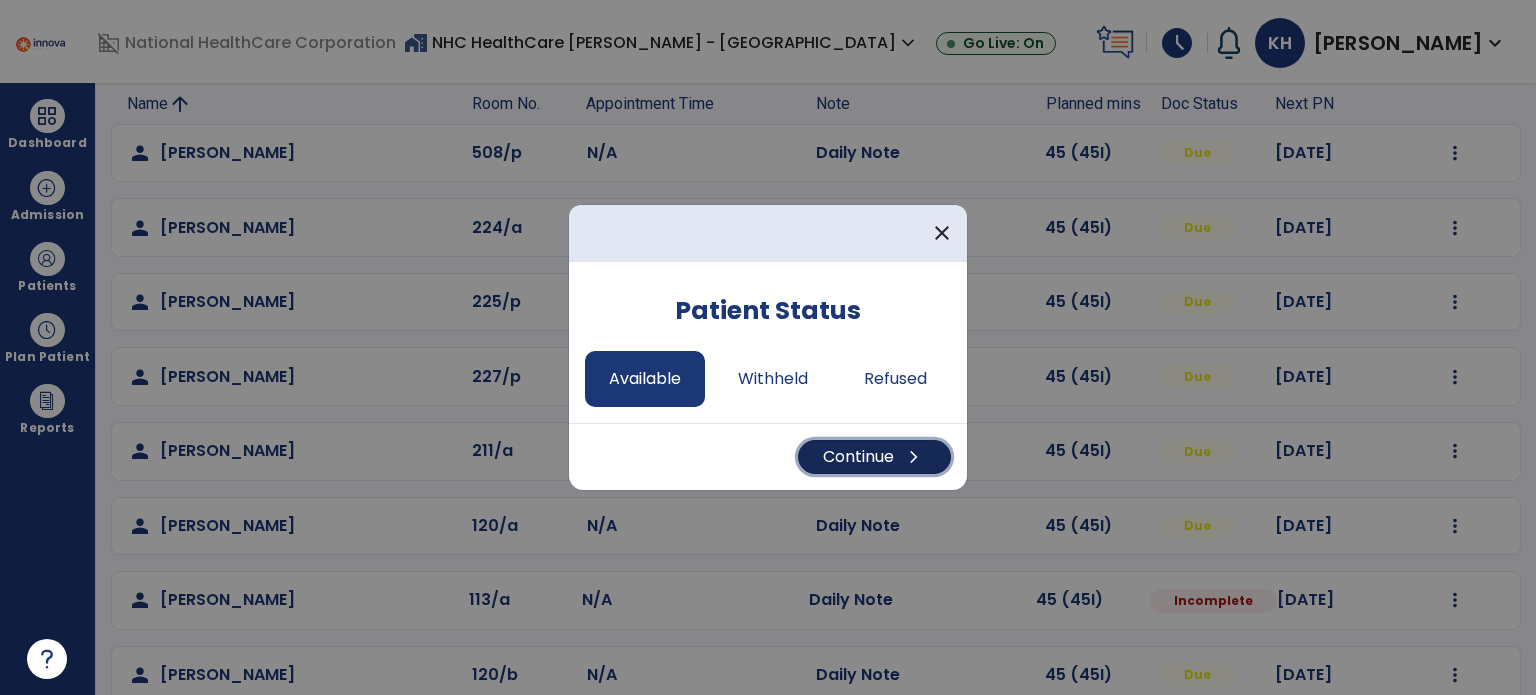 click on "Continue   chevron_right" at bounding box center [874, 457] 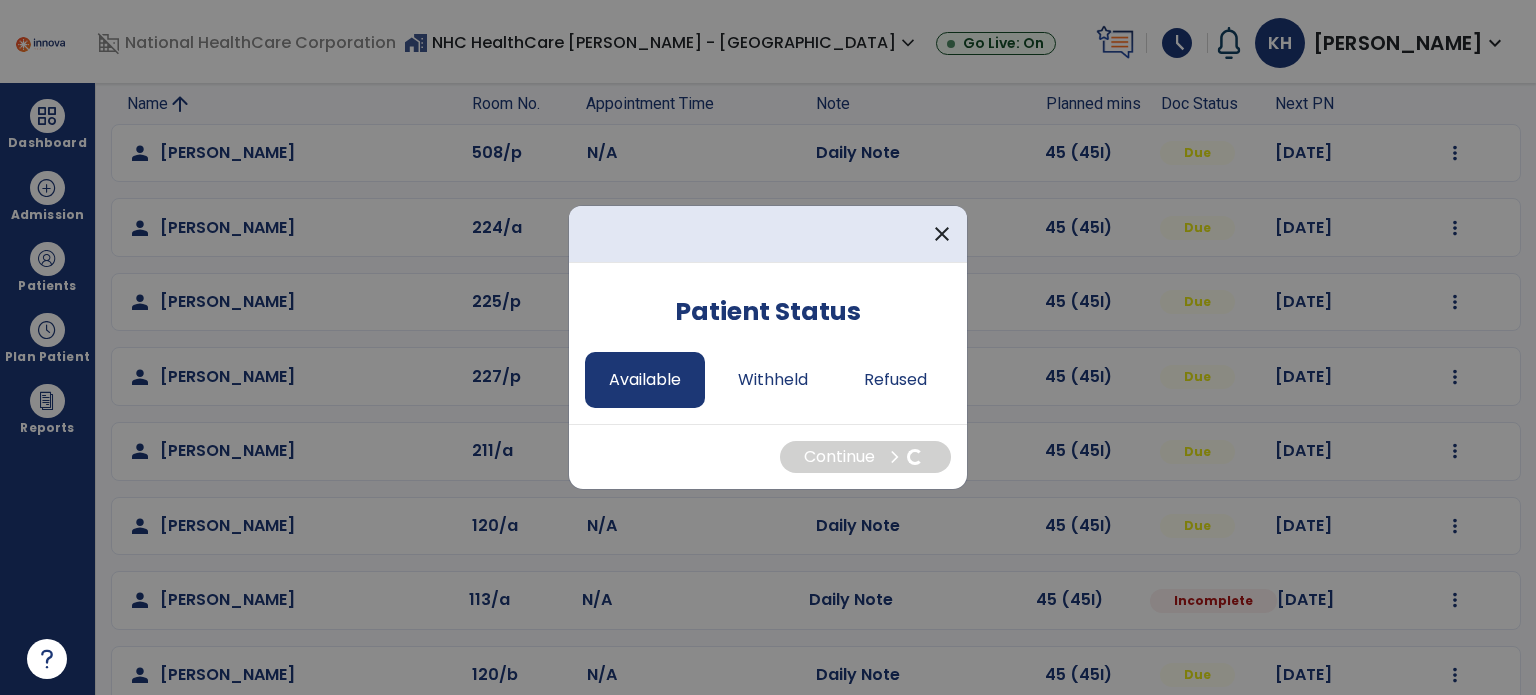 select on "*" 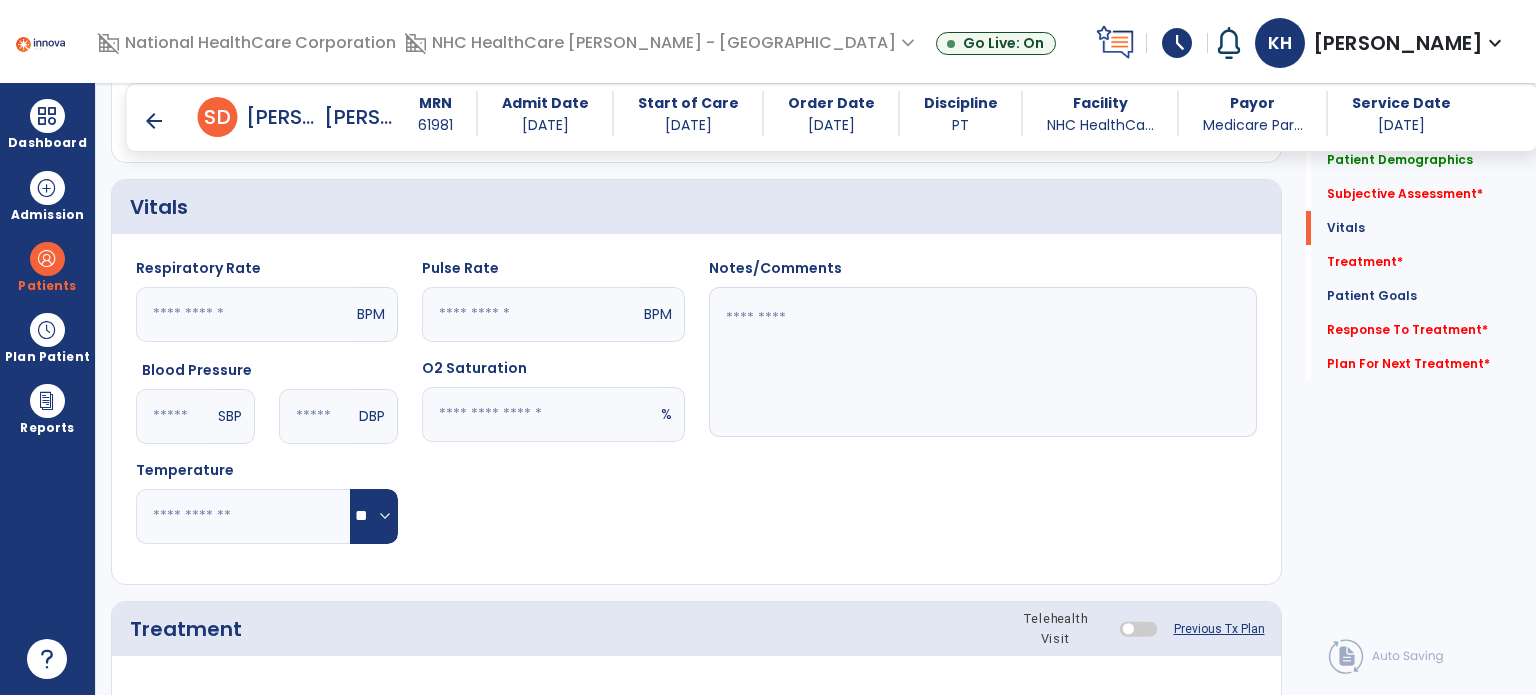 scroll, scrollTop: 720, scrollLeft: 0, axis: vertical 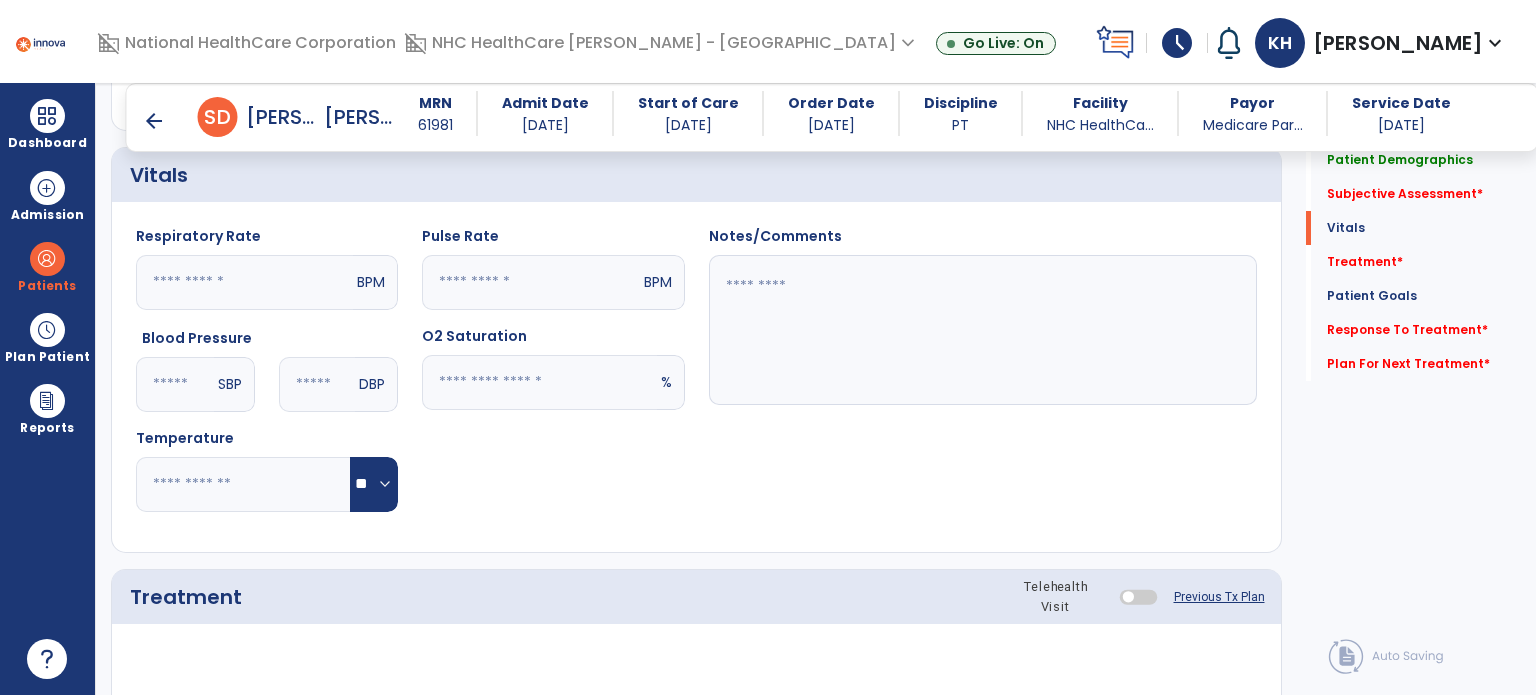 click 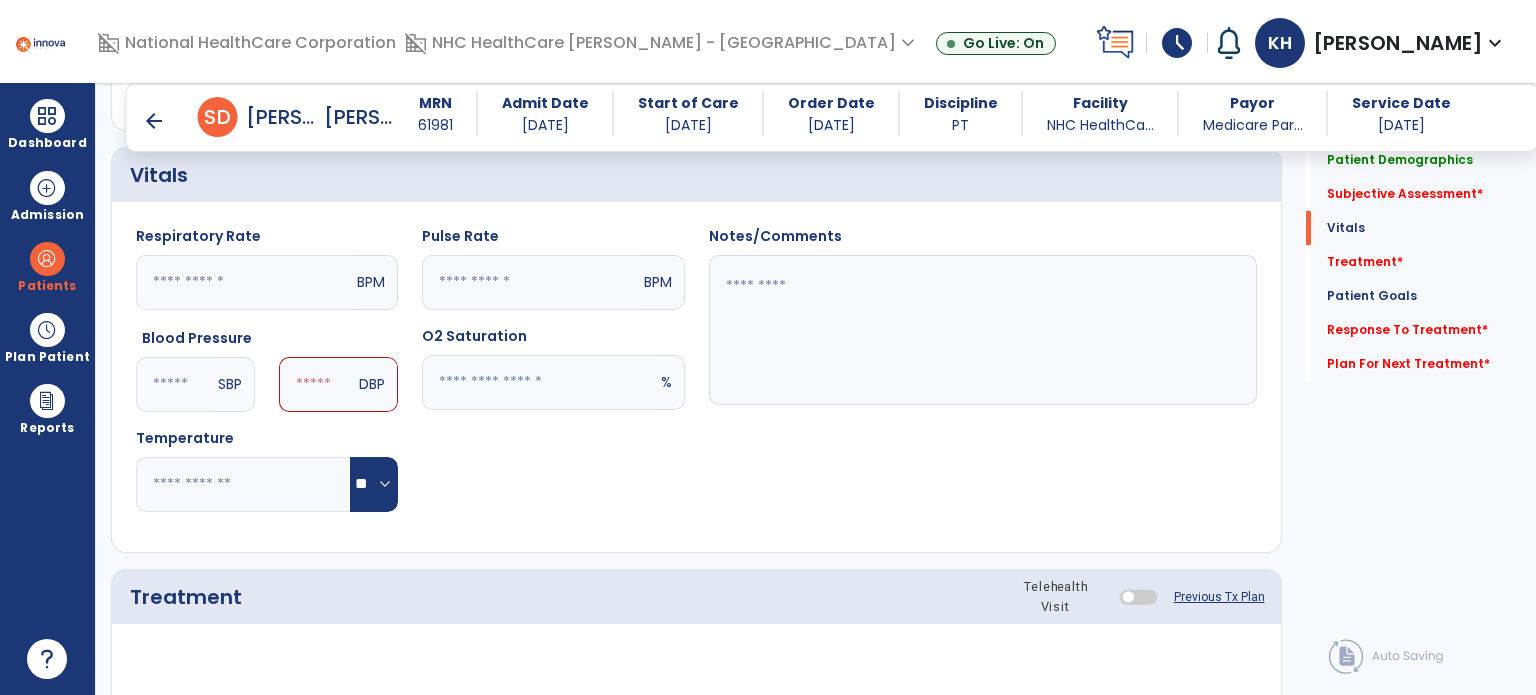 type on "***" 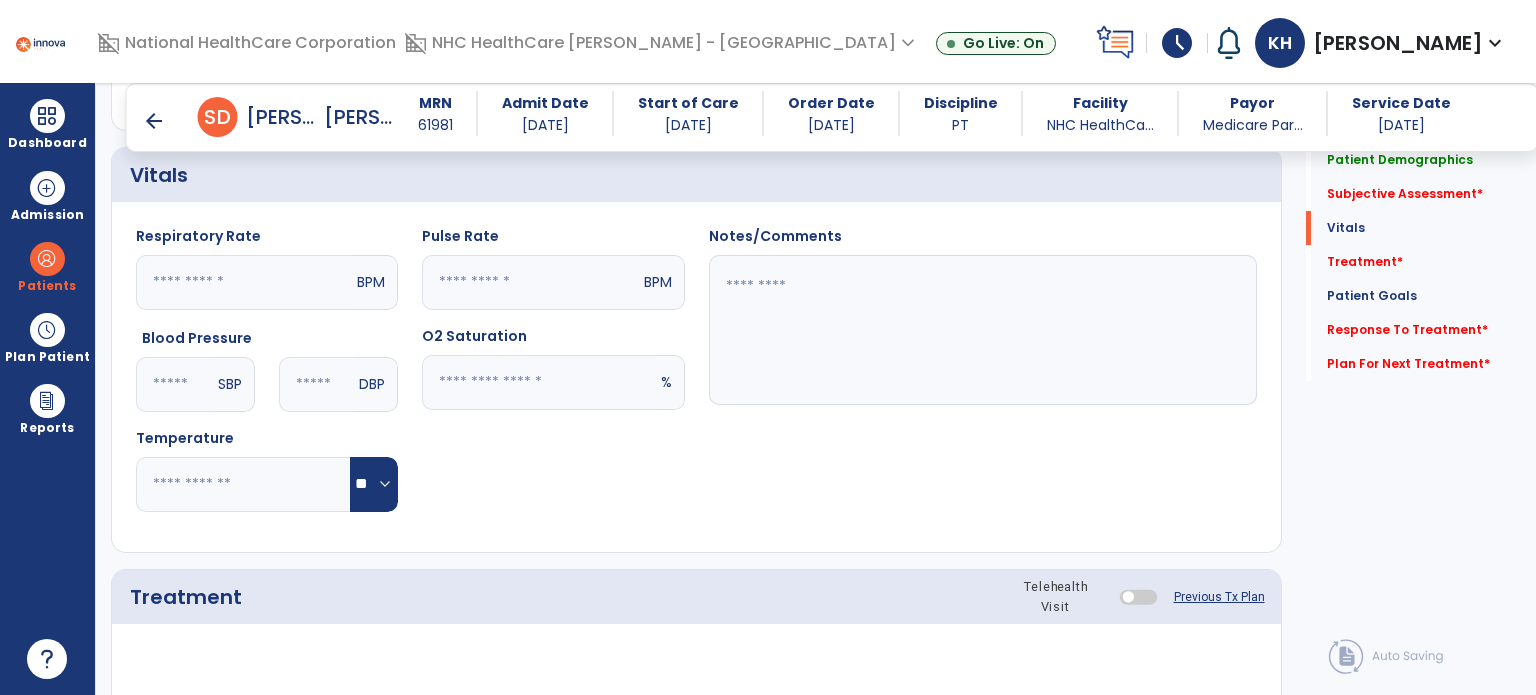 type on "***" 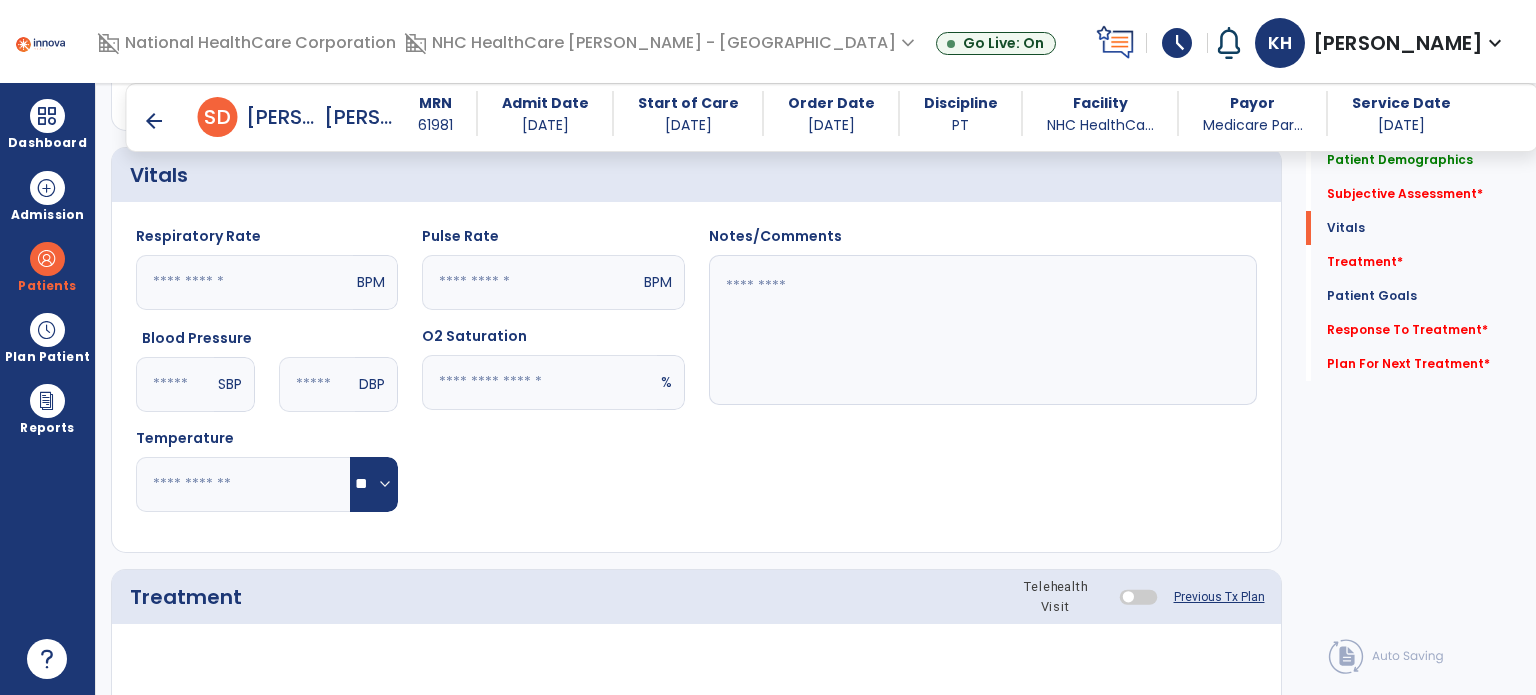 click 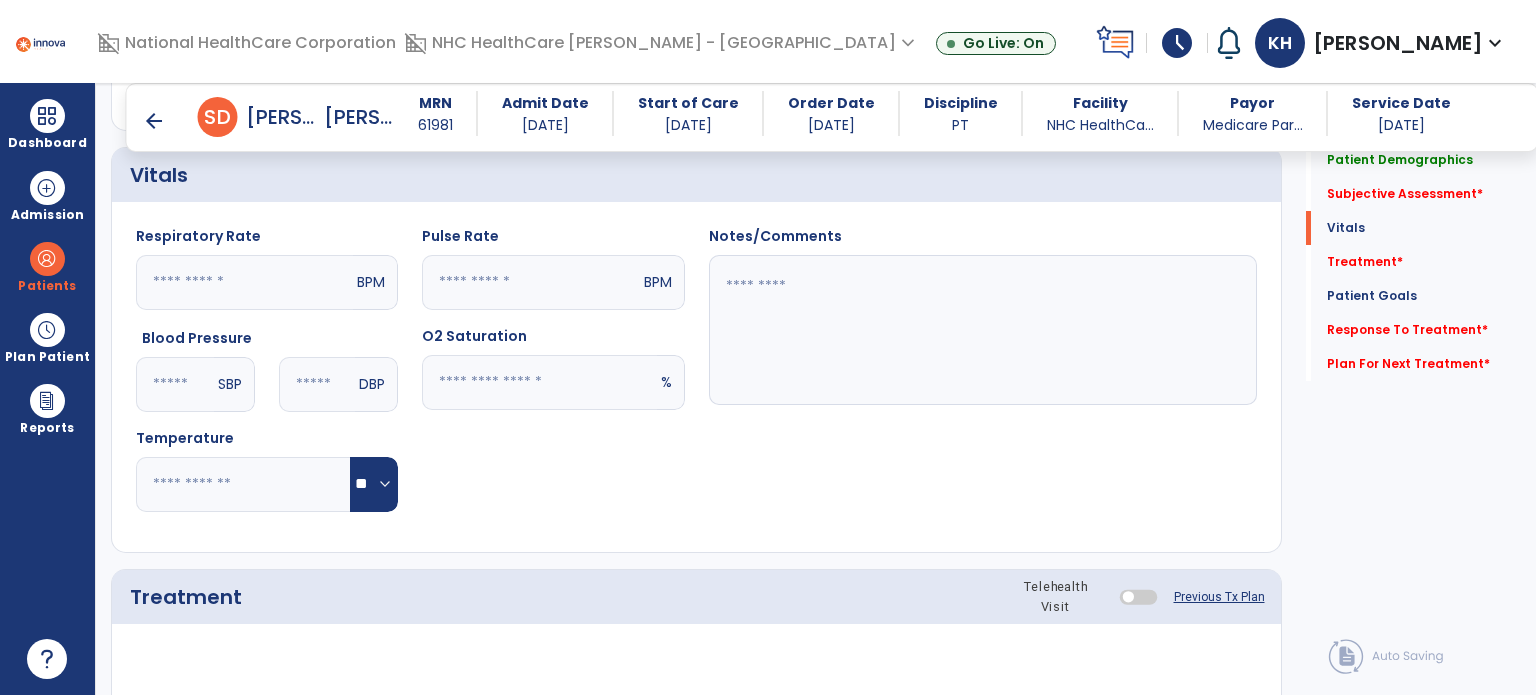click 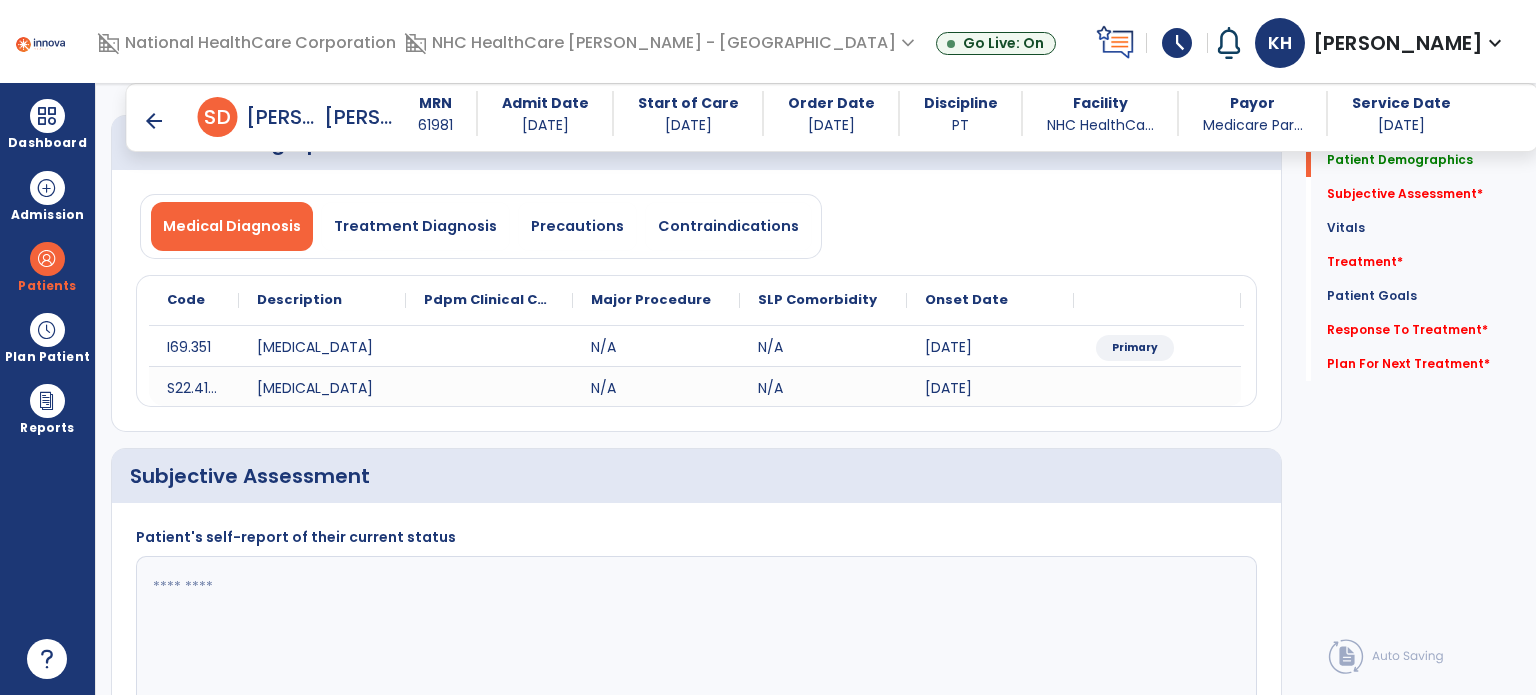 scroll, scrollTop: 123, scrollLeft: 0, axis: vertical 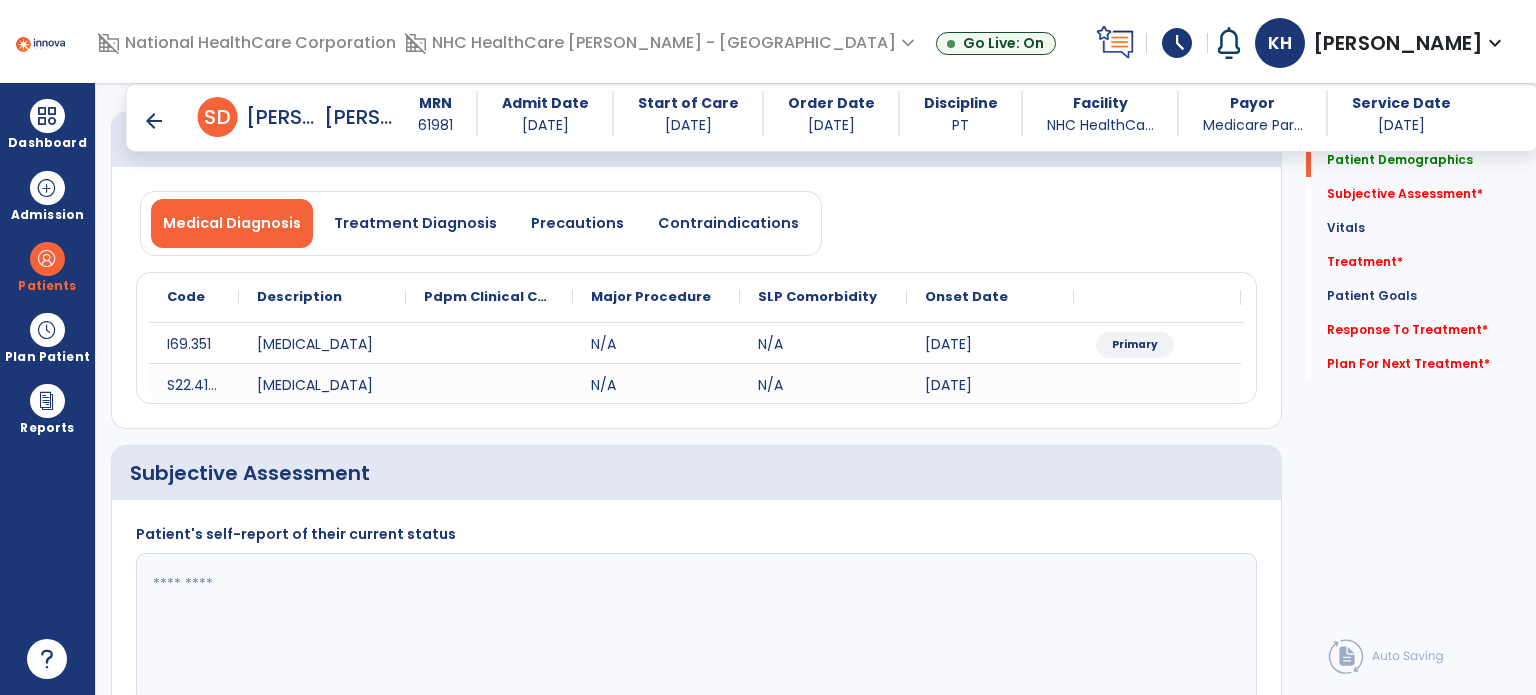 type on "**********" 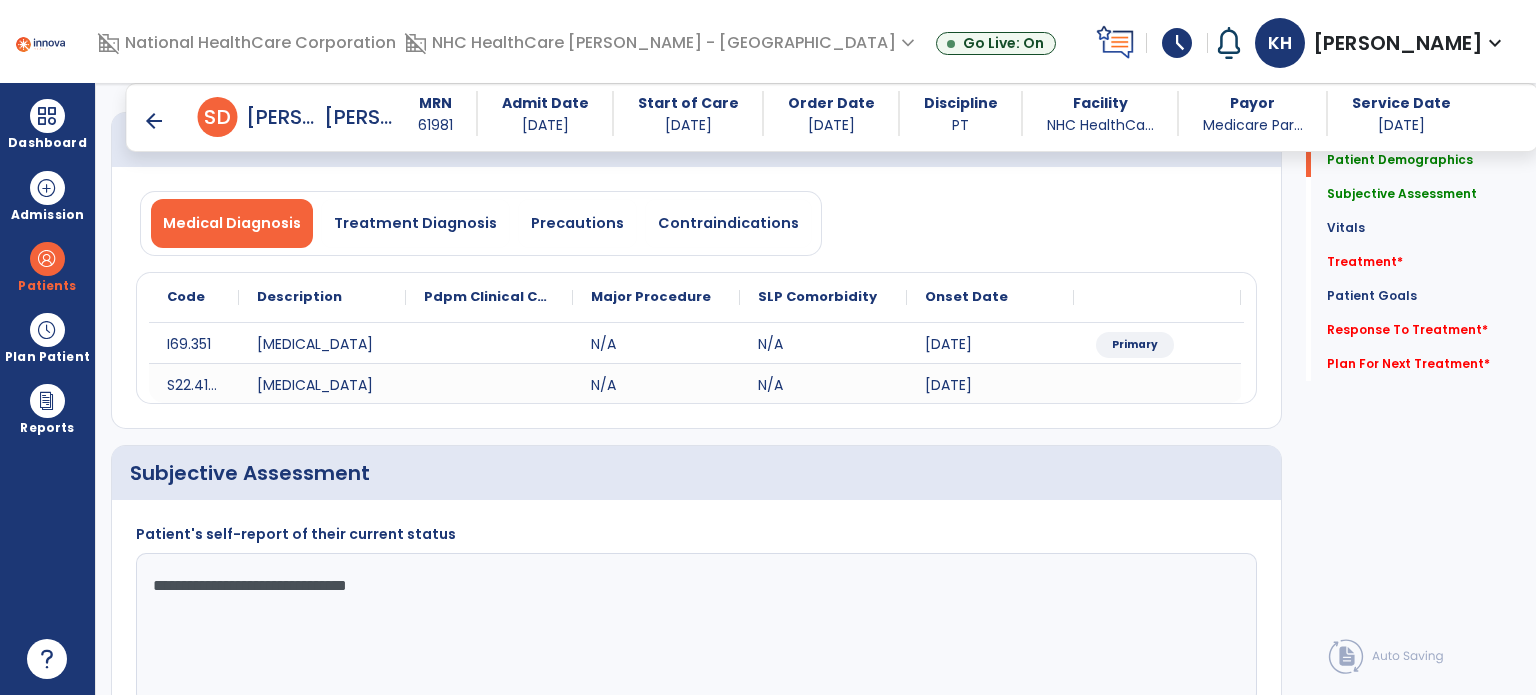 click on "**********" 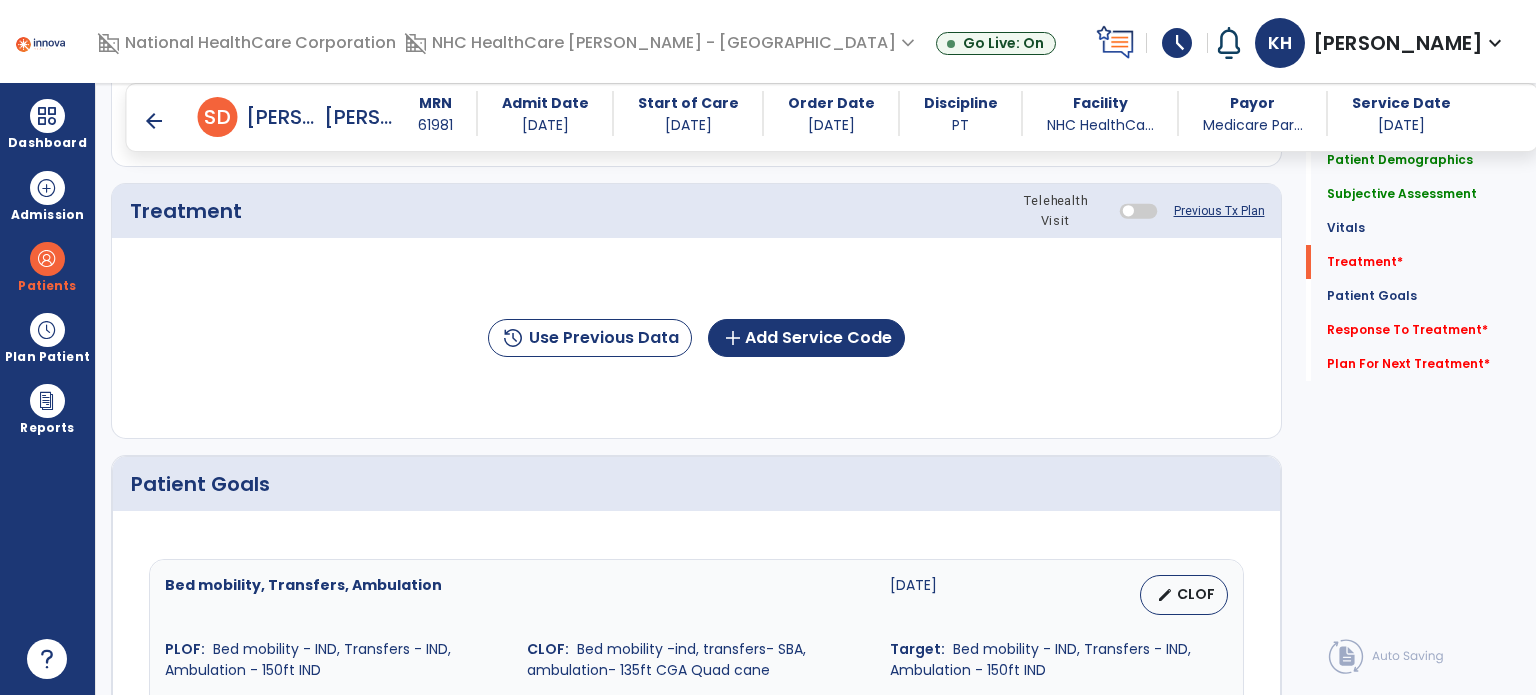 scroll, scrollTop: 1108, scrollLeft: 0, axis: vertical 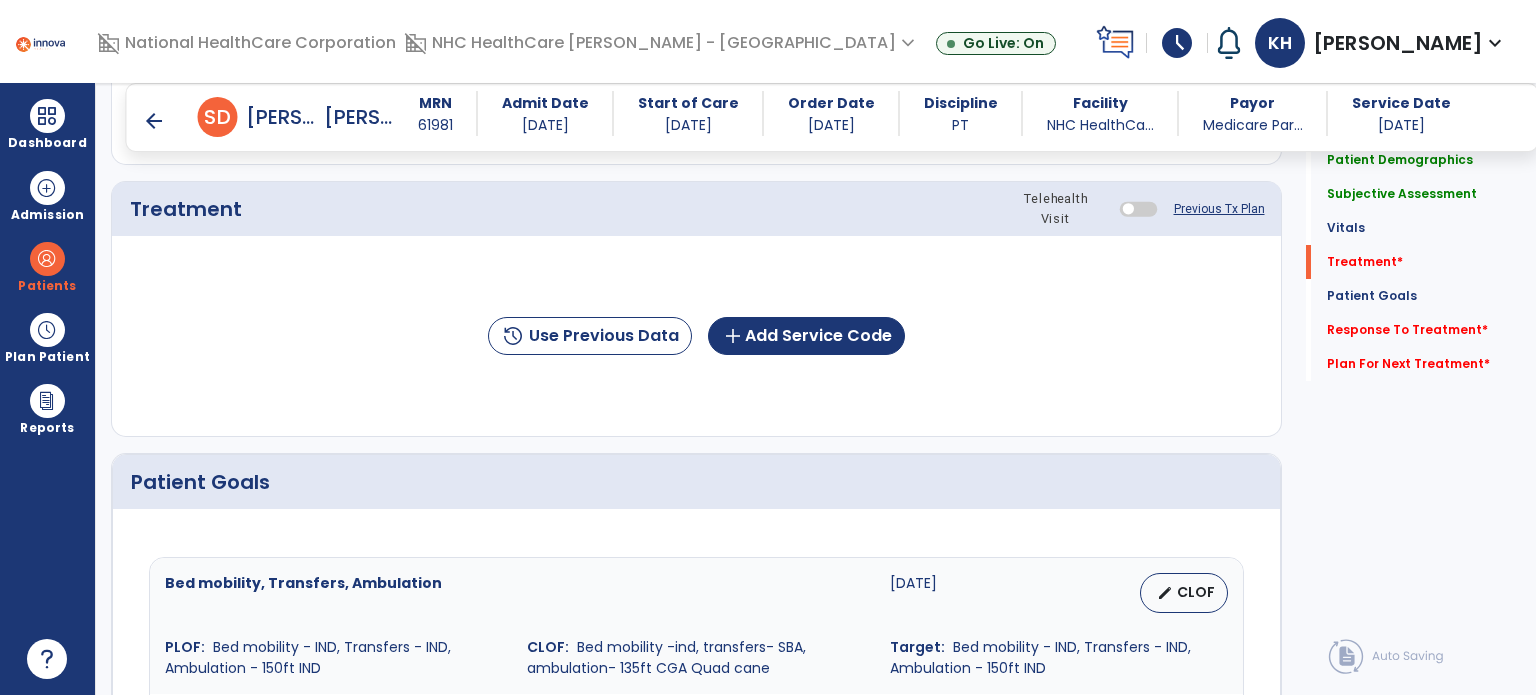type on "**********" 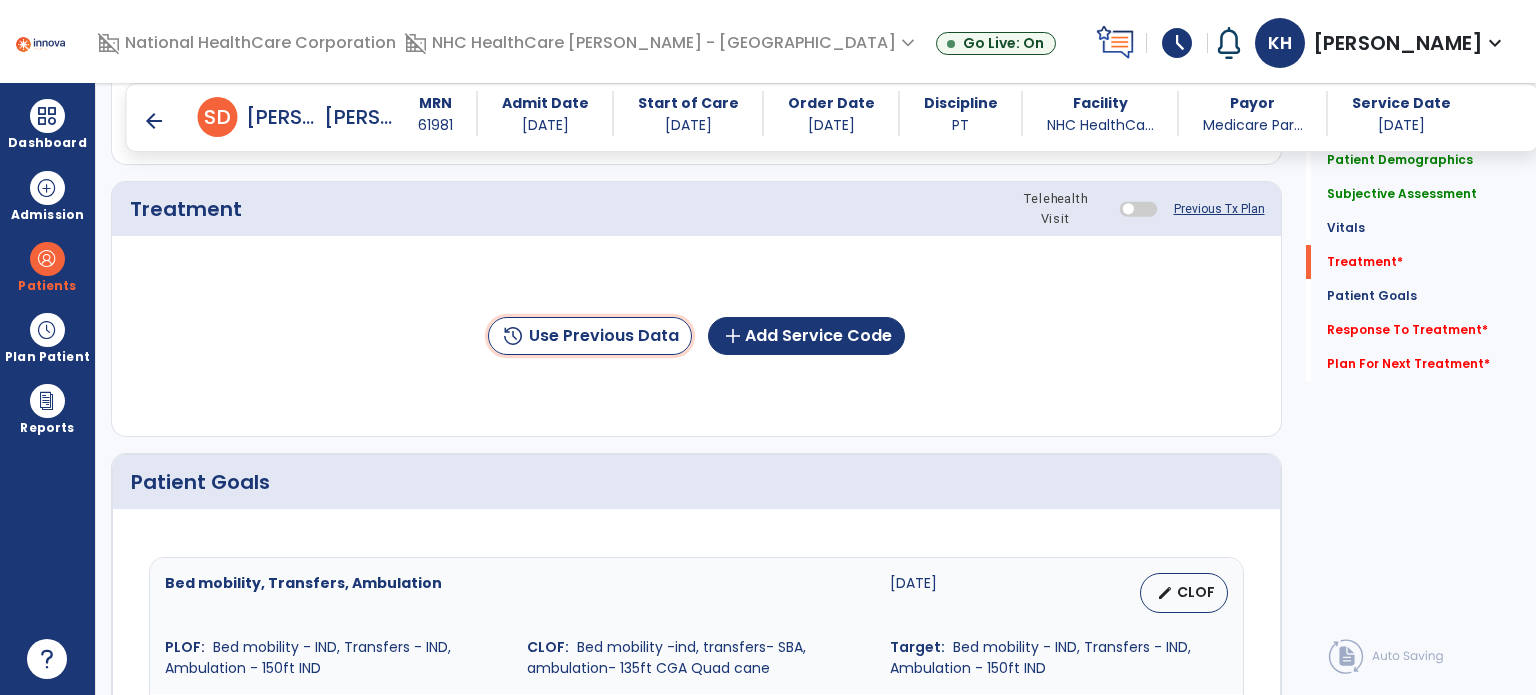 click on "history  Use Previous Data" 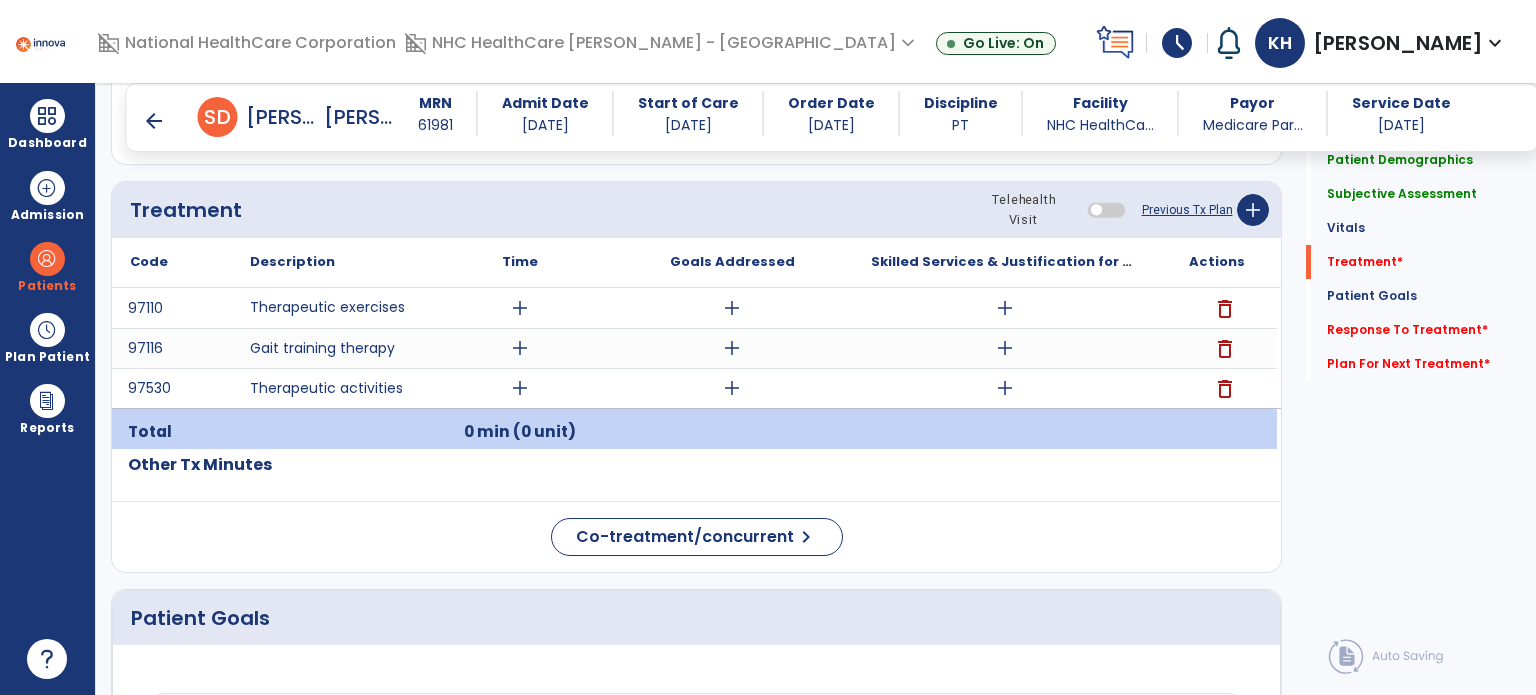 click on "Previous Tx Plan" 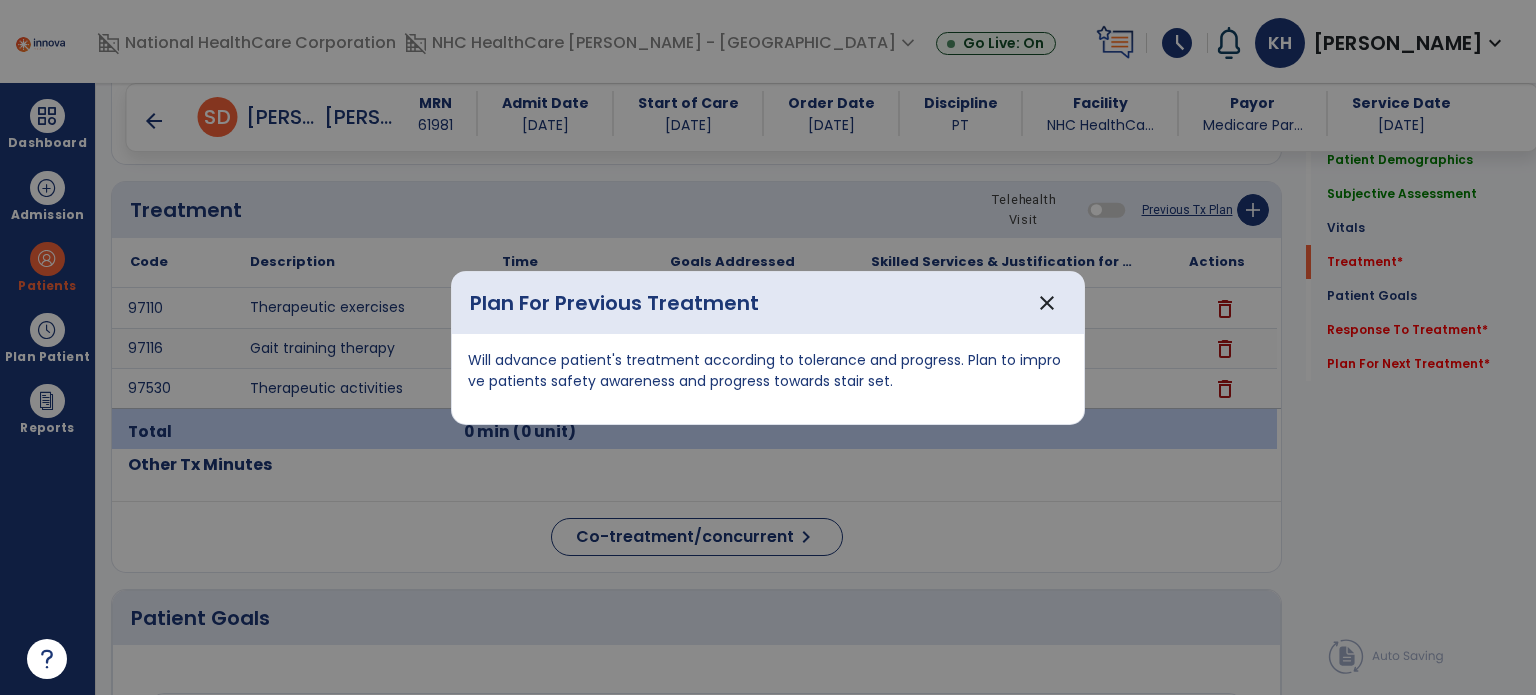 drag, startPoint x: 890, startPoint y: 383, endPoint x: 457, endPoint y: 342, distance: 434.93677 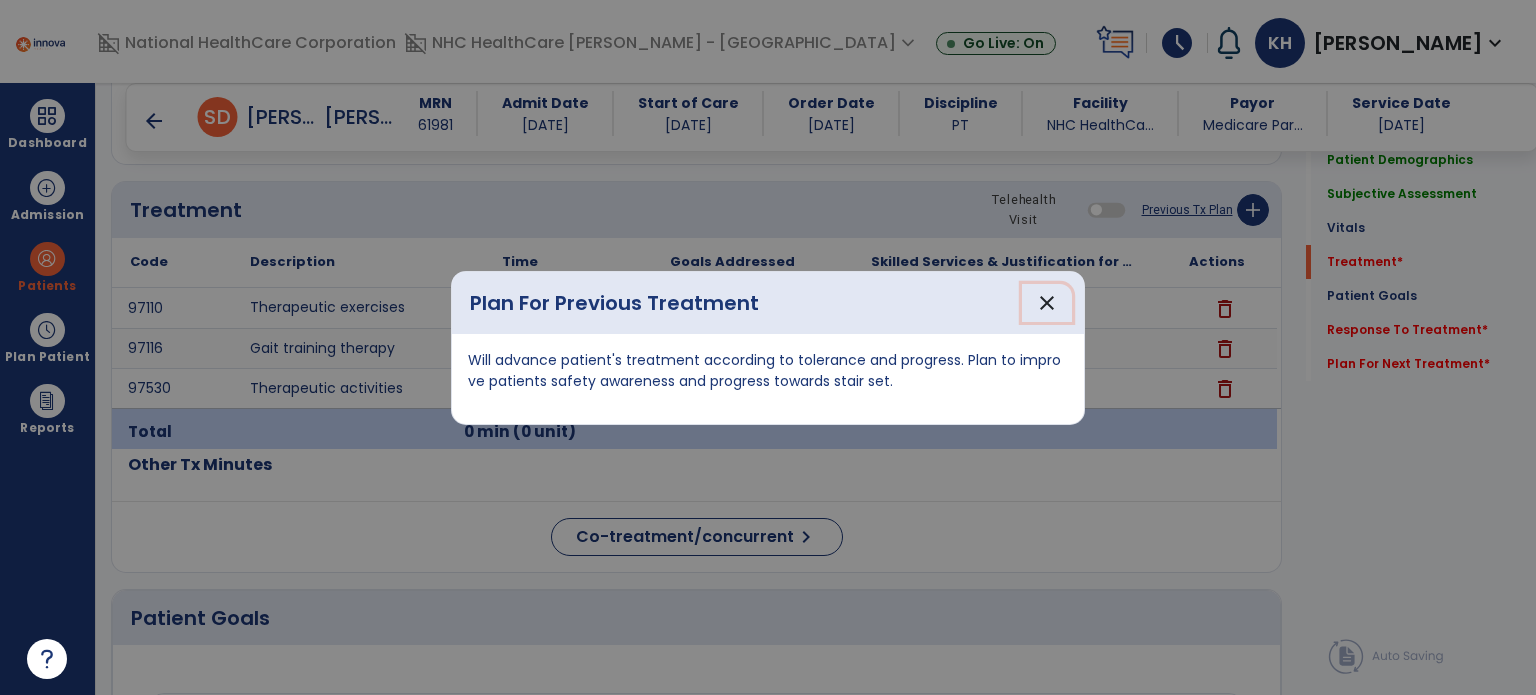 click on "close" at bounding box center [1047, 303] 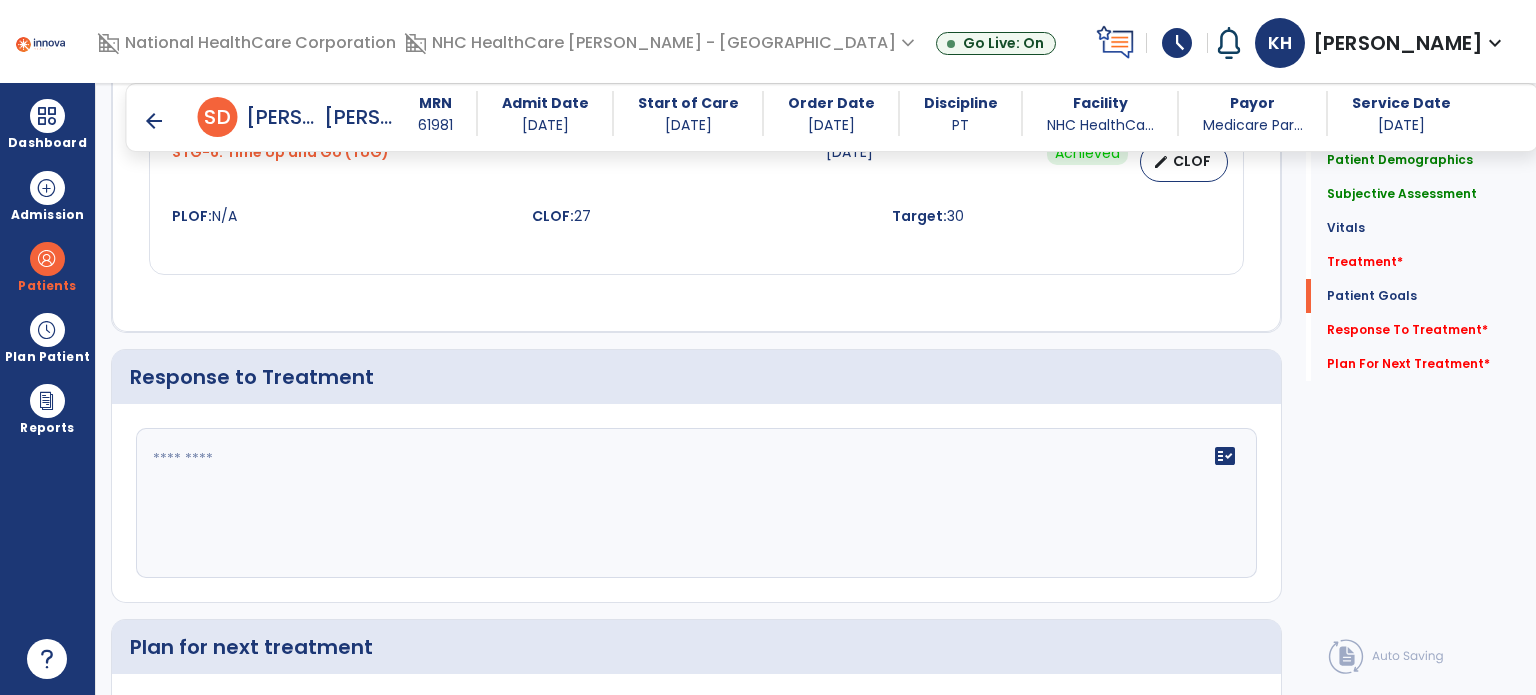 scroll, scrollTop: 2689, scrollLeft: 0, axis: vertical 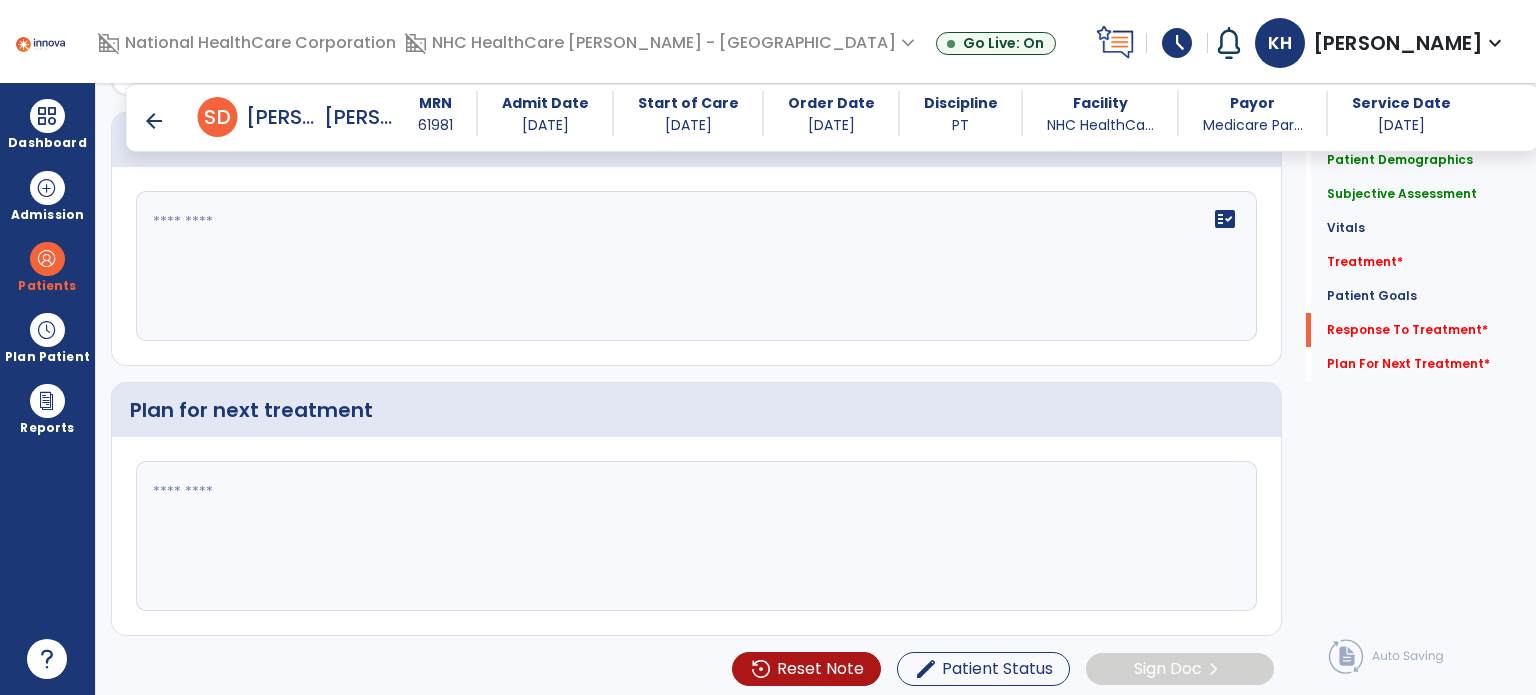 click 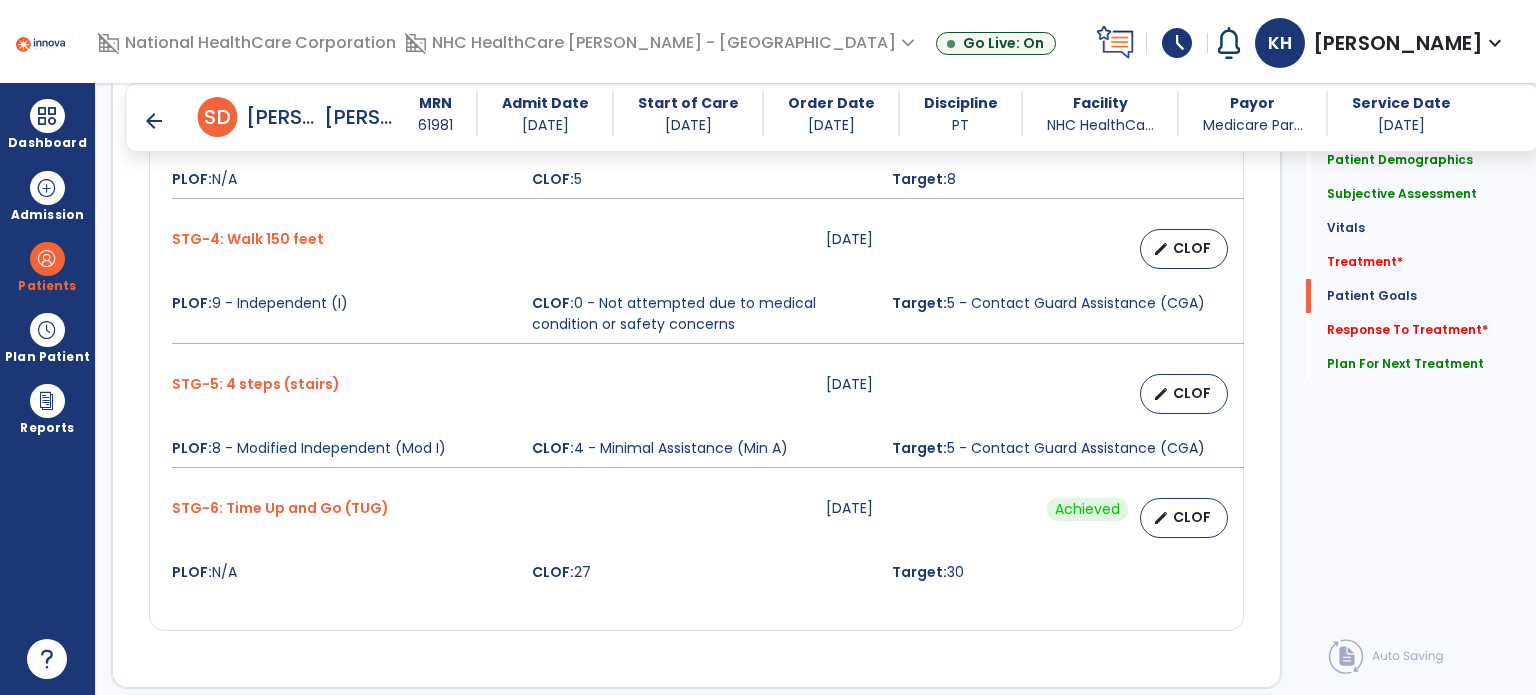 scroll, scrollTop: 2097, scrollLeft: 0, axis: vertical 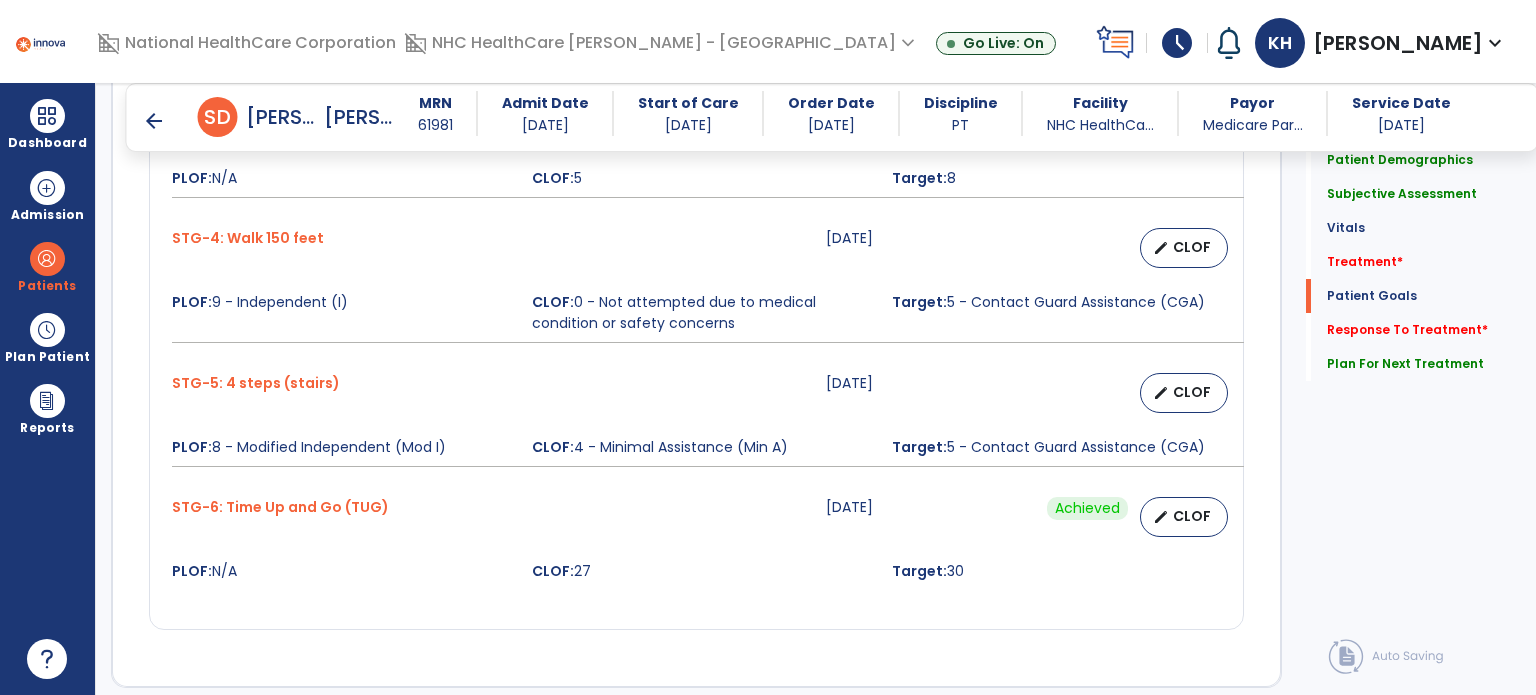type on "**********" 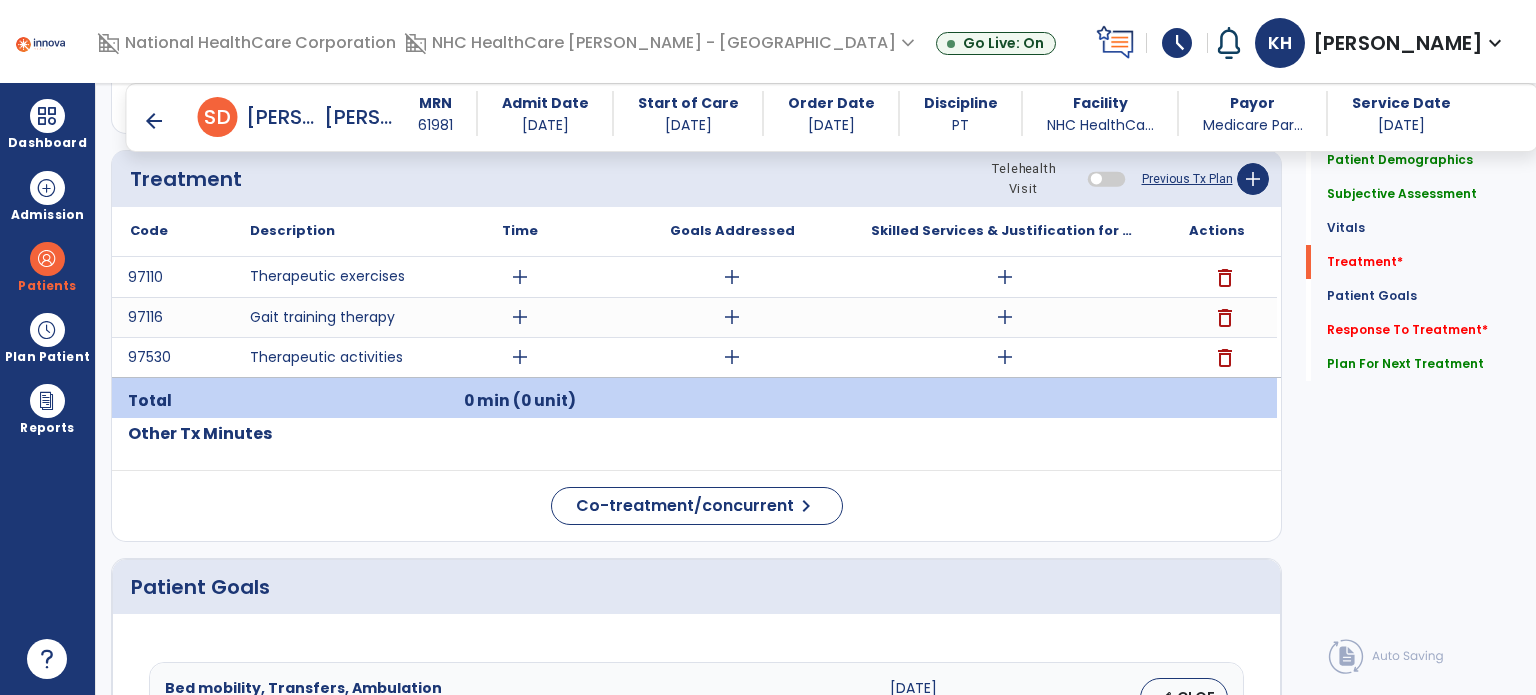 scroll, scrollTop: 1137, scrollLeft: 0, axis: vertical 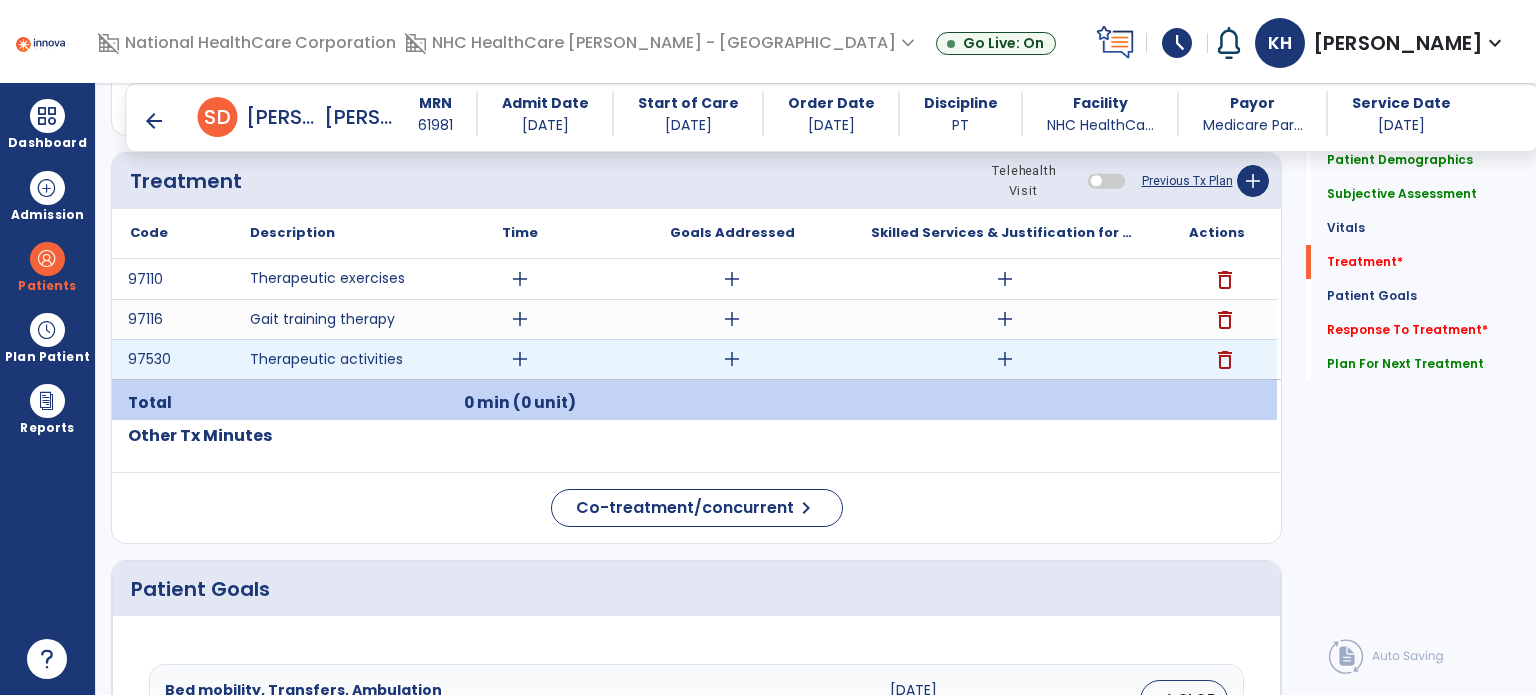 click on "add" at bounding box center [1005, 359] 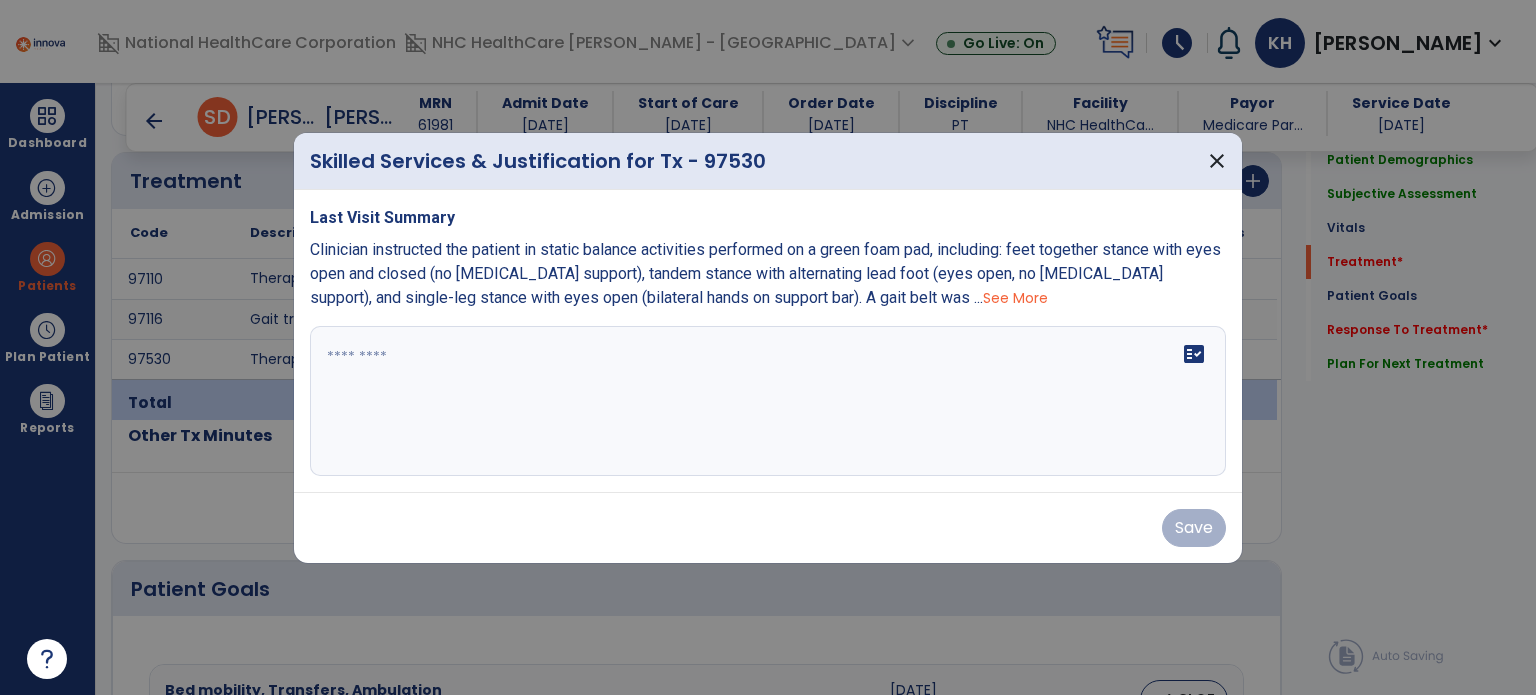 click on "fact_check" at bounding box center [768, 401] 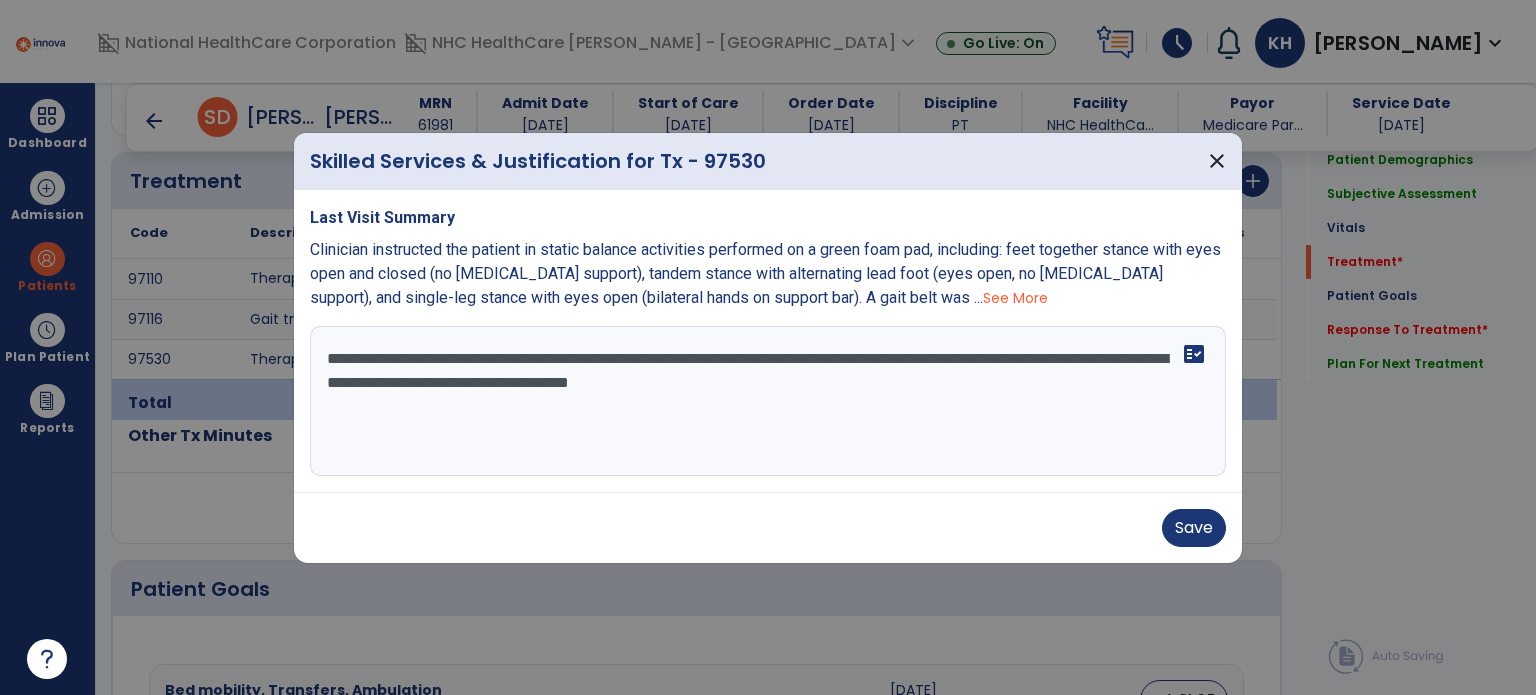 type on "**********" 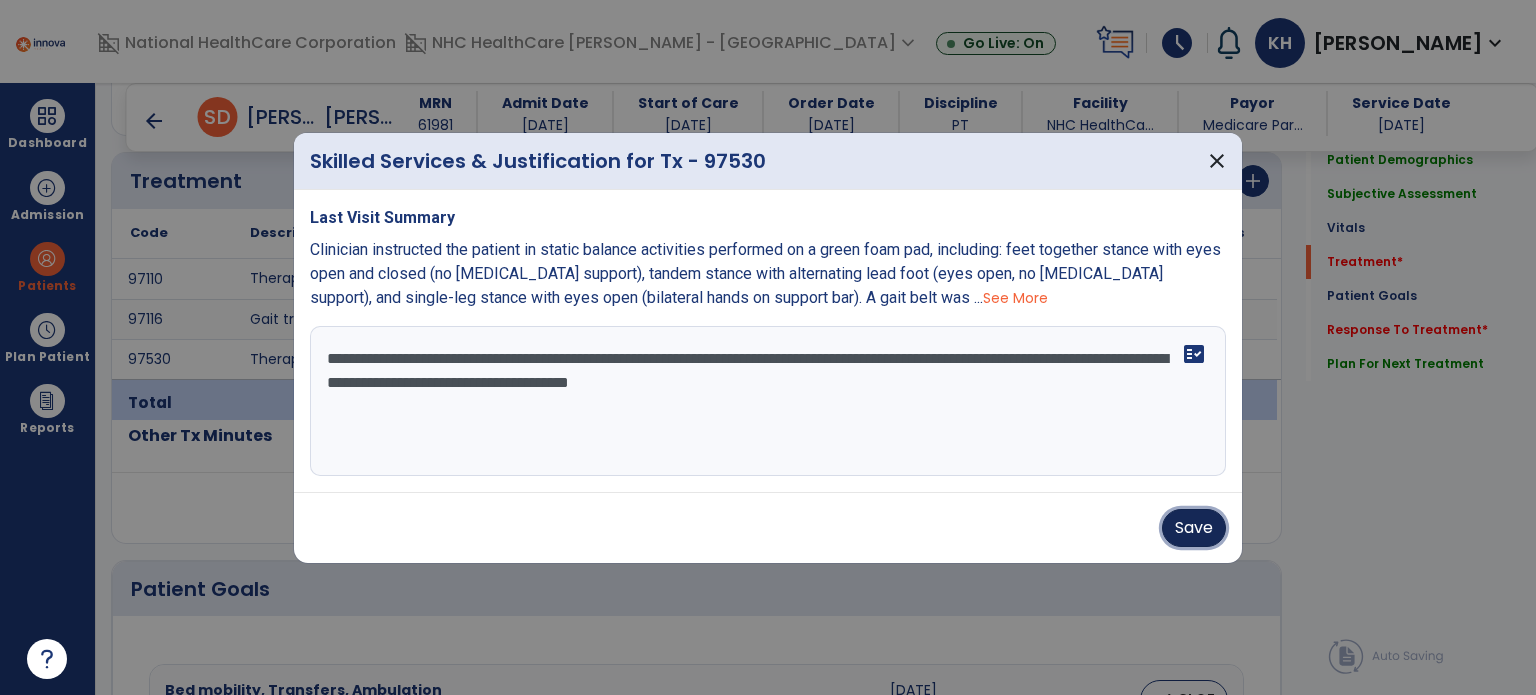 click on "Save" at bounding box center [1194, 528] 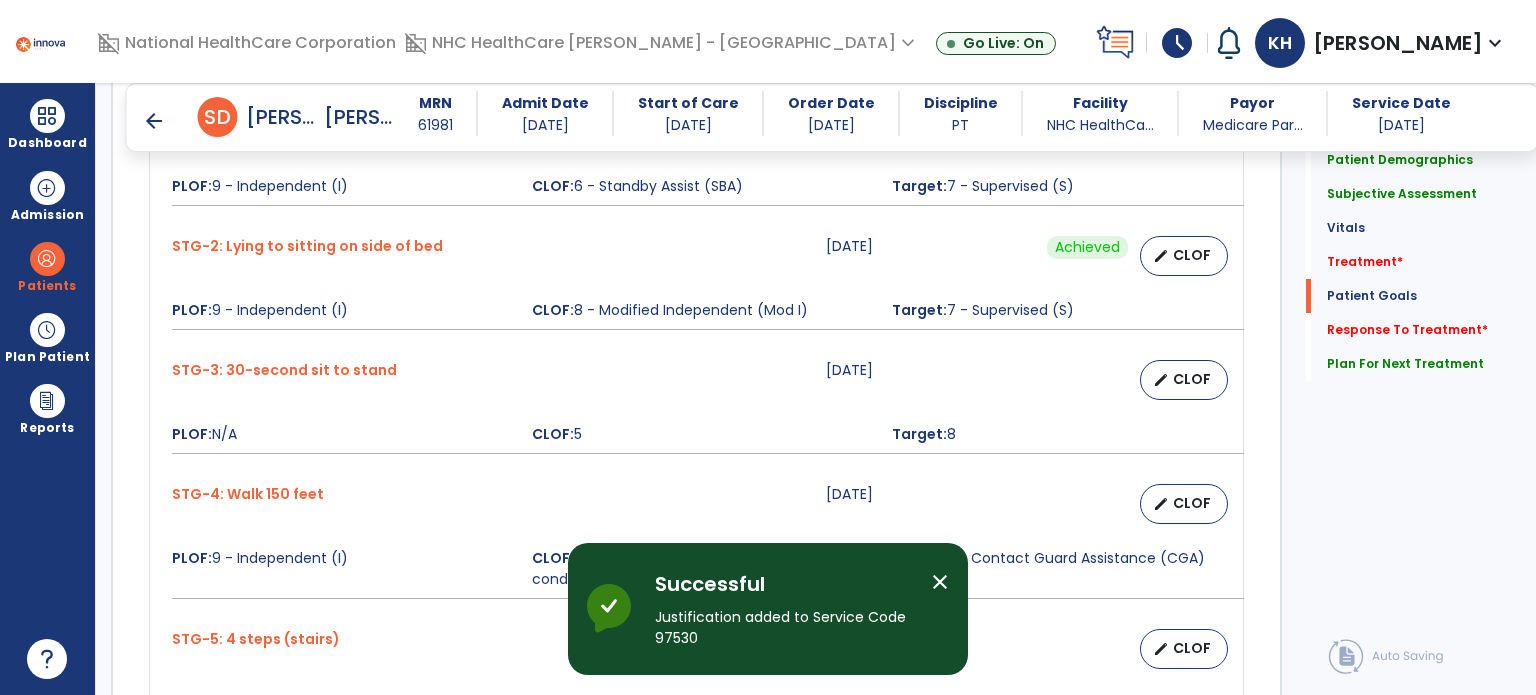 scroll, scrollTop: 1864, scrollLeft: 0, axis: vertical 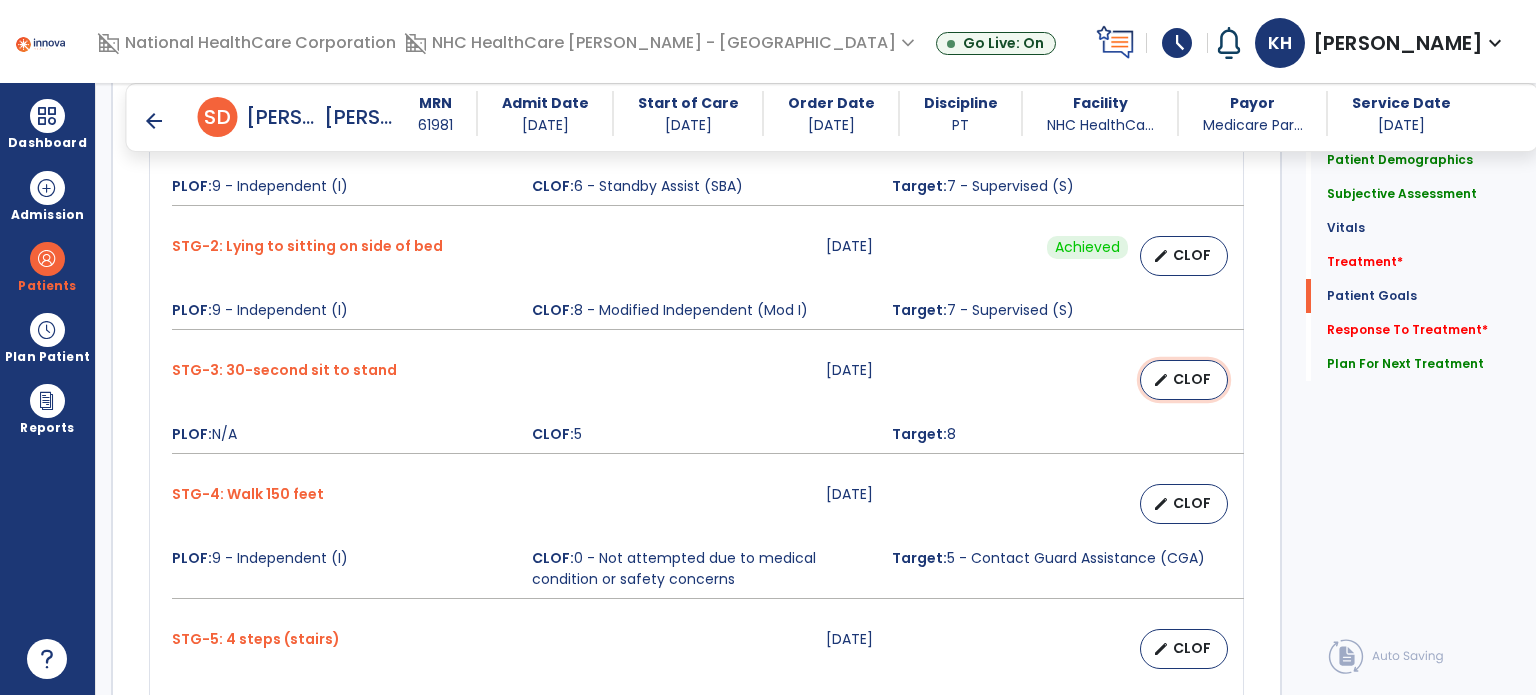 click on "edit" at bounding box center (1161, 380) 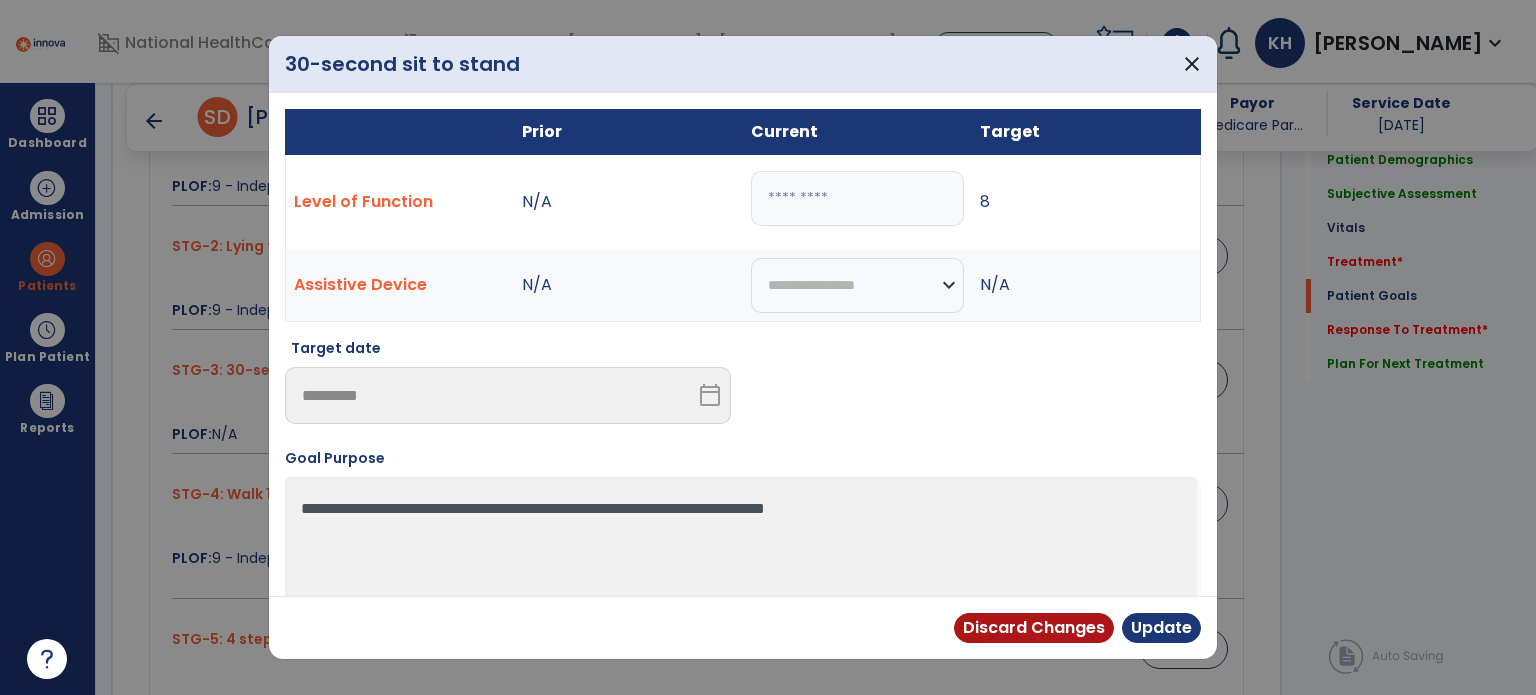 click at bounding box center (857, 167) 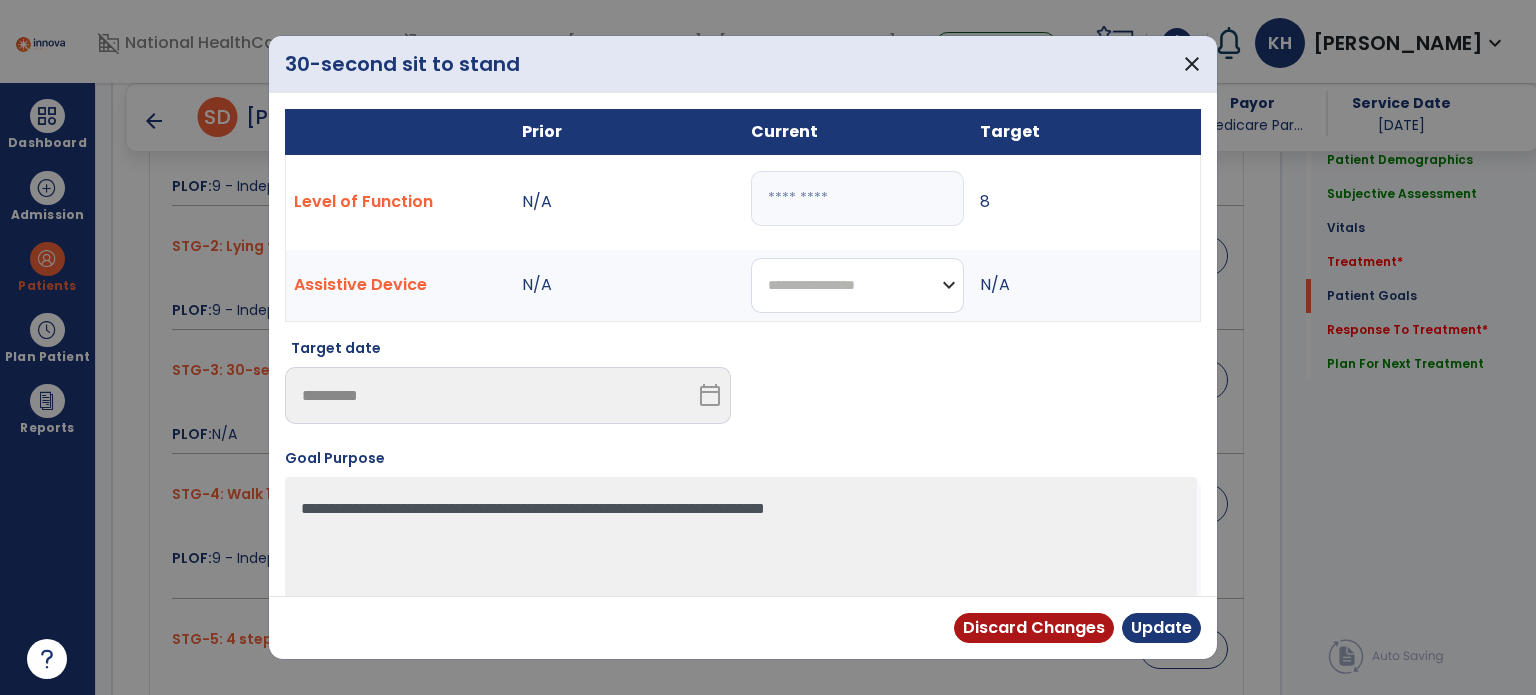 click on "**********" at bounding box center [857, 285] 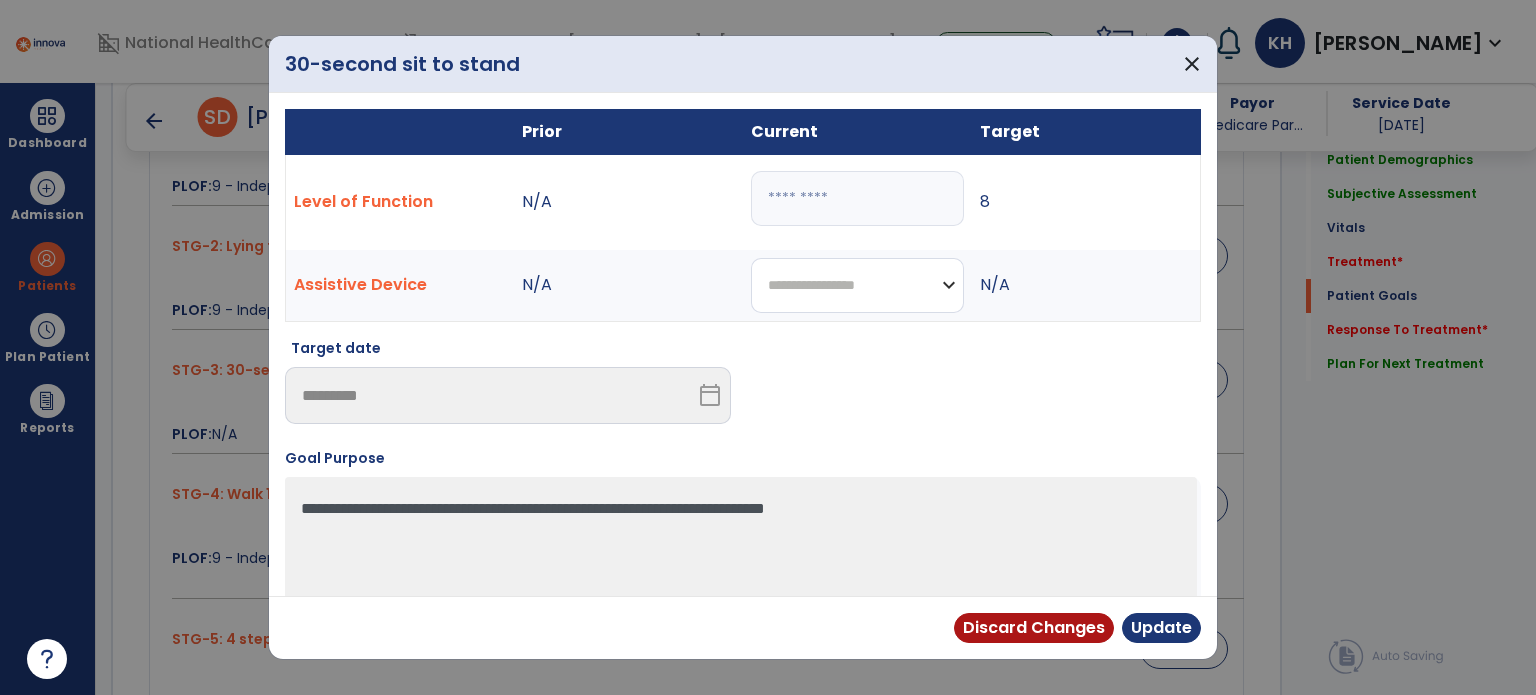select on "*********" 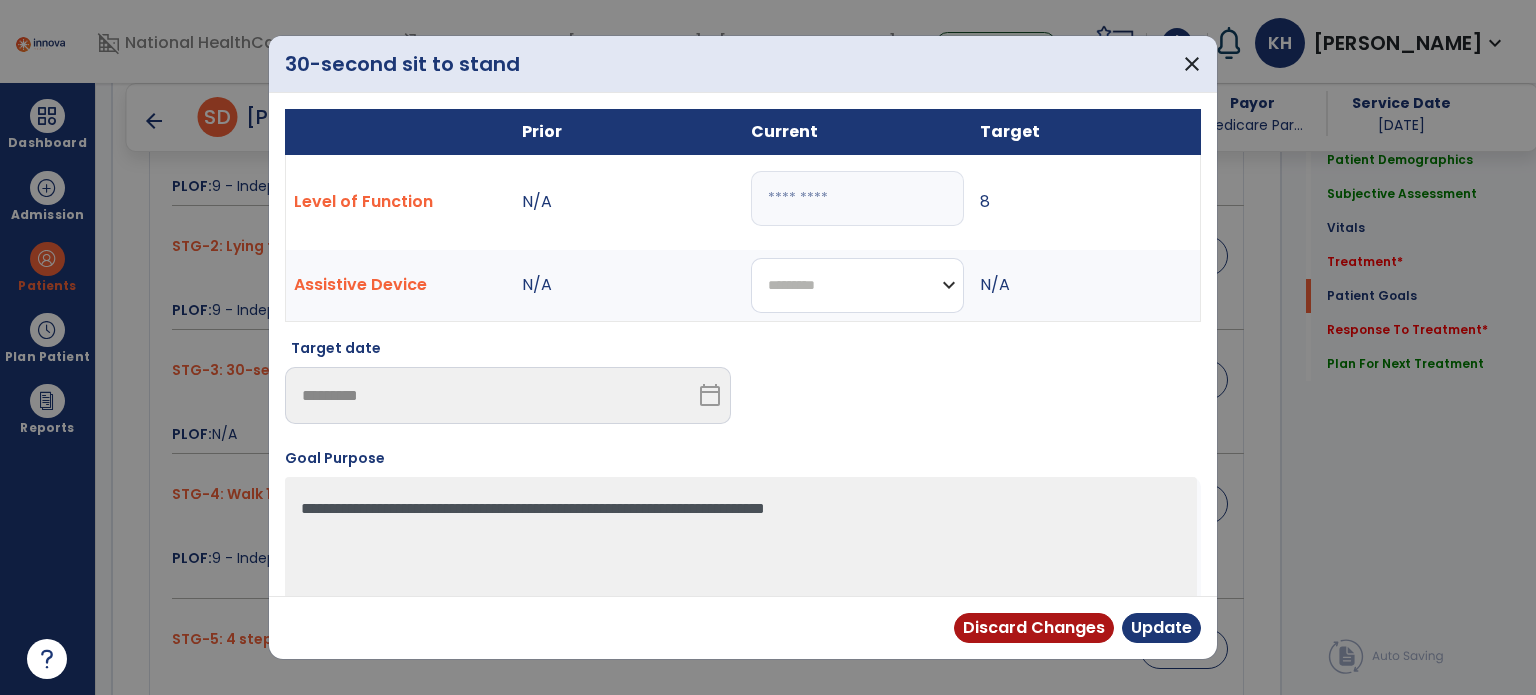click on "**********" at bounding box center (857, 285) 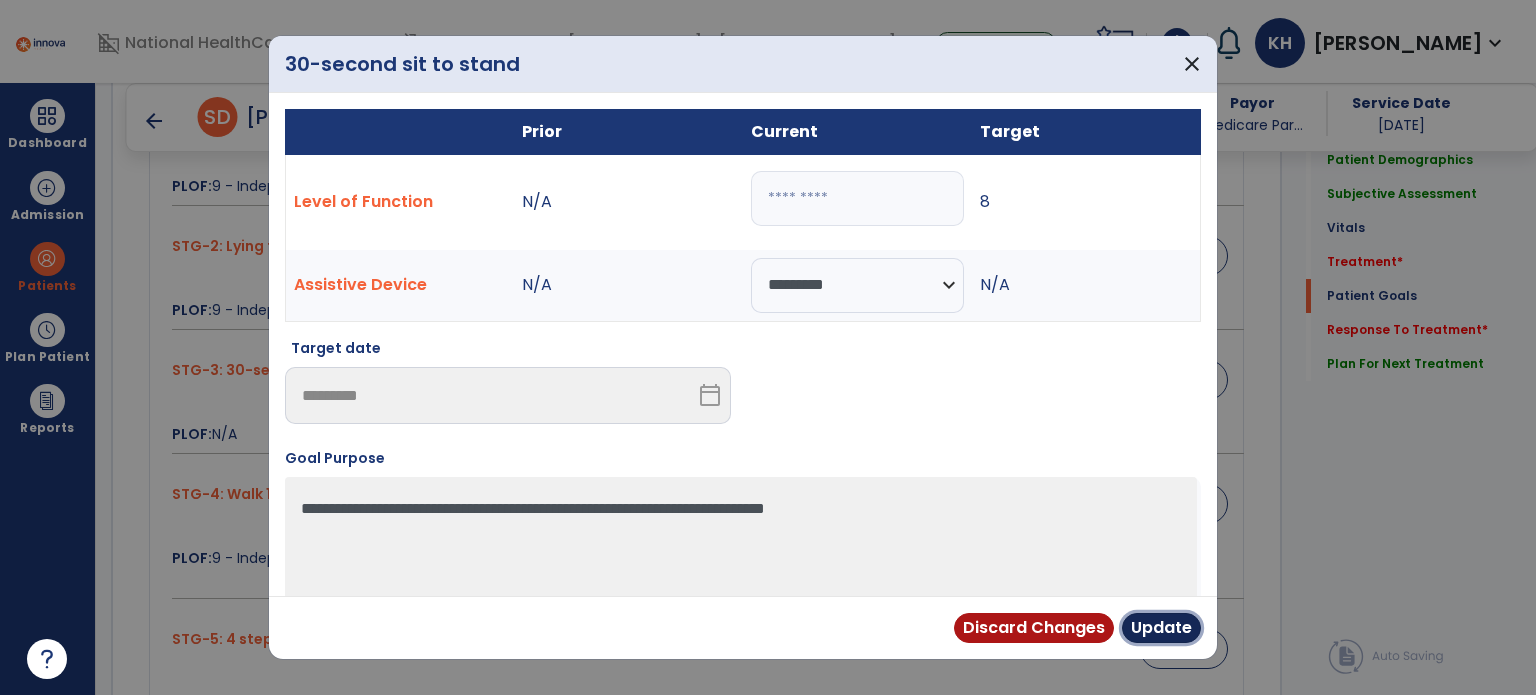 click on "Update" at bounding box center (1161, 628) 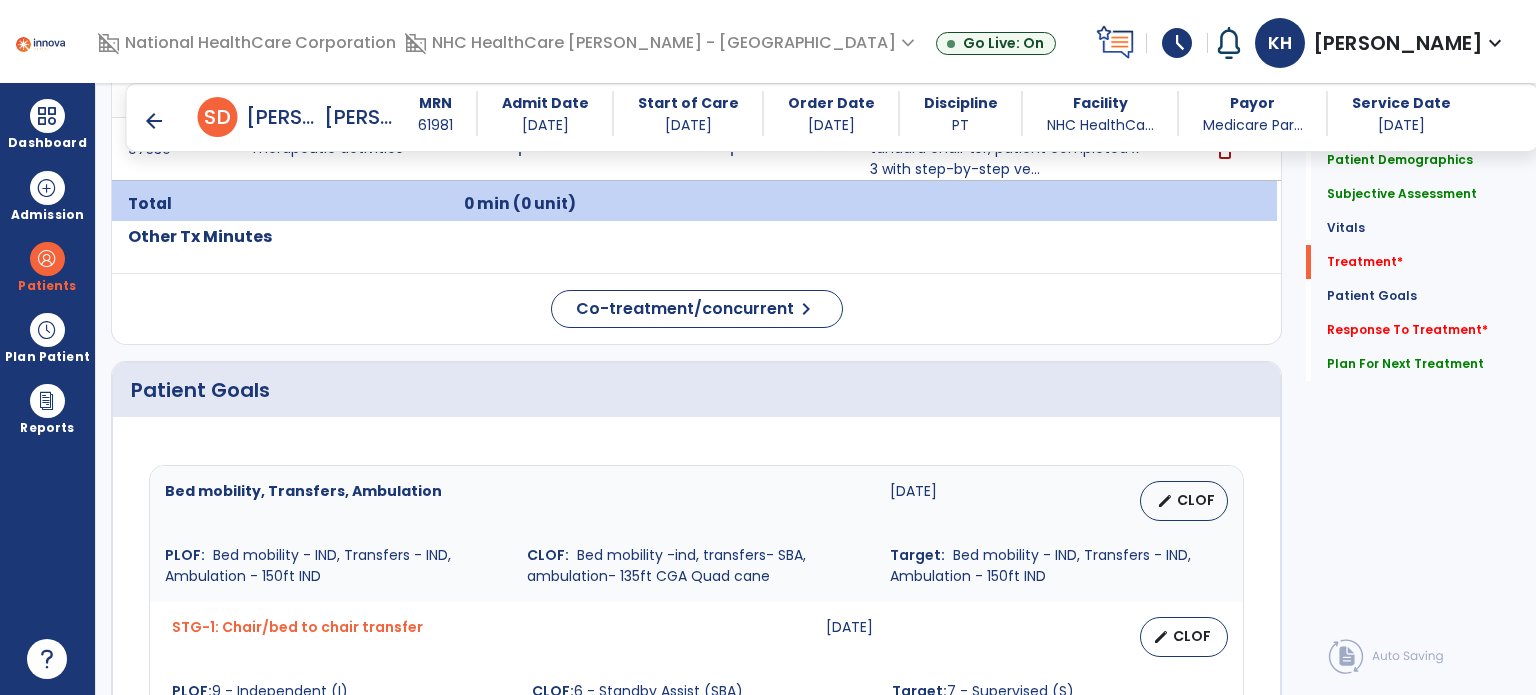 scroll, scrollTop: 1155, scrollLeft: 0, axis: vertical 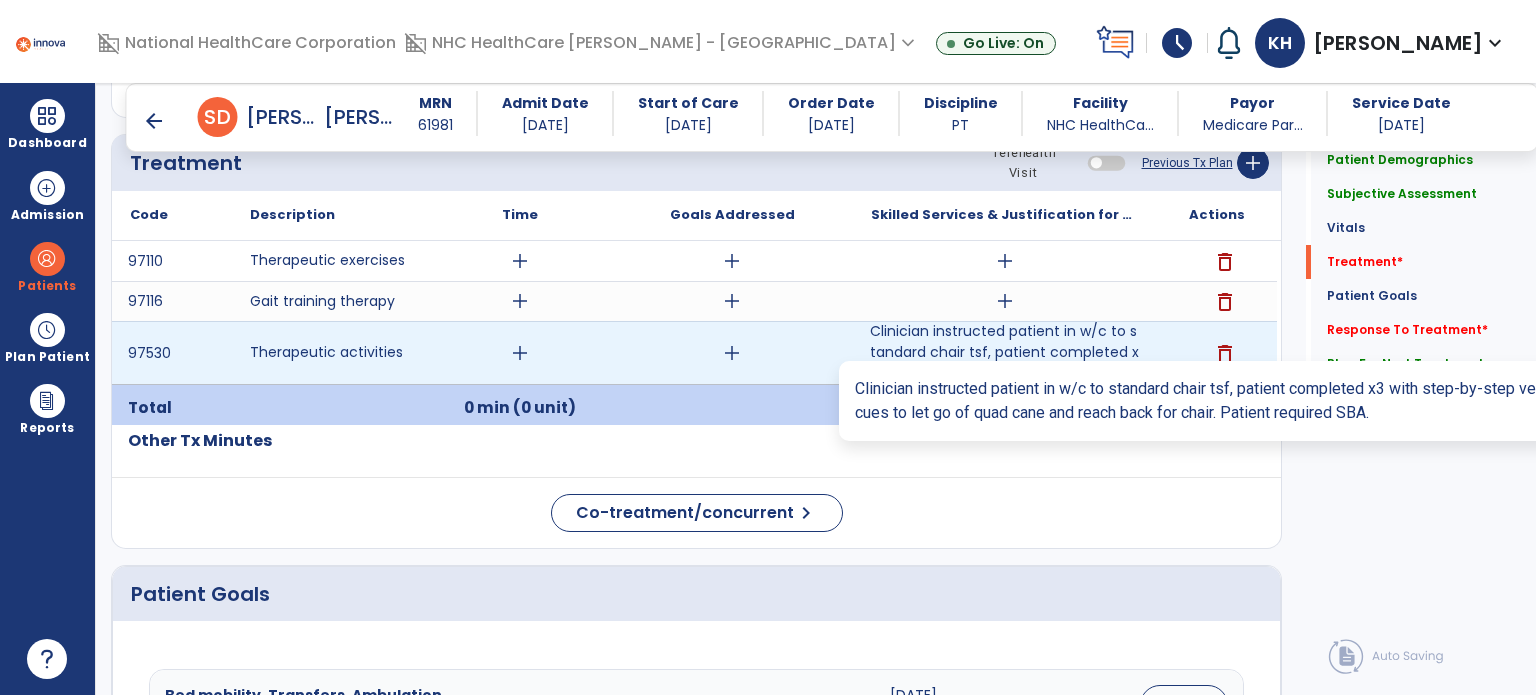 click on "Clinician instructed patient in w/c to standard chair tsf, patient completed x3 with step-by-step ve..." at bounding box center (1004, 352) 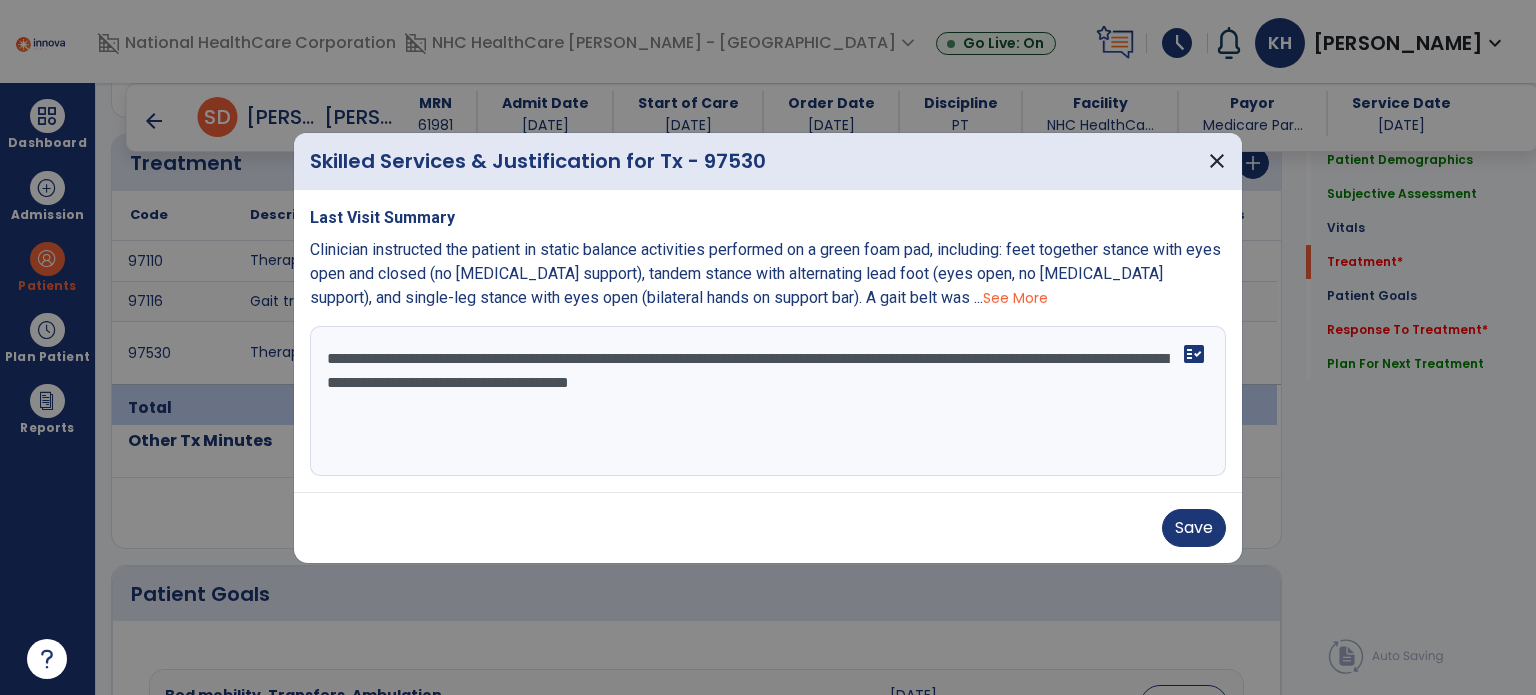 click on "**********" at bounding box center [768, 401] 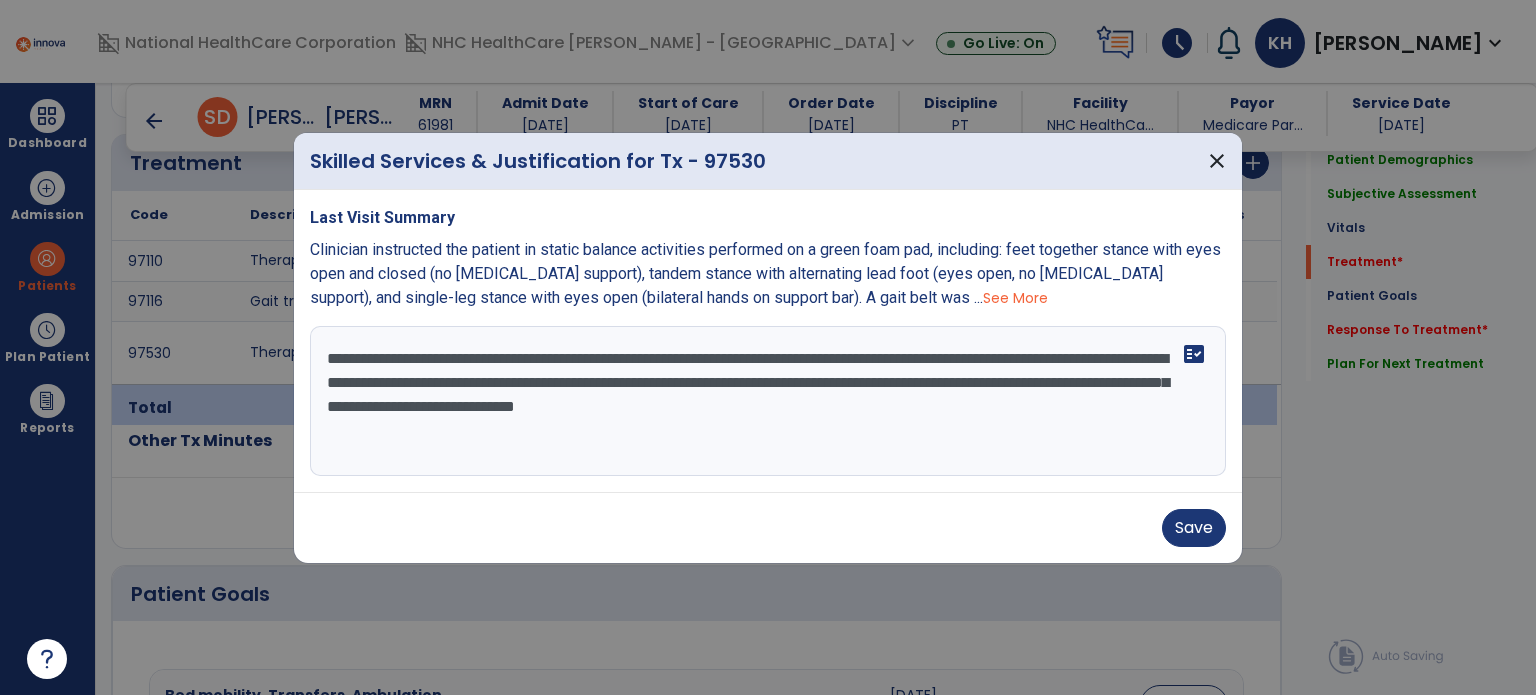 click on "**********" at bounding box center [768, 401] 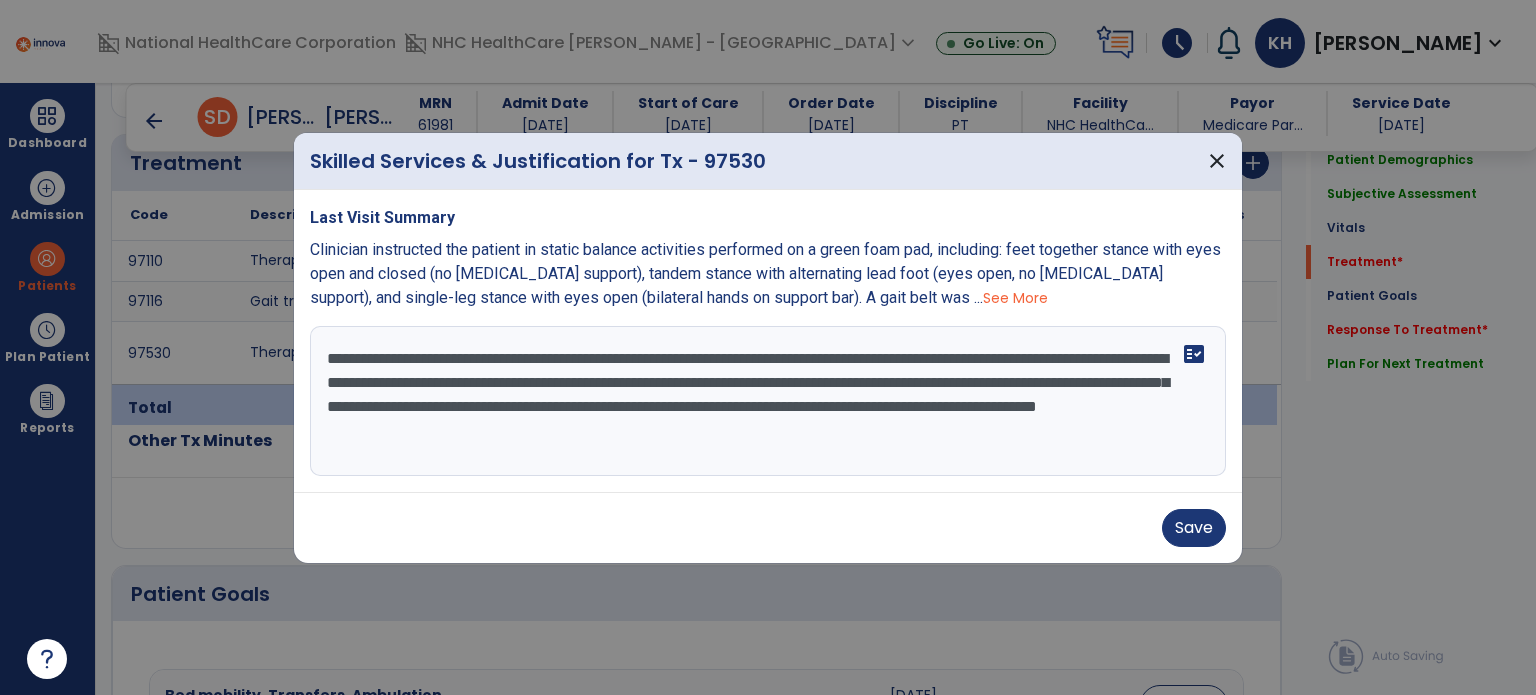 type on "**********" 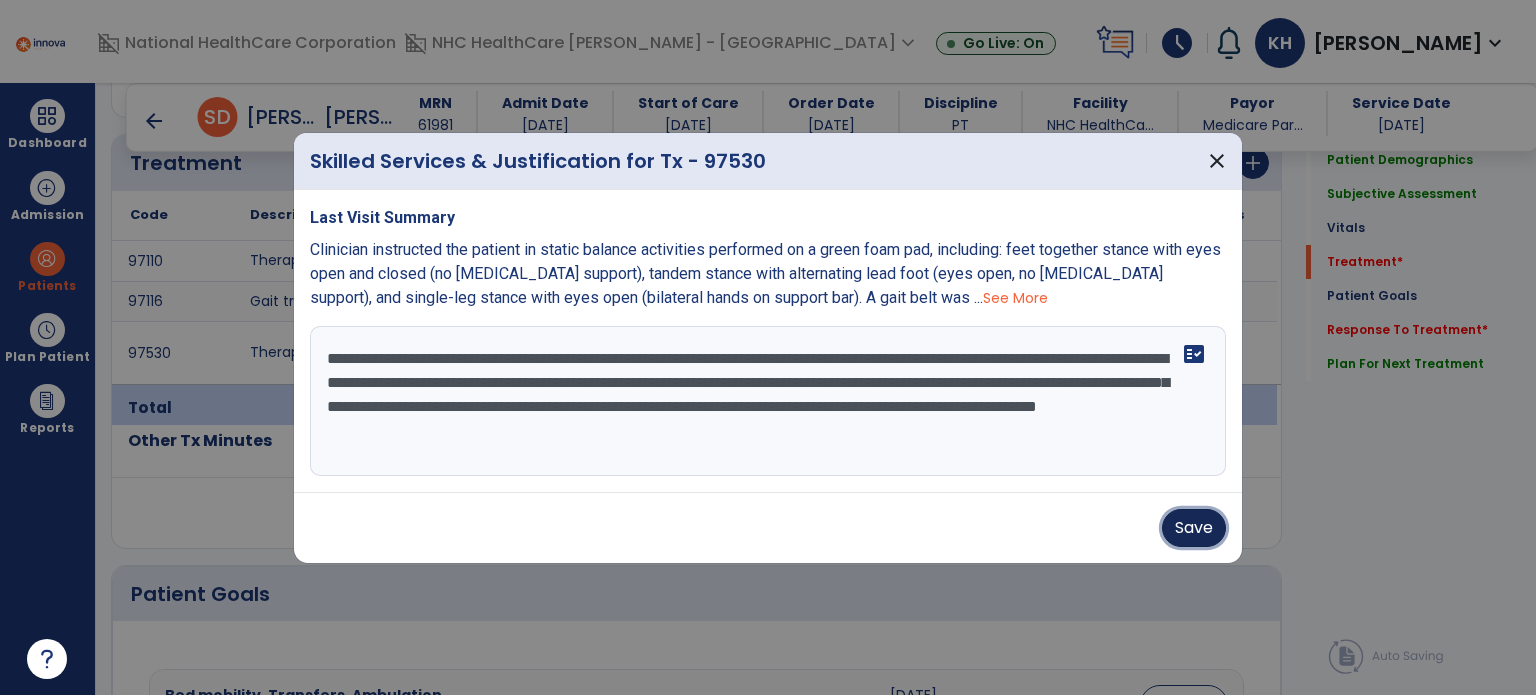 click on "Save" at bounding box center (1194, 528) 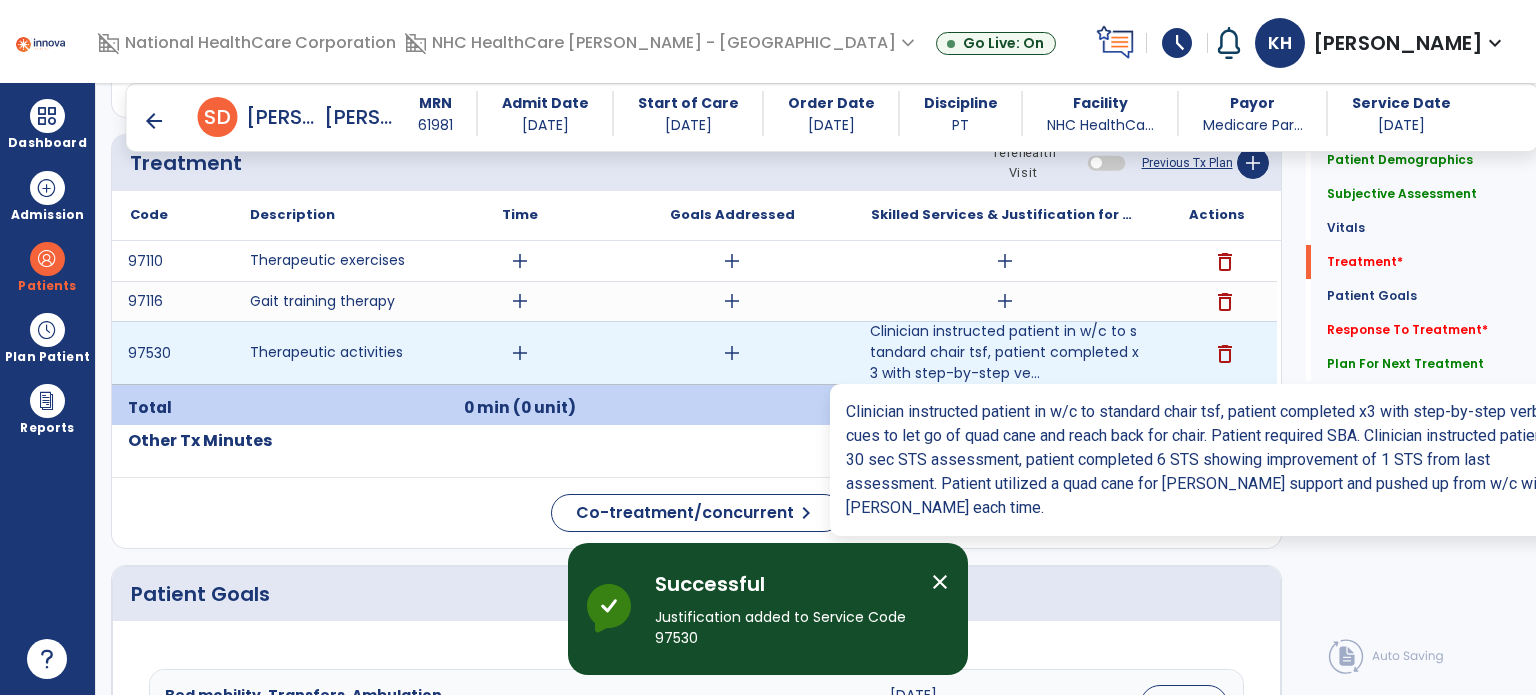click on "Clinician instructed patient in w/c to standard chair tsf, patient completed x3 with step-by-step ve..." at bounding box center (1004, 352) 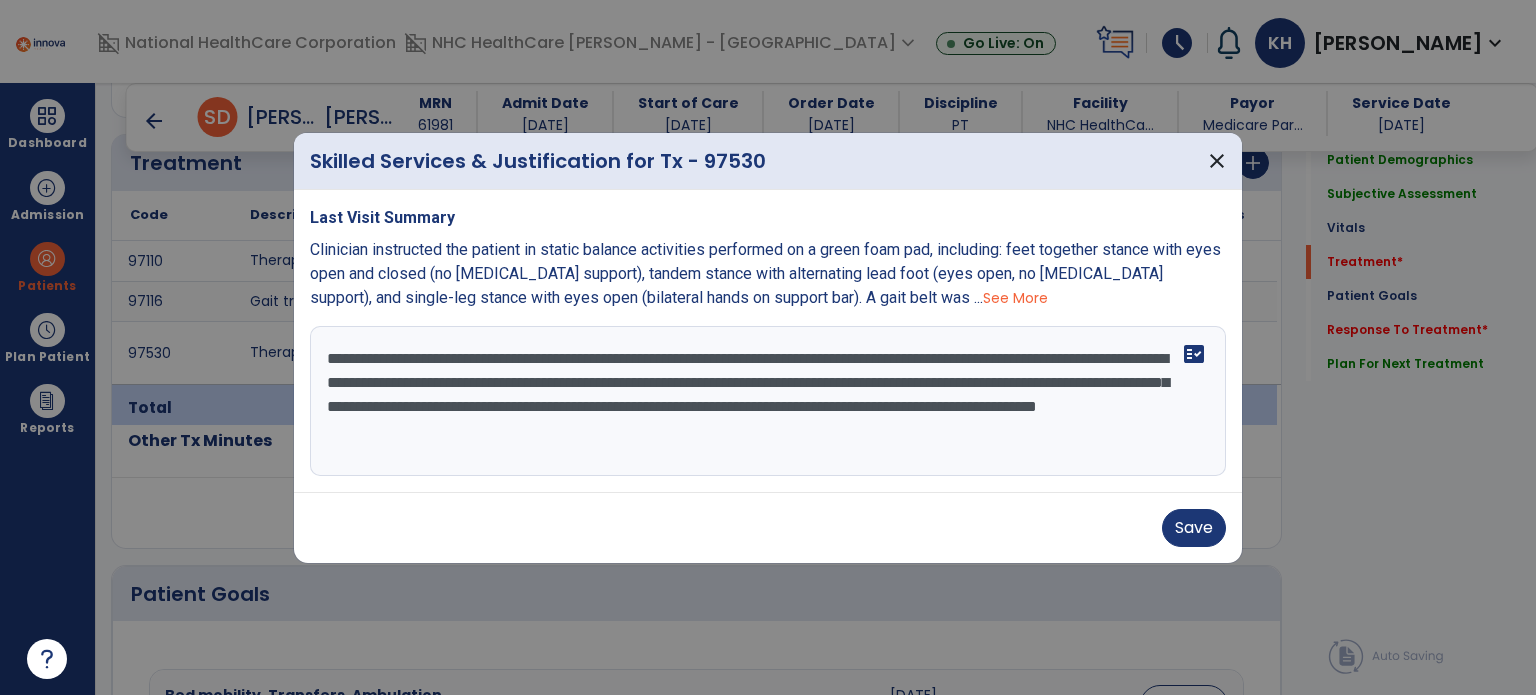 click on "**********" at bounding box center [768, 401] 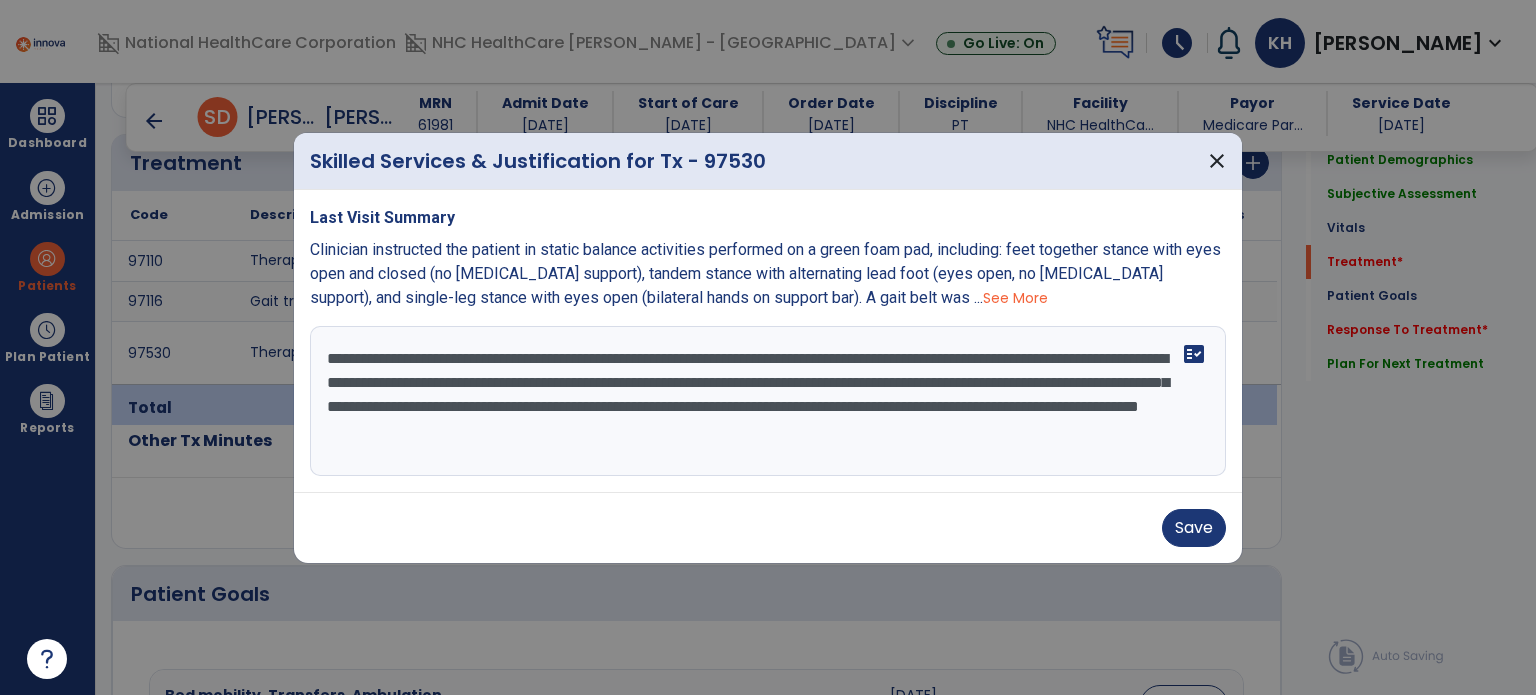 type on "**********" 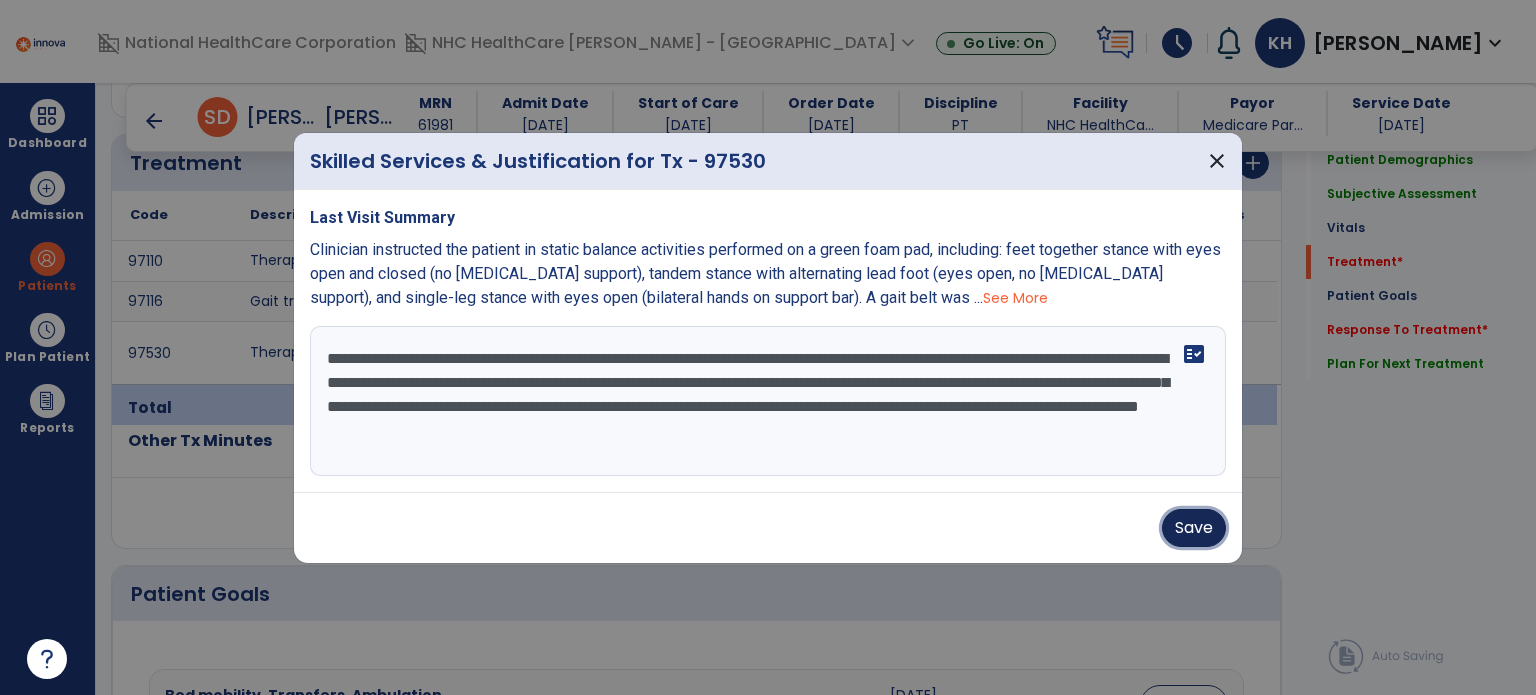 click on "Save" at bounding box center (1194, 528) 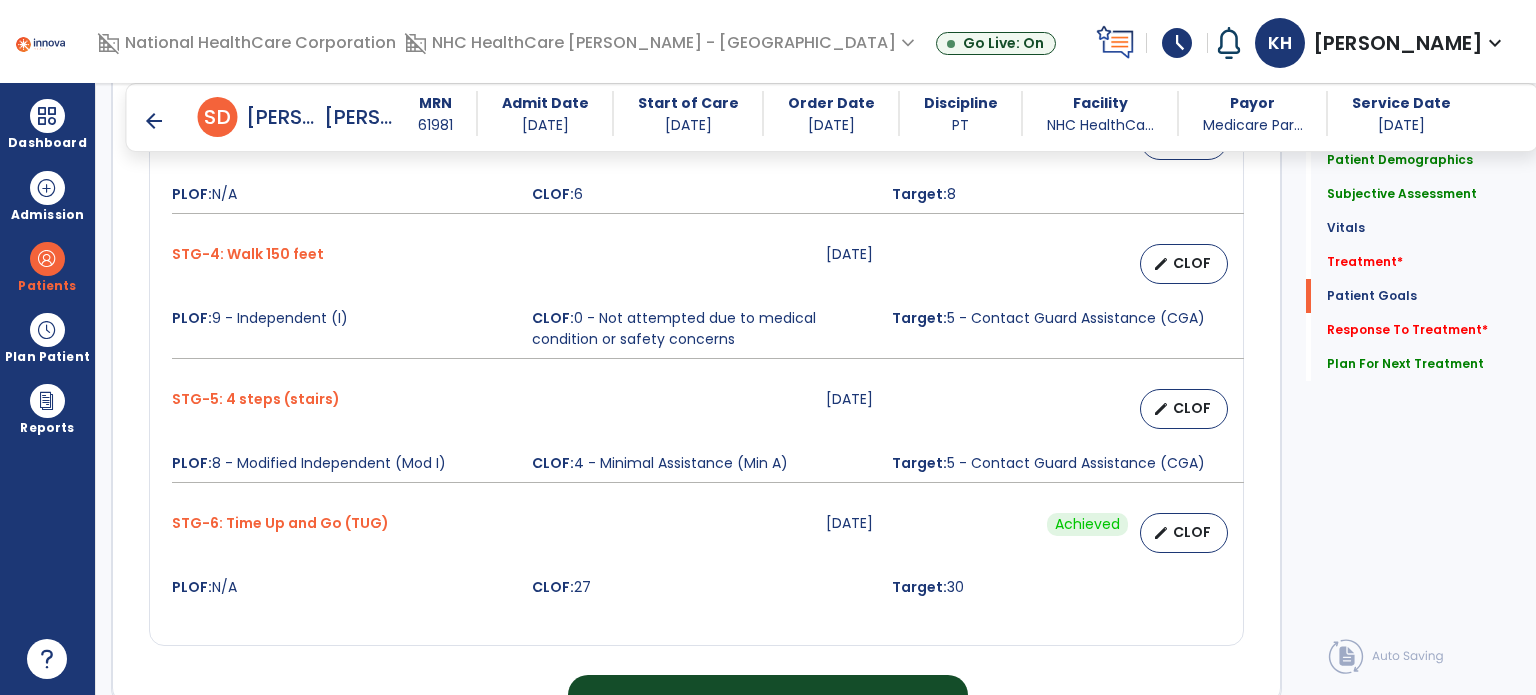 scroll, scrollTop: 2105, scrollLeft: 0, axis: vertical 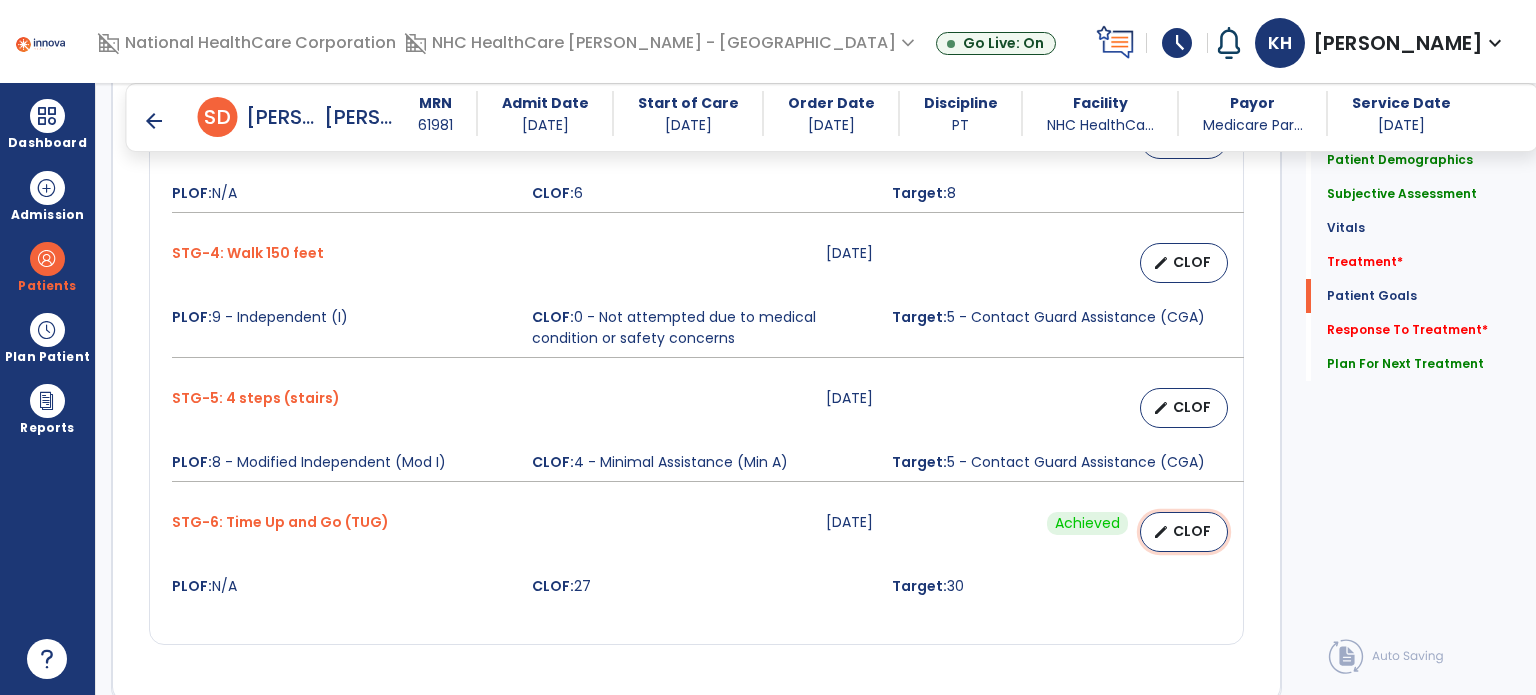 click on "CLOF" at bounding box center [1192, 531] 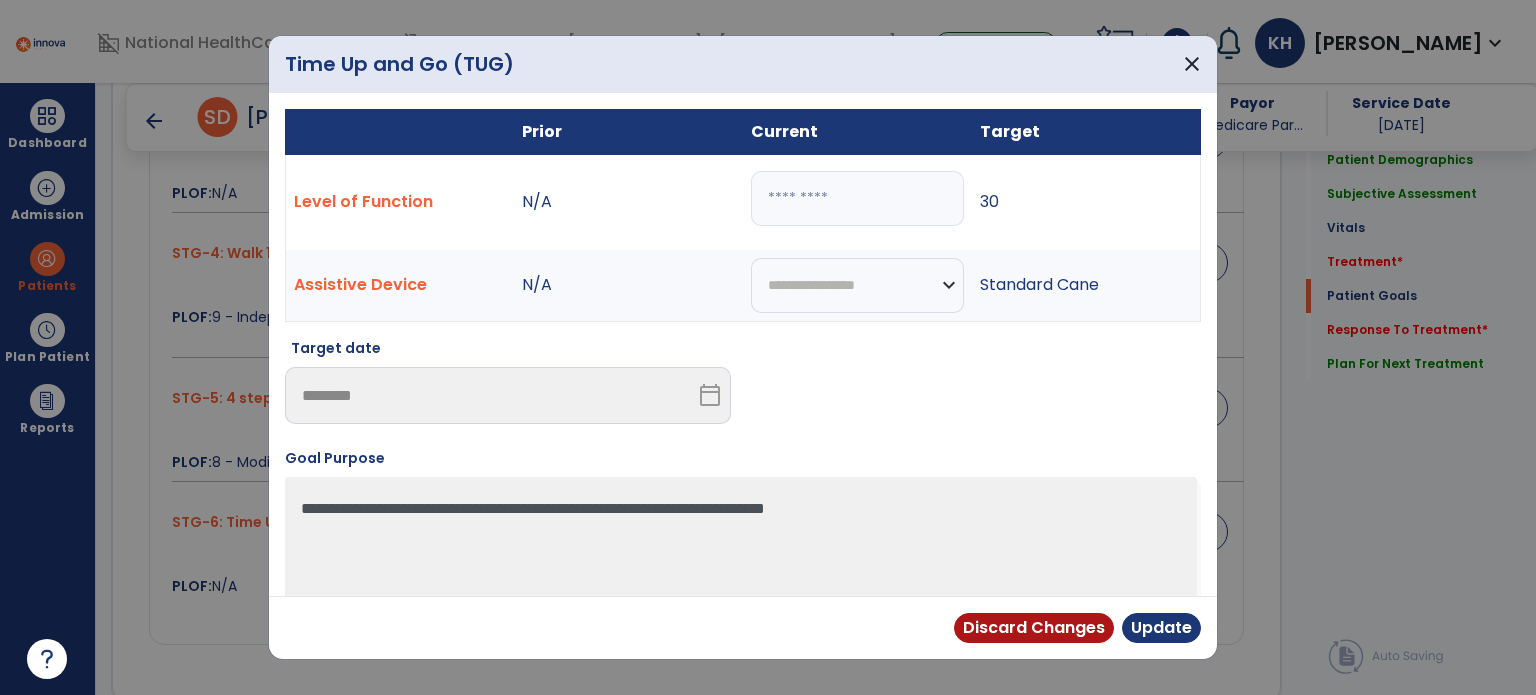 click on "**" at bounding box center (857, 198) 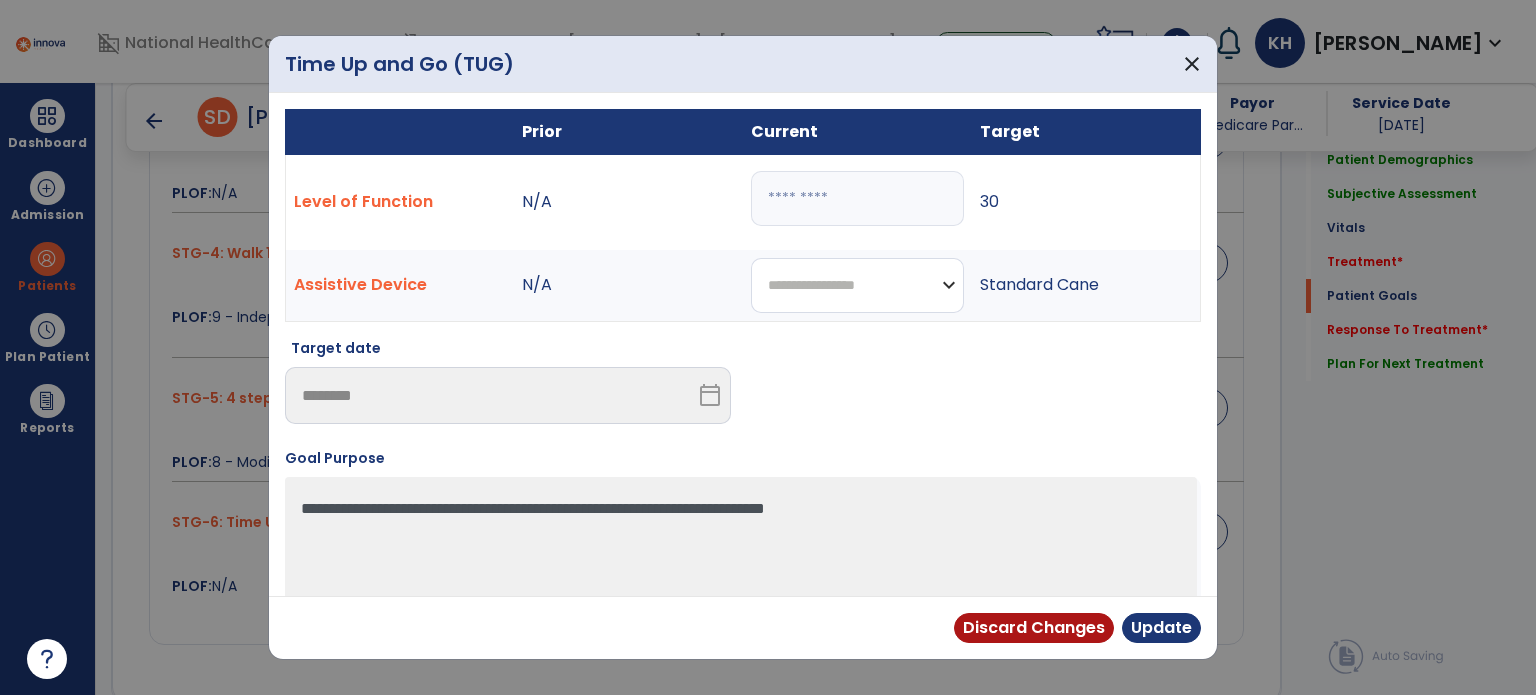 click on "**********" at bounding box center (857, 285) 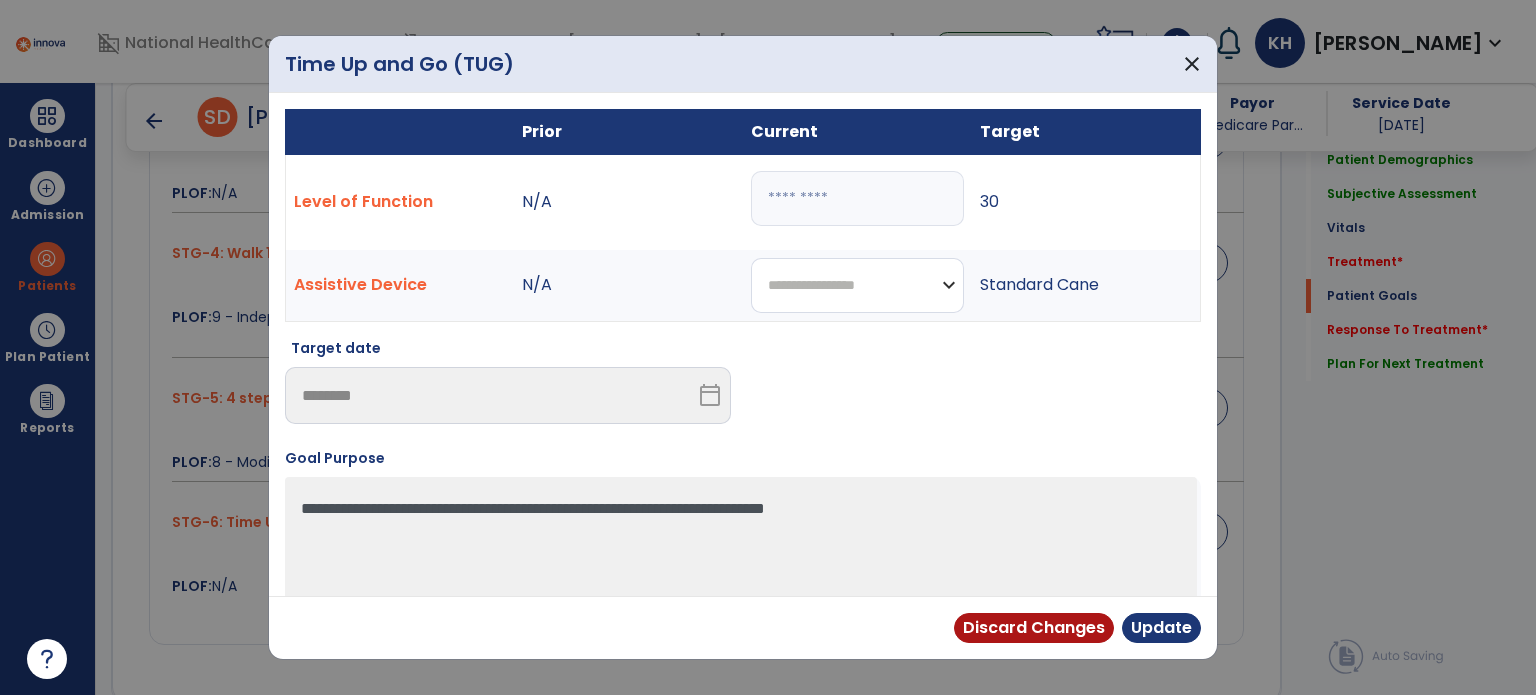 select on "*********" 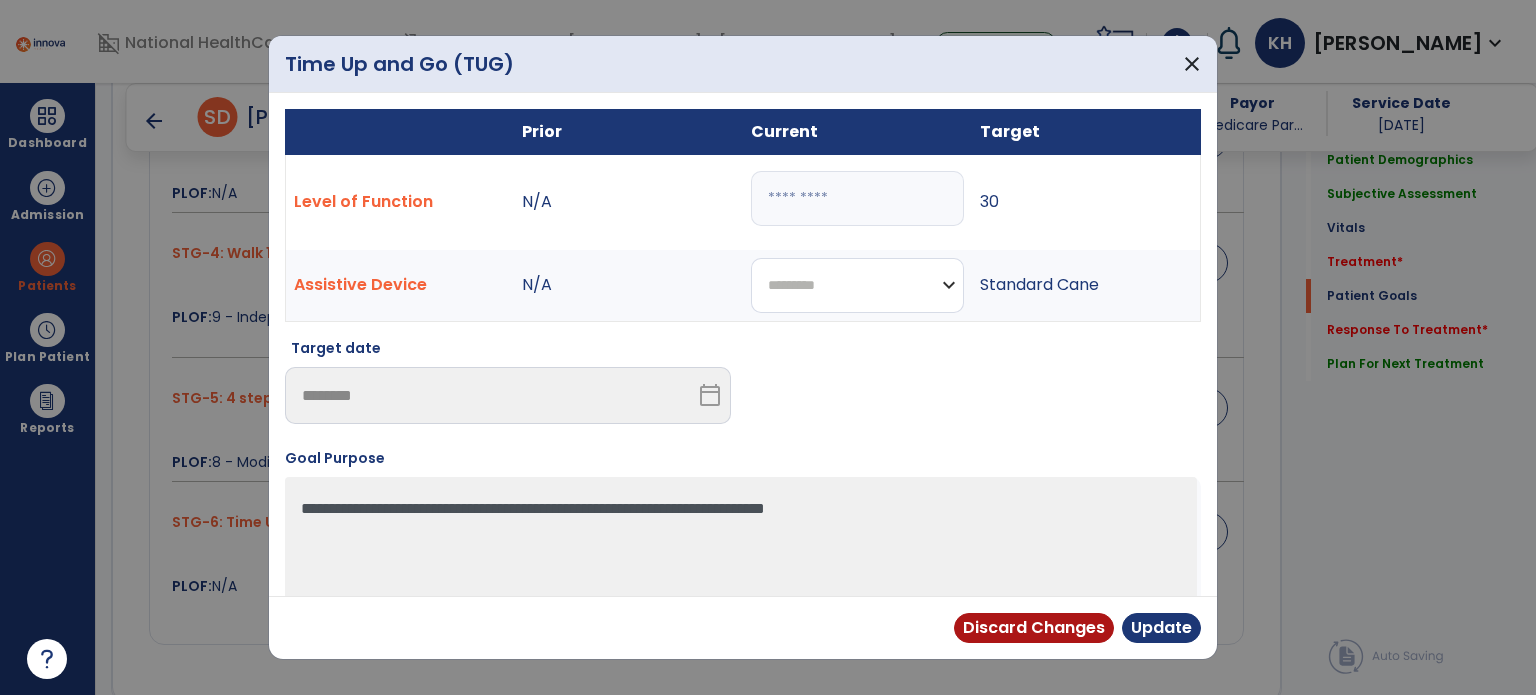 click on "**********" at bounding box center (857, 285) 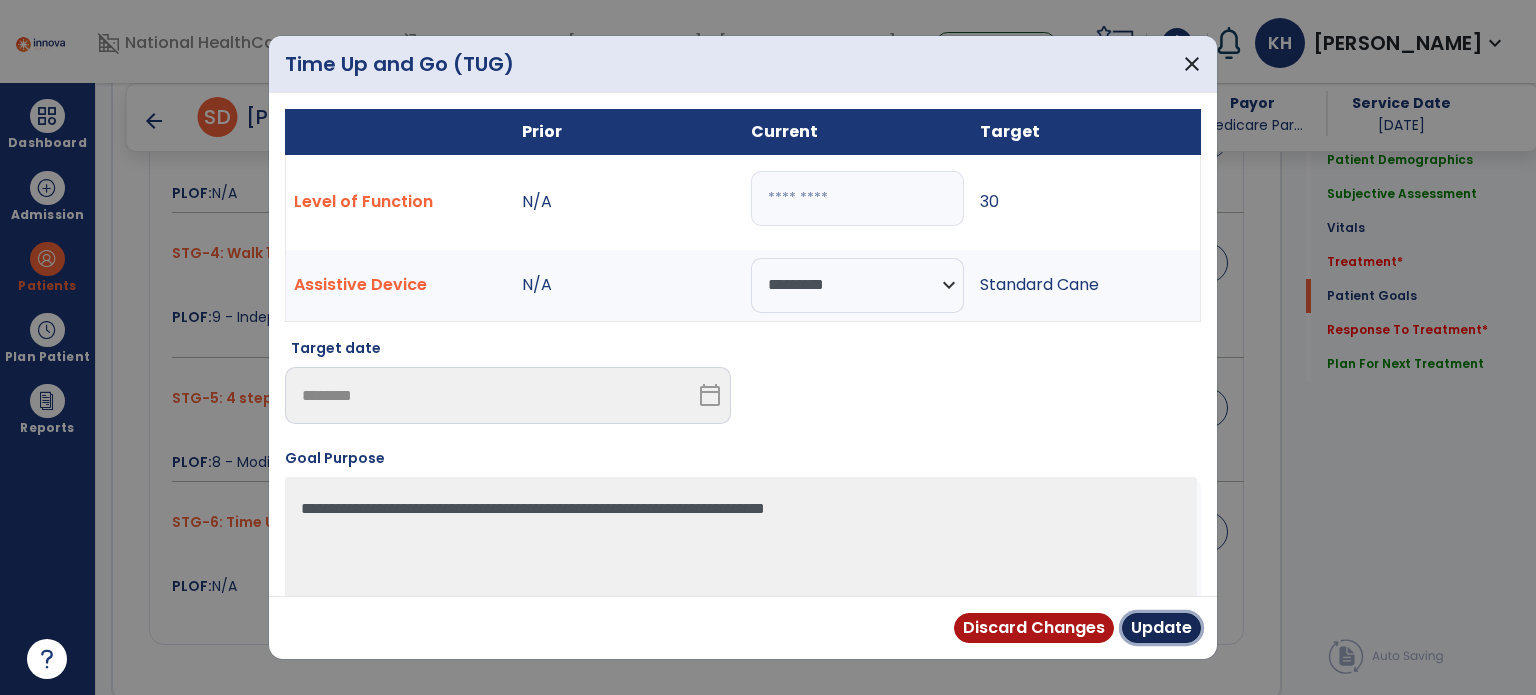 click on "Update" at bounding box center [1161, 628] 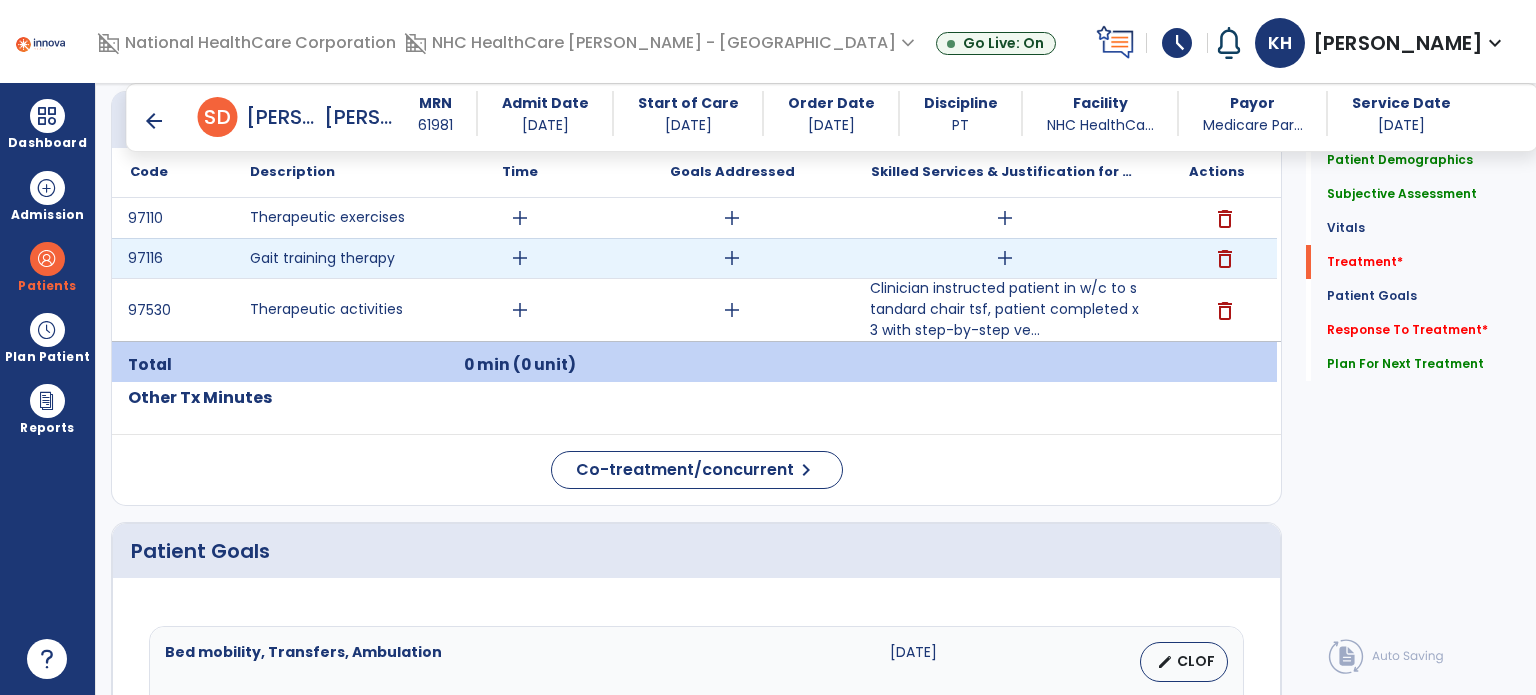 scroll, scrollTop: 1188, scrollLeft: 0, axis: vertical 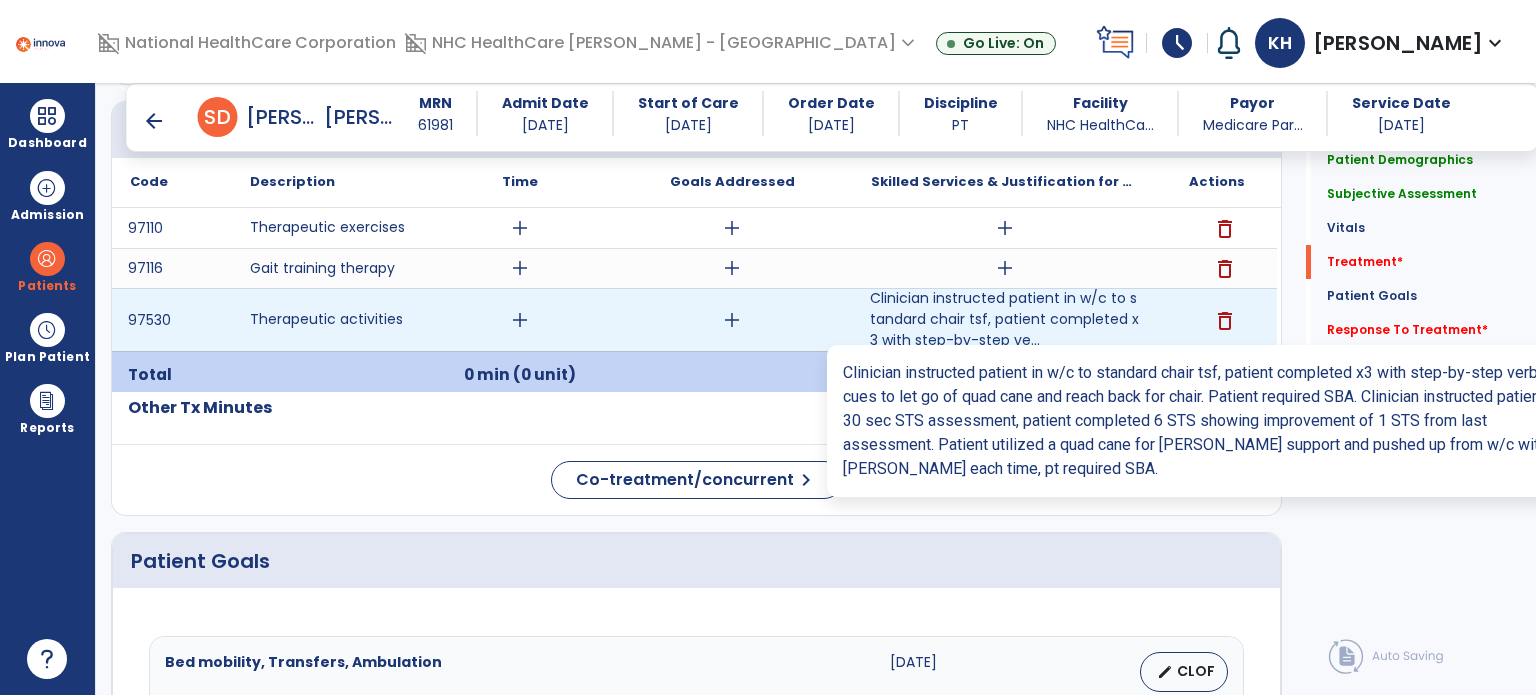 click on "Clinician instructed patient in w/c to standard chair tsf, patient completed x3 with step-by-step ve..." at bounding box center (1004, 319) 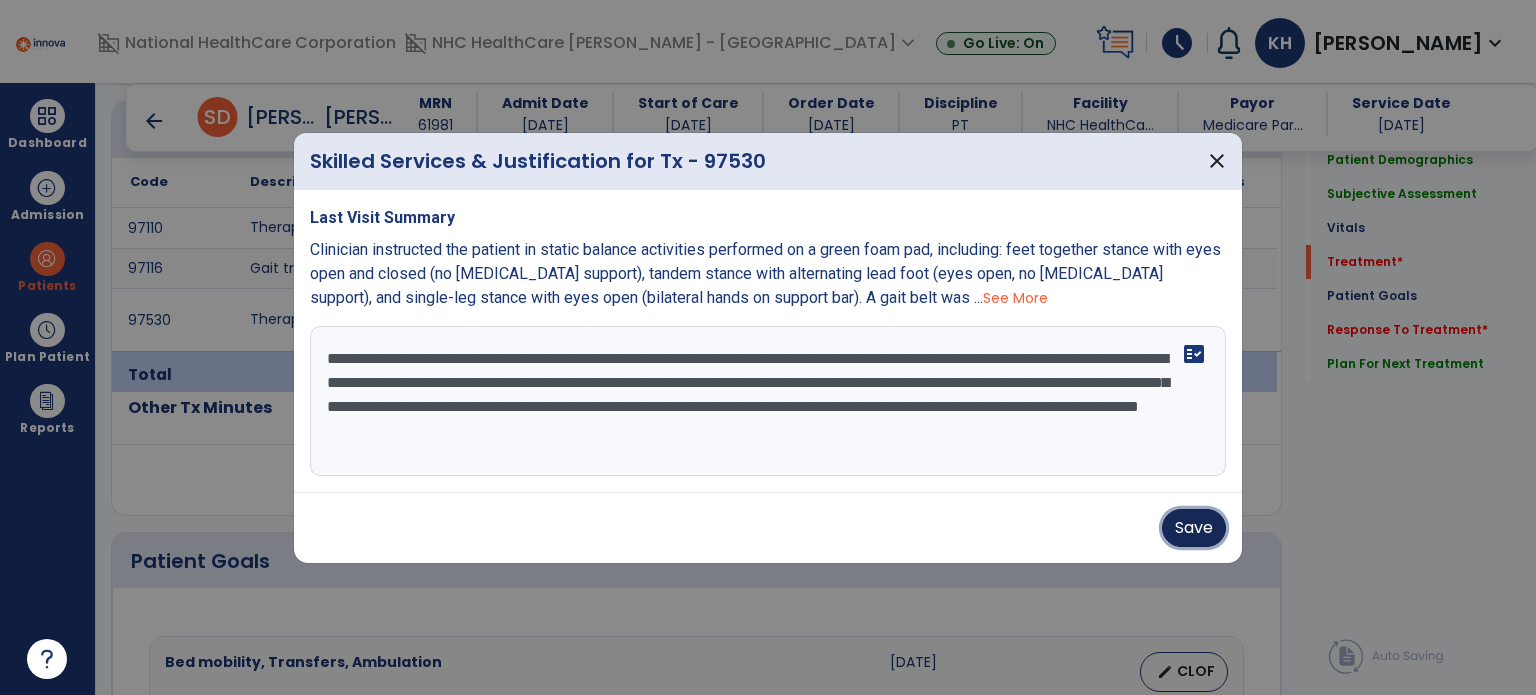 click on "Save" at bounding box center [1194, 528] 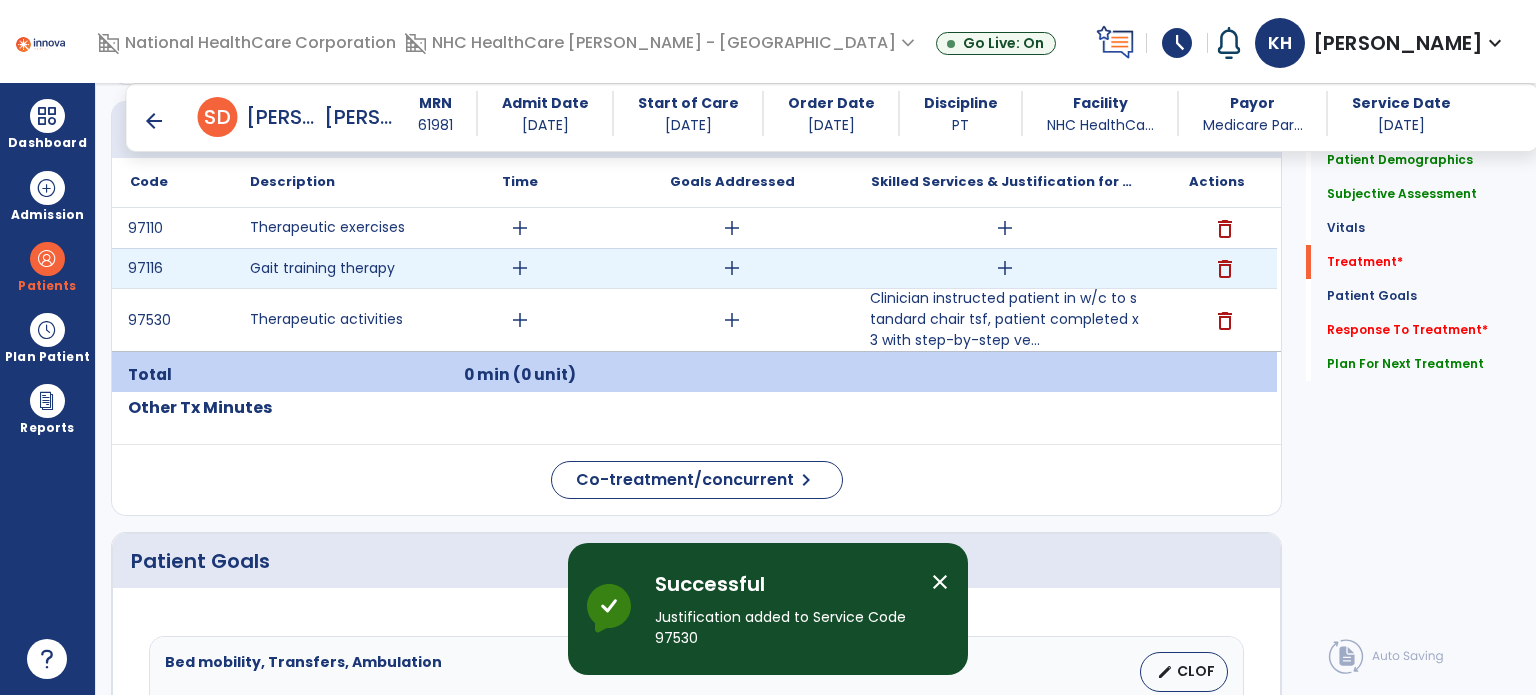 click on "add" at bounding box center (1005, 268) 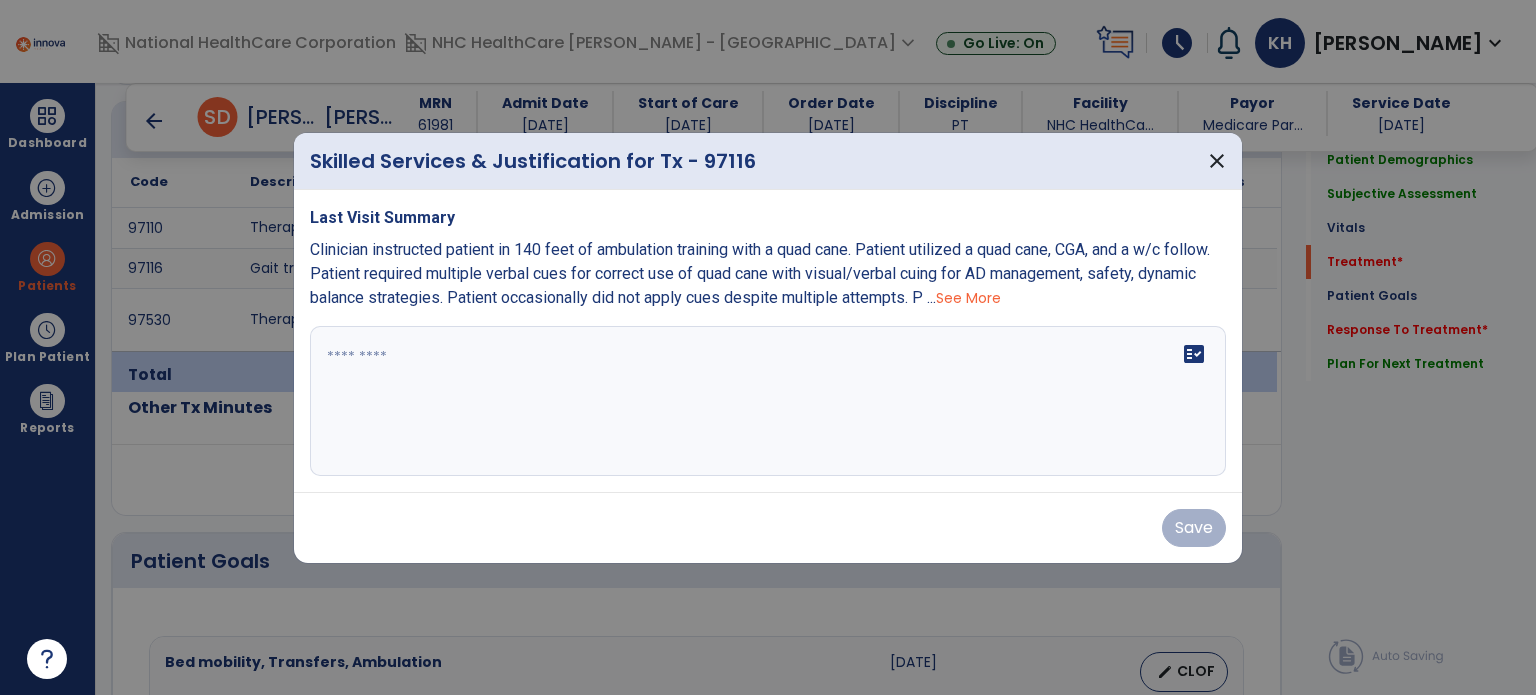click on "fact_check" at bounding box center (768, 401) 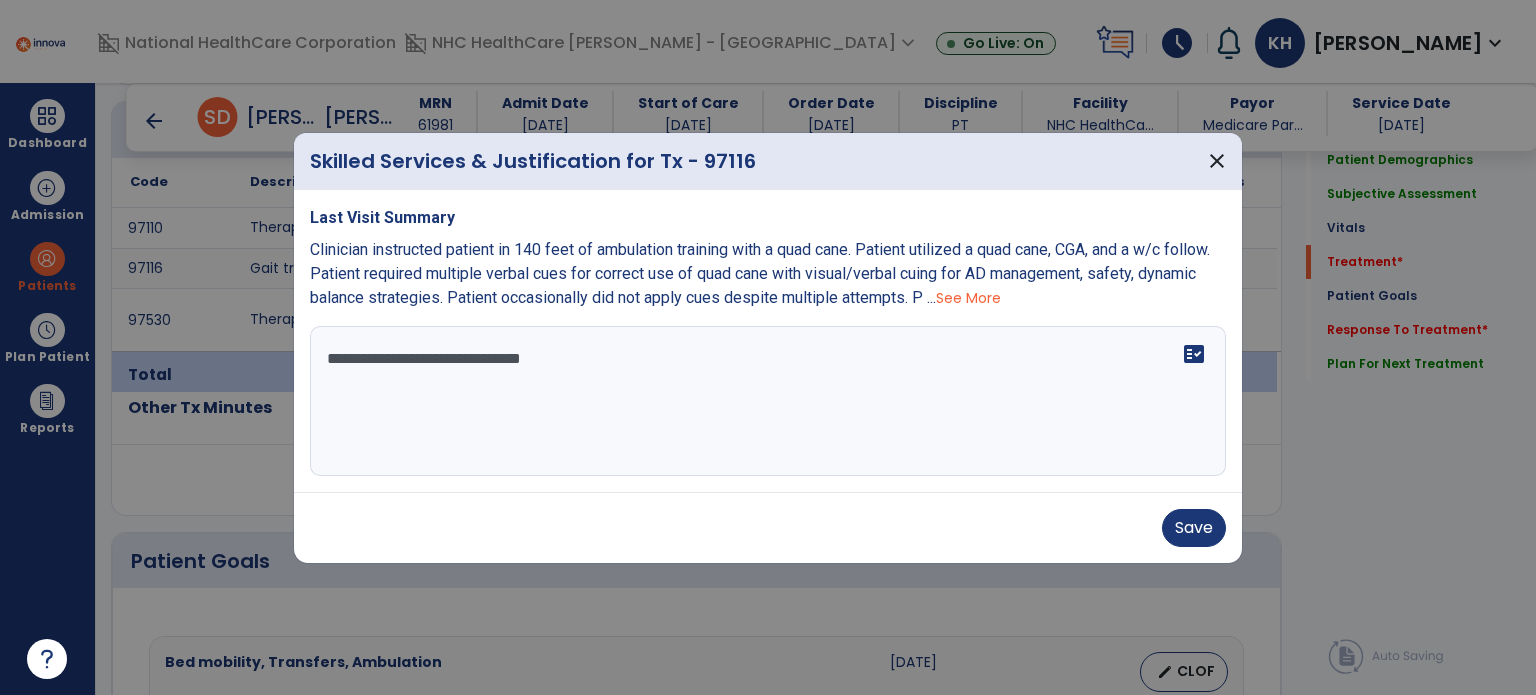 click on "**********" at bounding box center [768, 401] 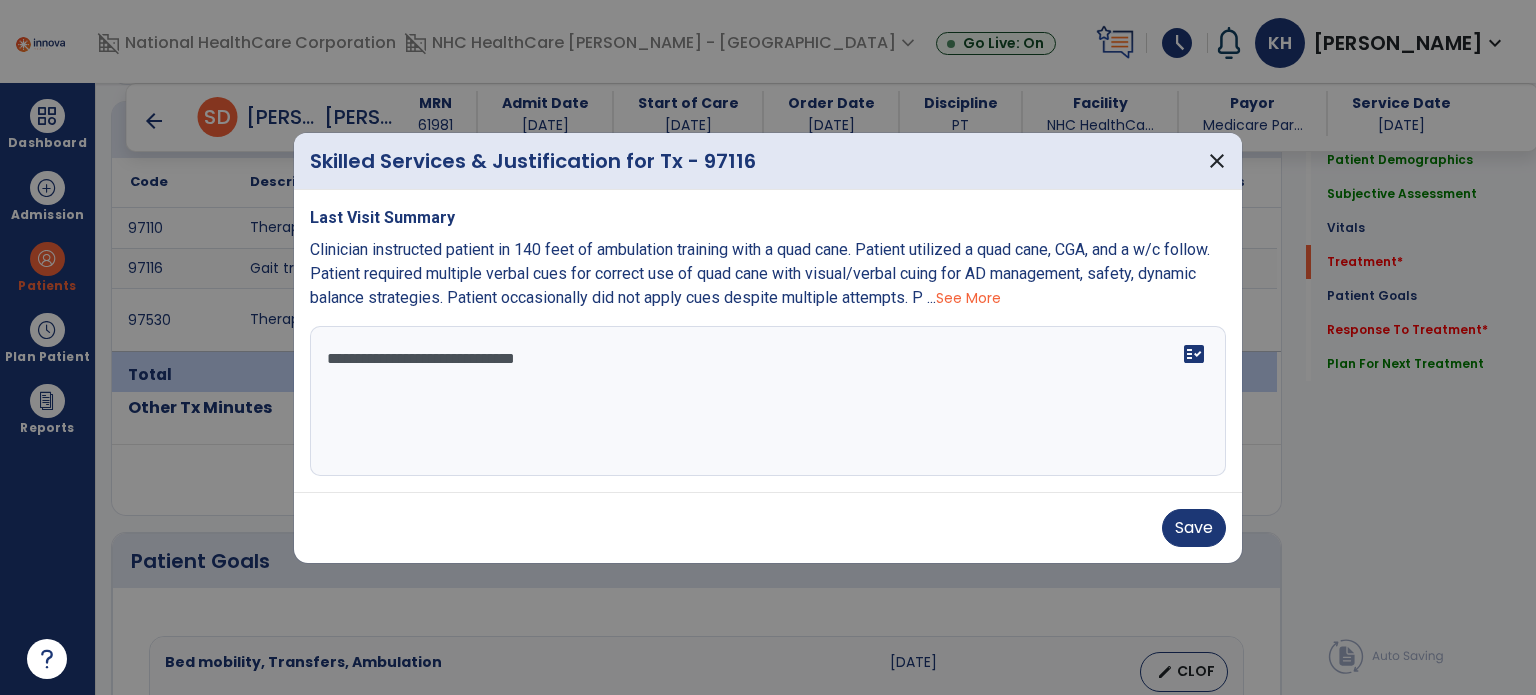 click on "**********" at bounding box center (768, 401) 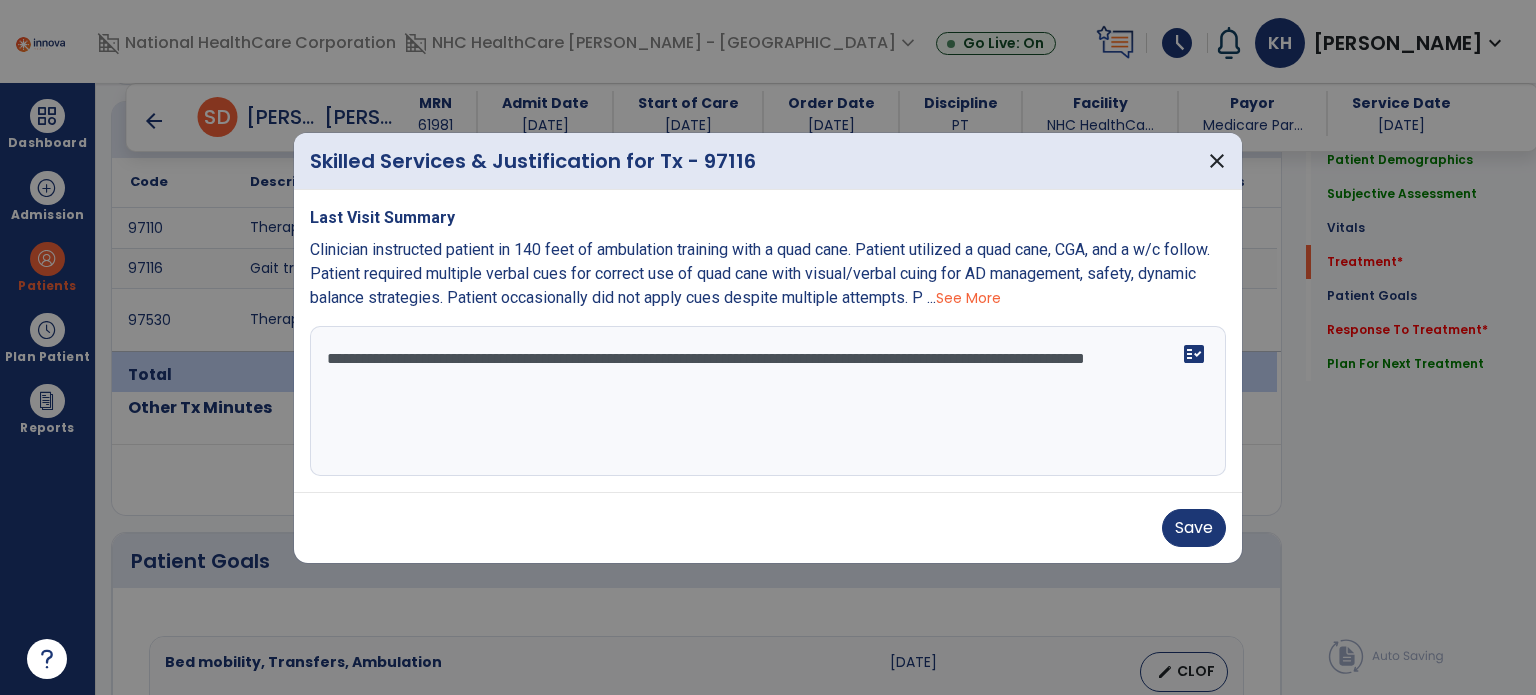 type on "**********" 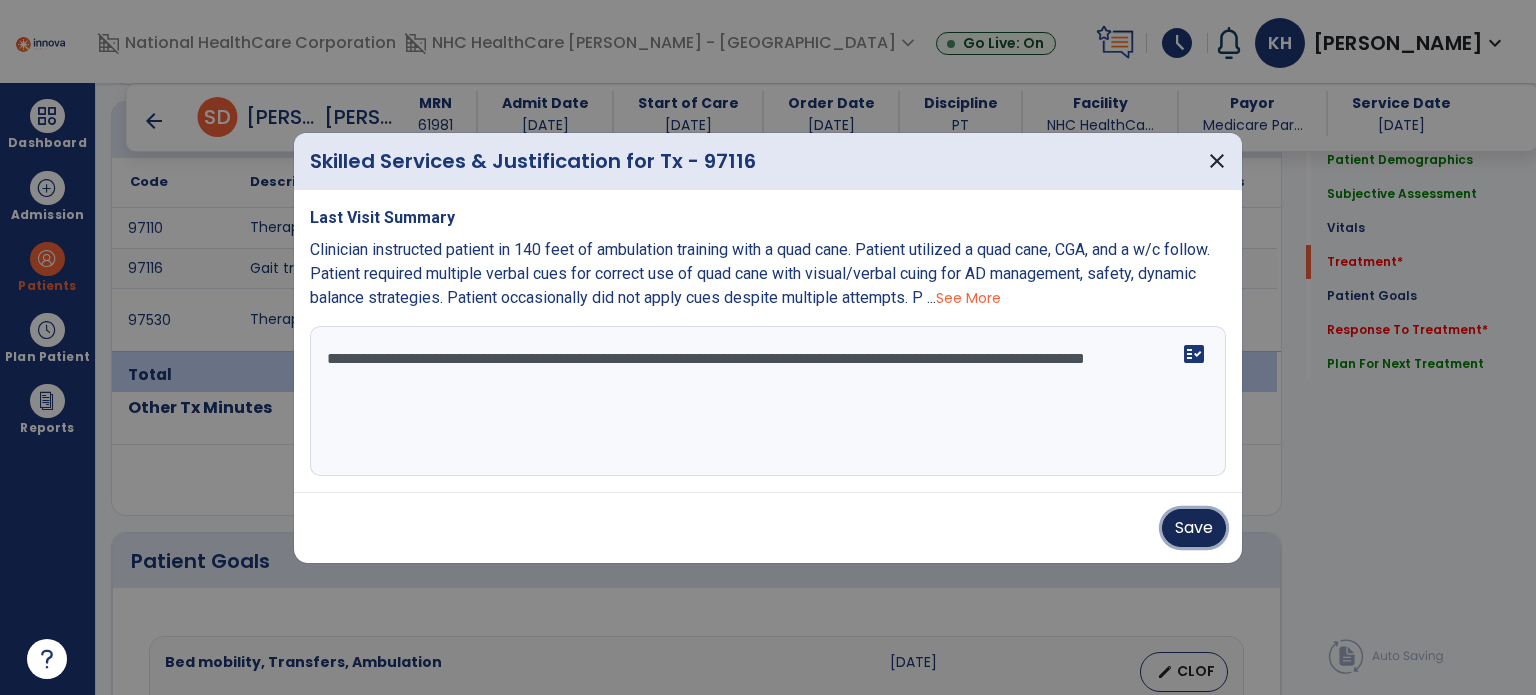 click on "Save" at bounding box center [1194, 528] 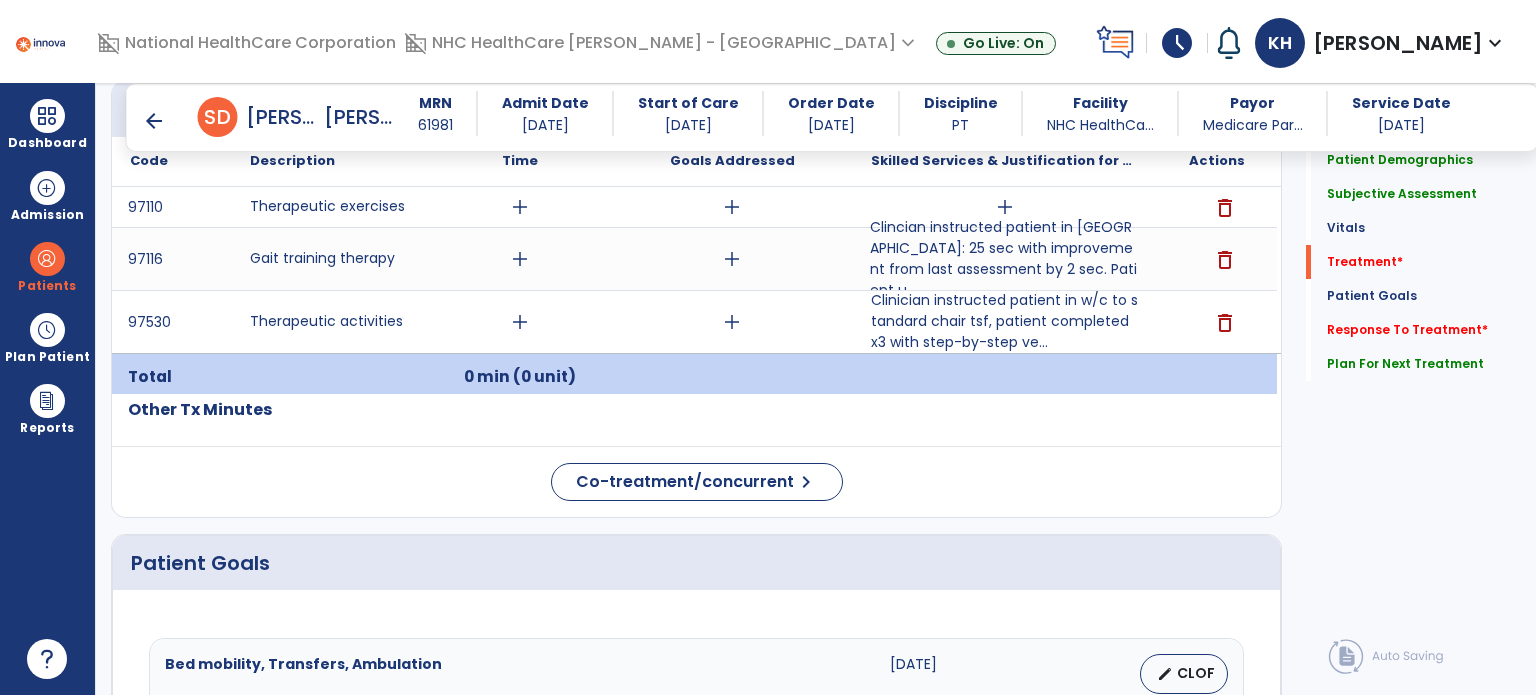 scroll, scrollTop: 1148, scrollLeft: 0, axis: vertical 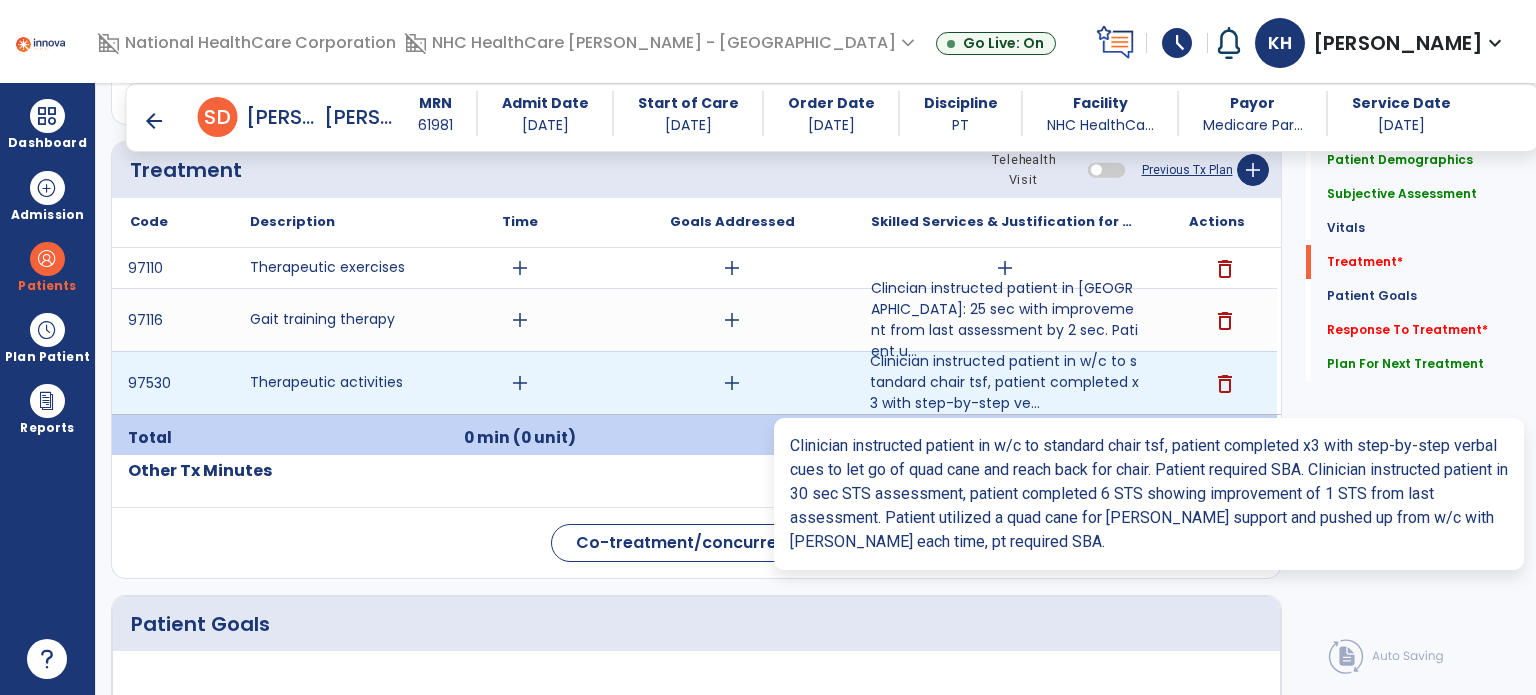 click on "Clinician instructed patient in w/c to standard chair tsf, patient completed x3 with step-by-step ve..." at bounding box center [1004, 382] 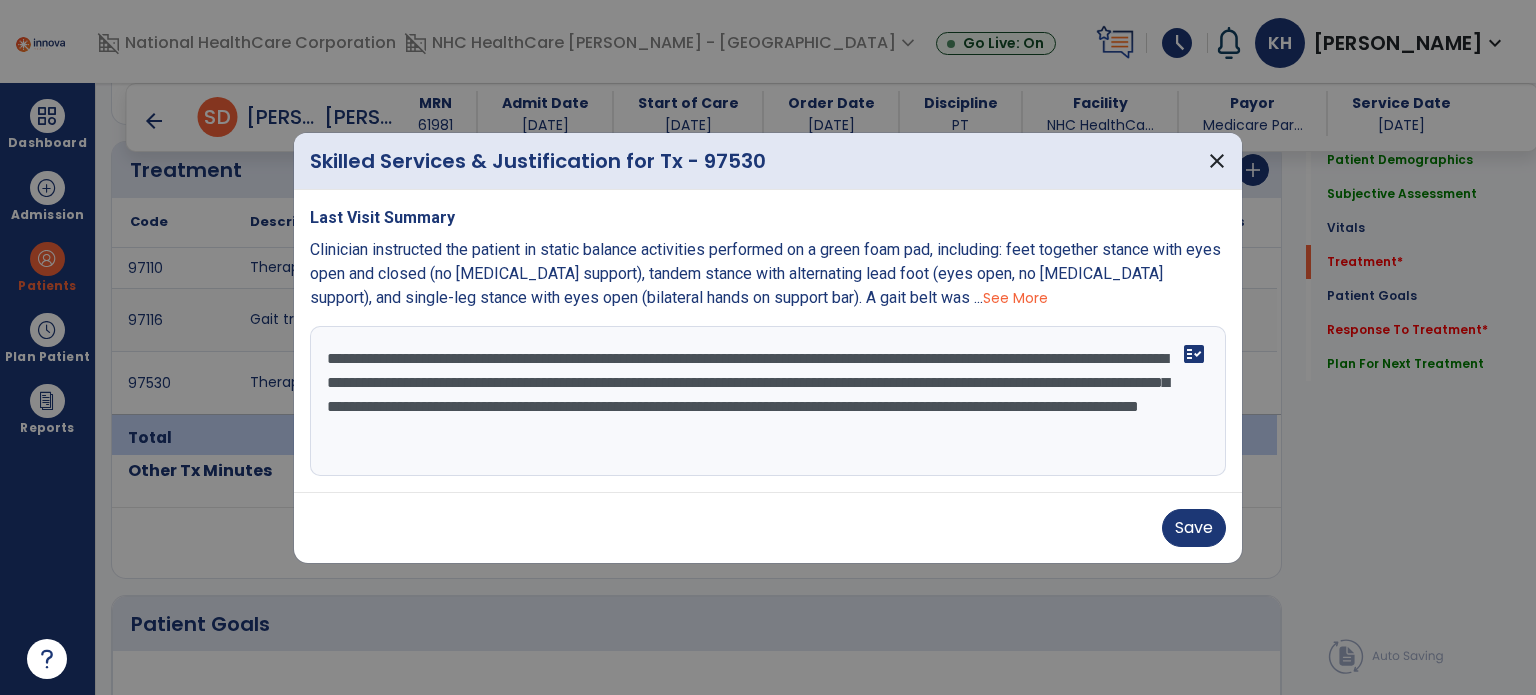 click on "**********" at bounding box center (768, 401) 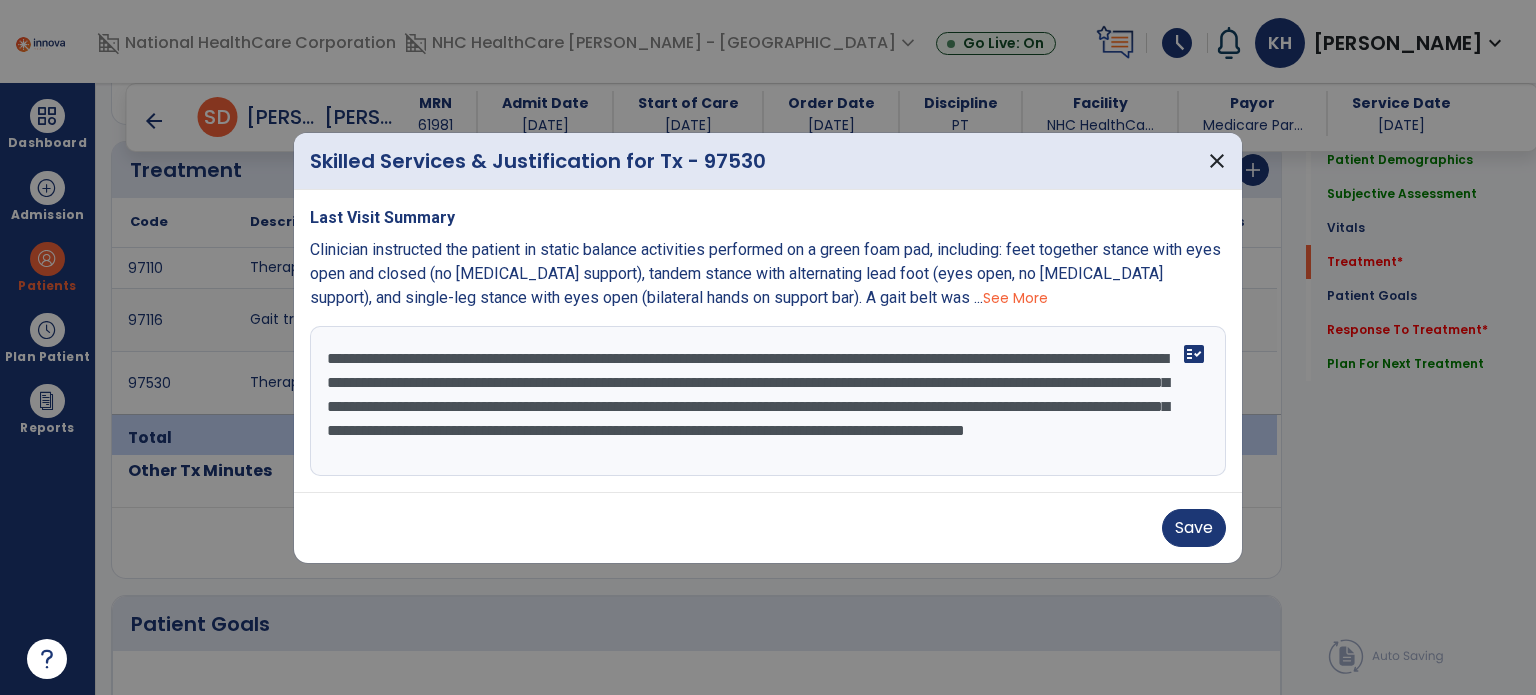 scroll, scrollTop: 15, scrollLeft: 0, axis: vertical 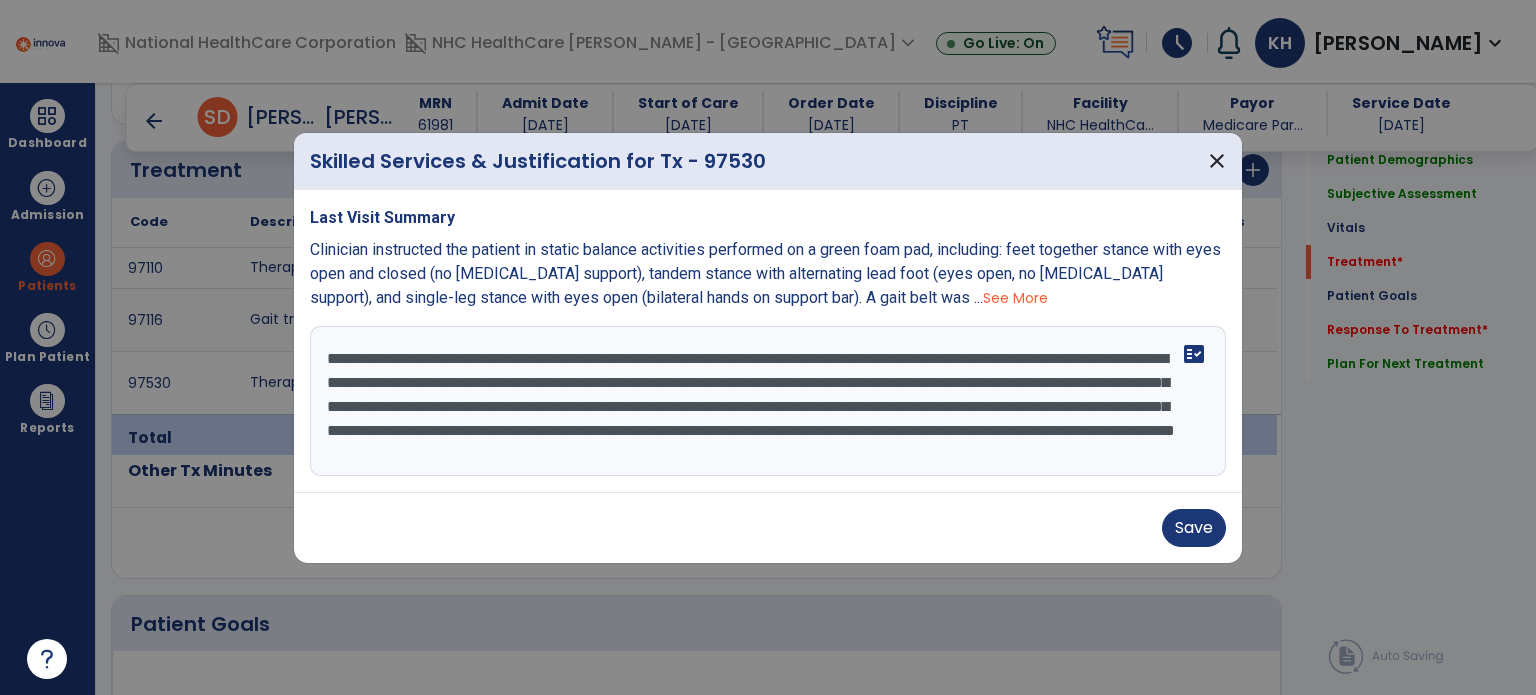 click on "See More" at bounding box center (1015, 298) 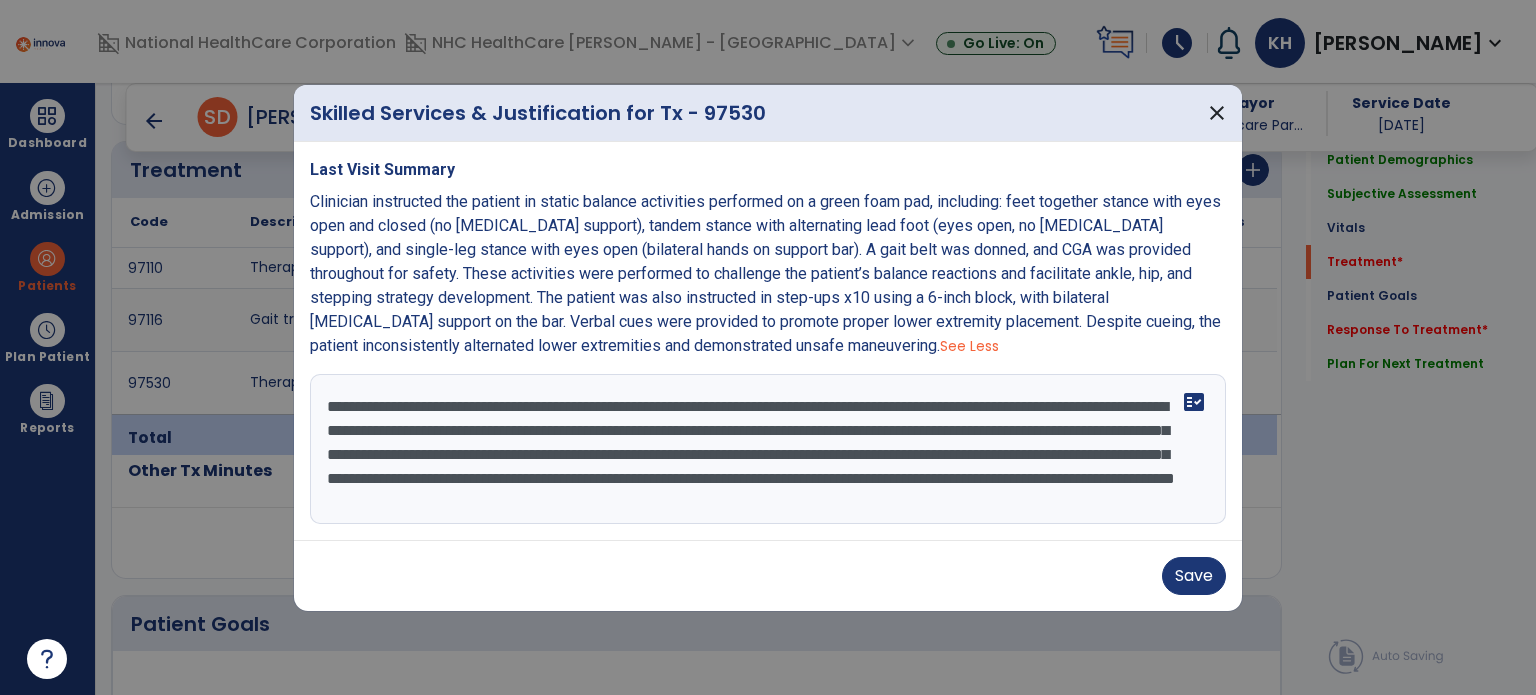 drag, startPoint x: 520, startPoint y: 323, endPoint x: 952, endPoint y: 352, distance: 432.9723 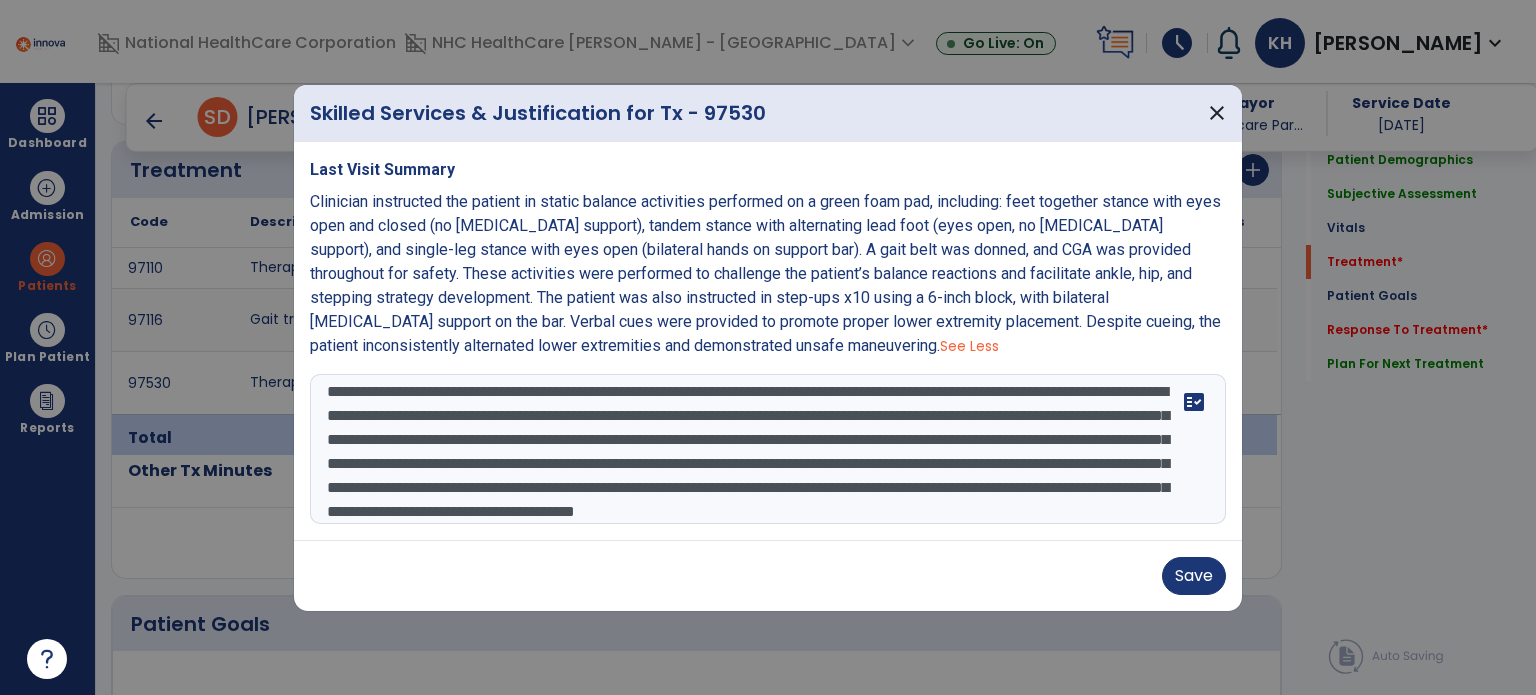 scroll, scrollTop: 63, scrollLeft: 0, axis: vertical 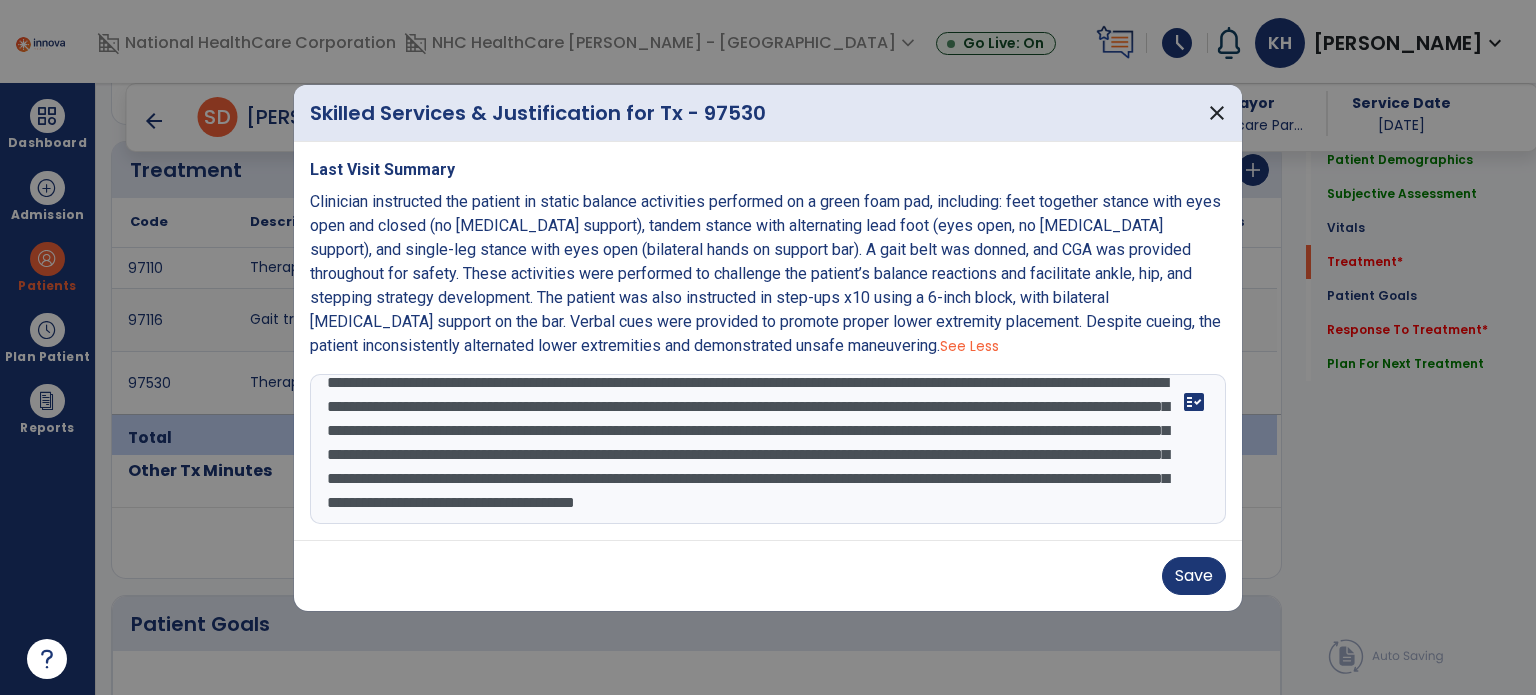 type on "**********" 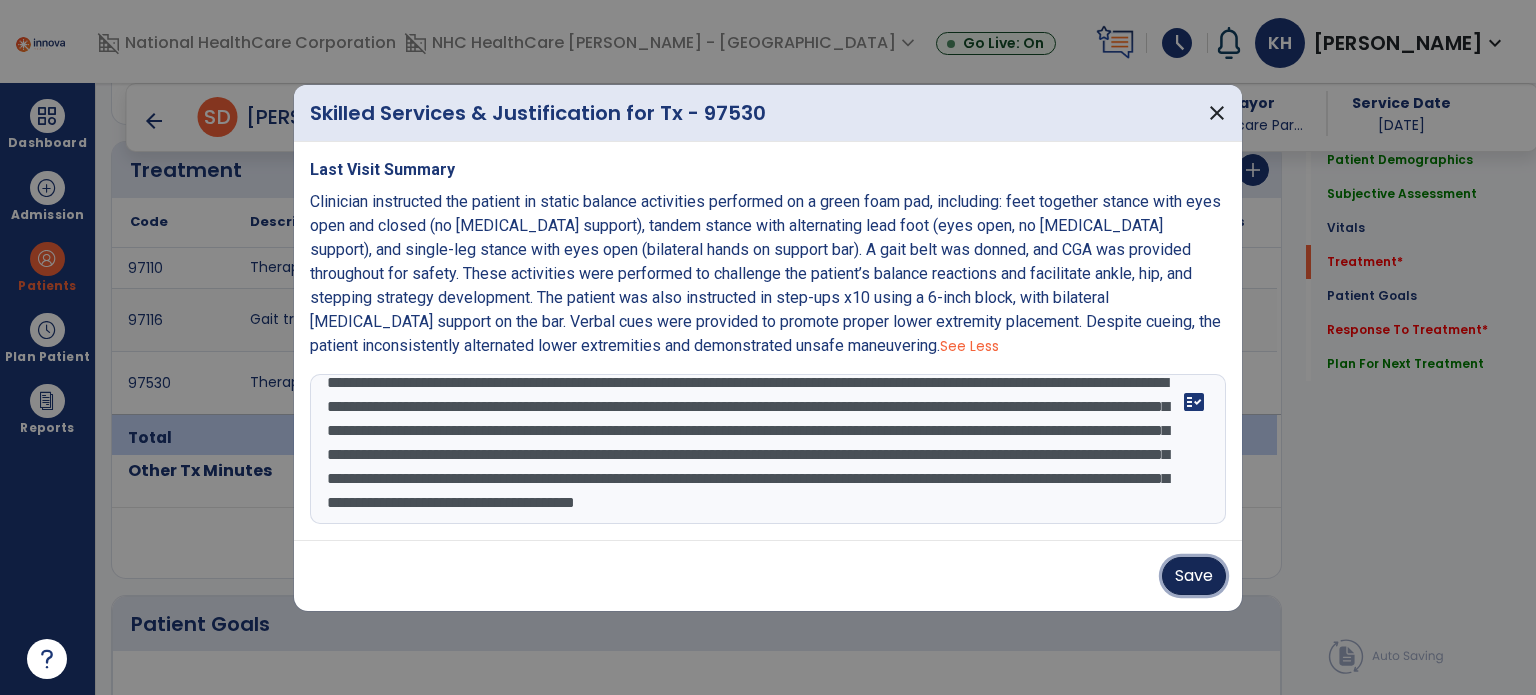 click on "Save" at bounding box center (1194, 576) 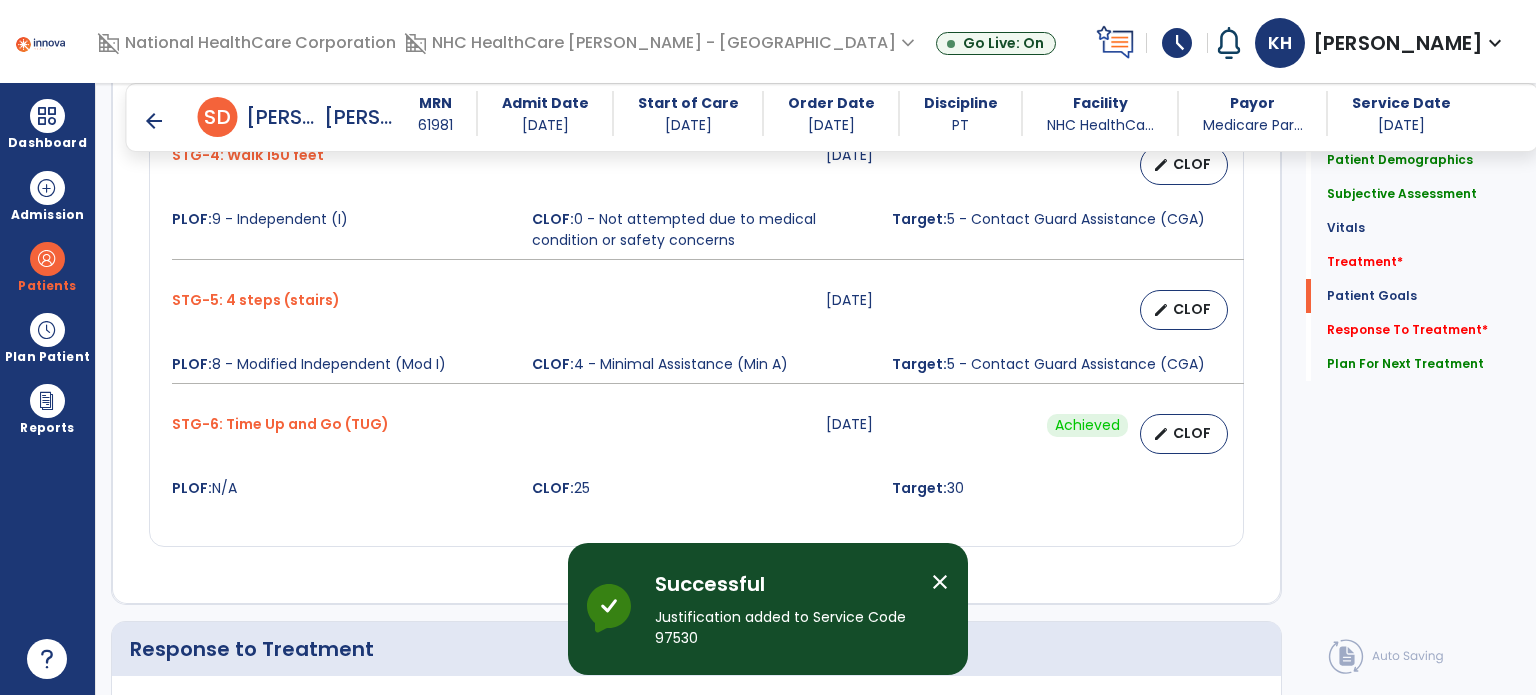 scroll, scrollTop: 2220, scrollLeft: 0, axis: vertical 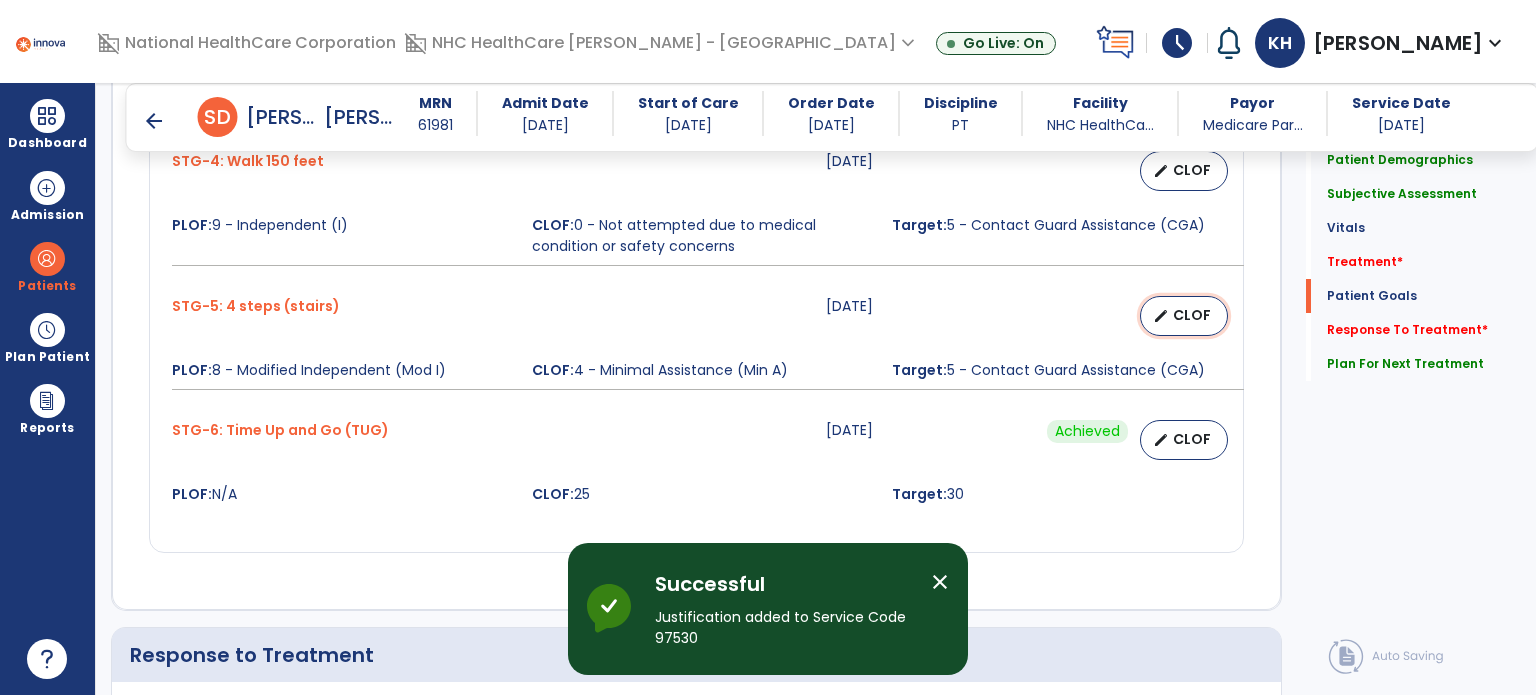 click on "edit   CLOF" at bounding box center (1184, 316) 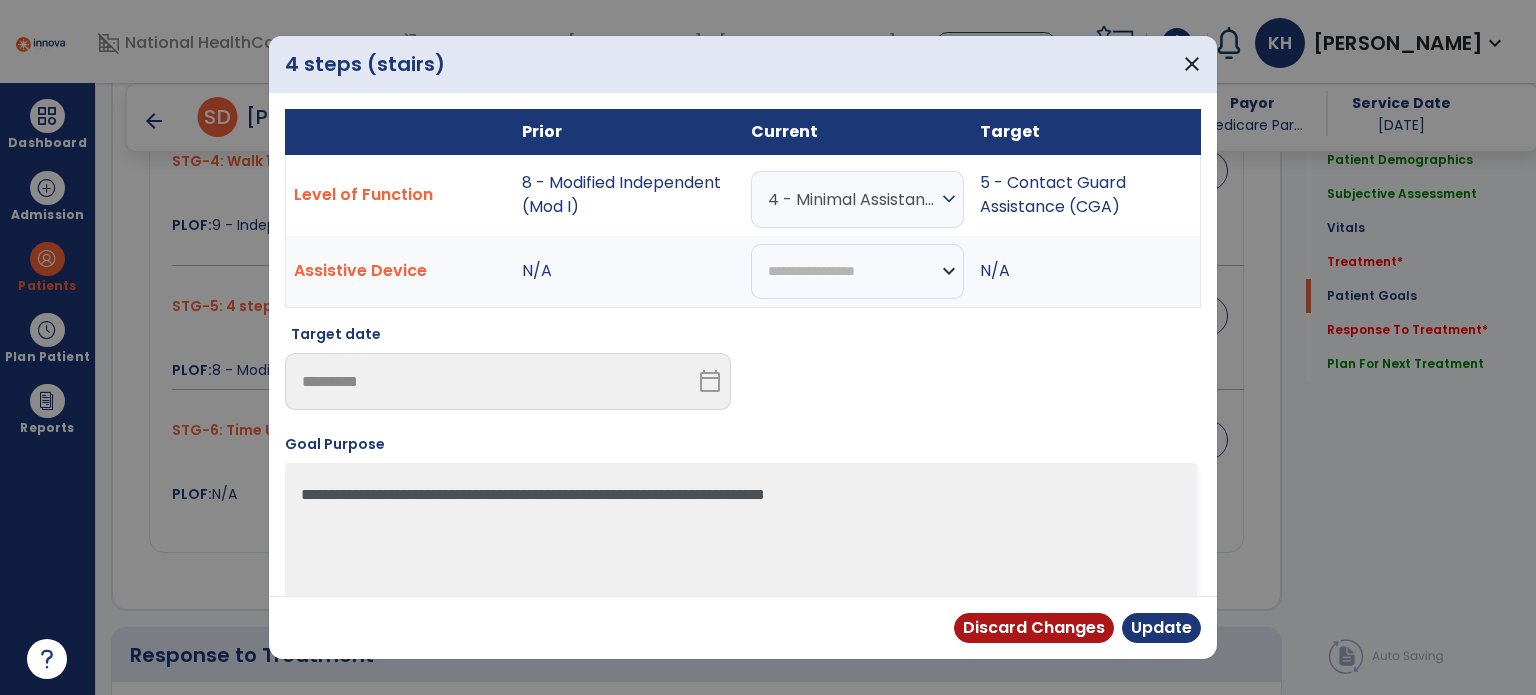 click on "4 - Minimal Assistance (Min A)" at bounding box center (852, 199) 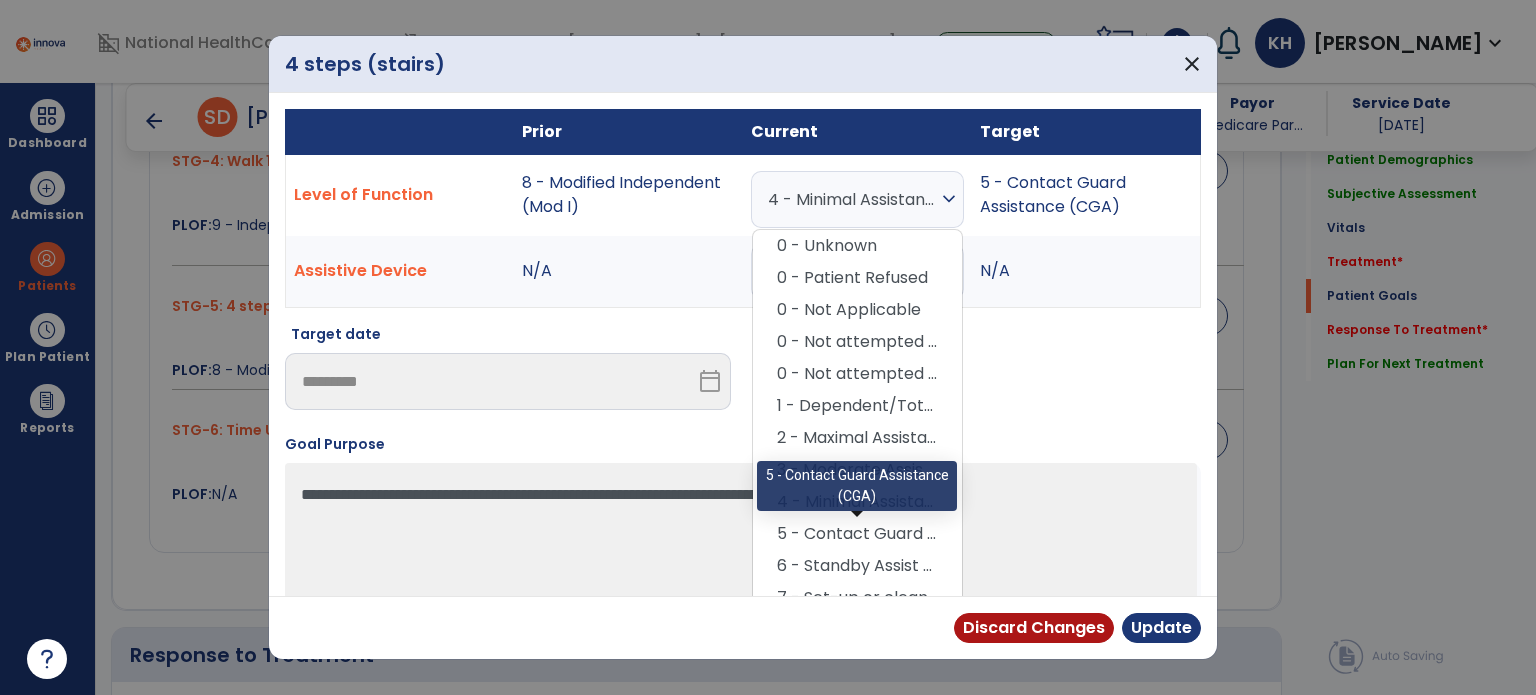 click on "5 - Contact Guard Assistance (CGA)" at bounding box center (857, 534) 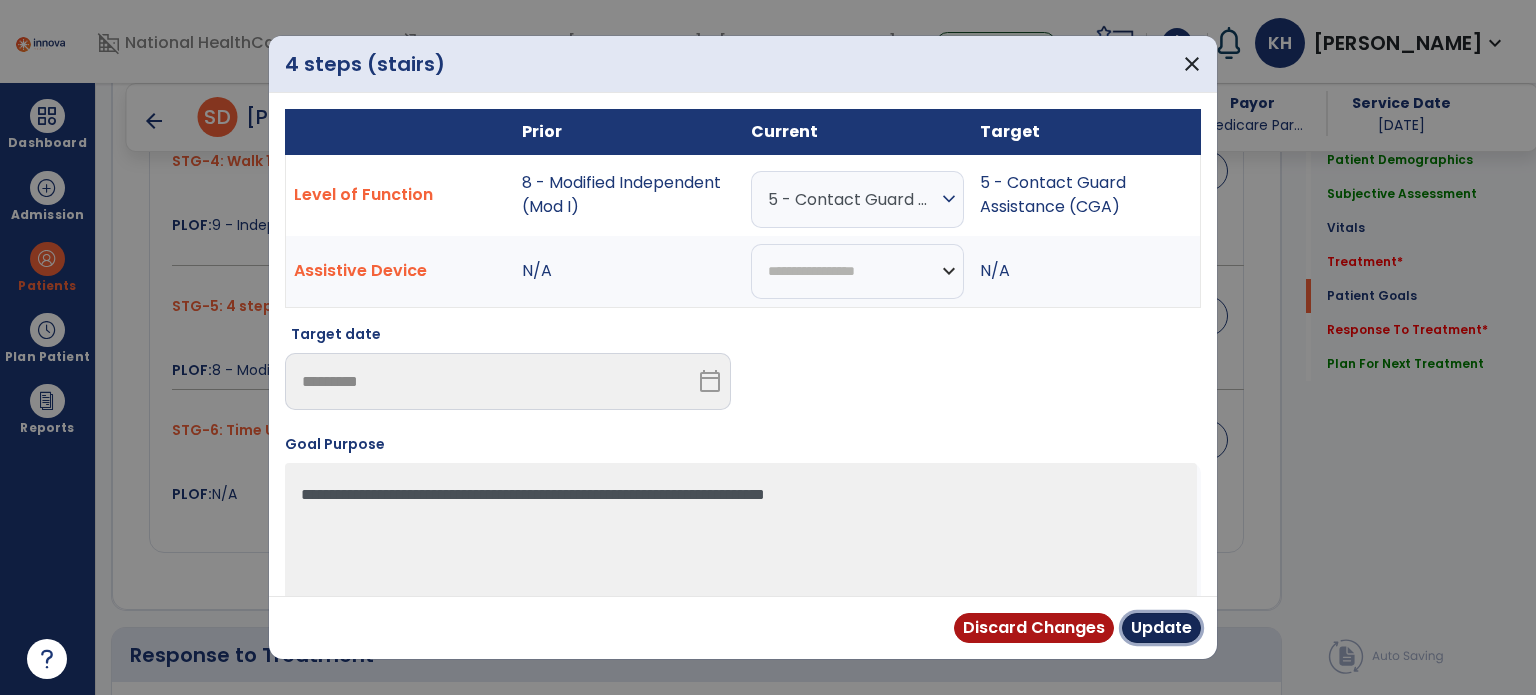 click on "Update" at bounding box center [1161, 628] 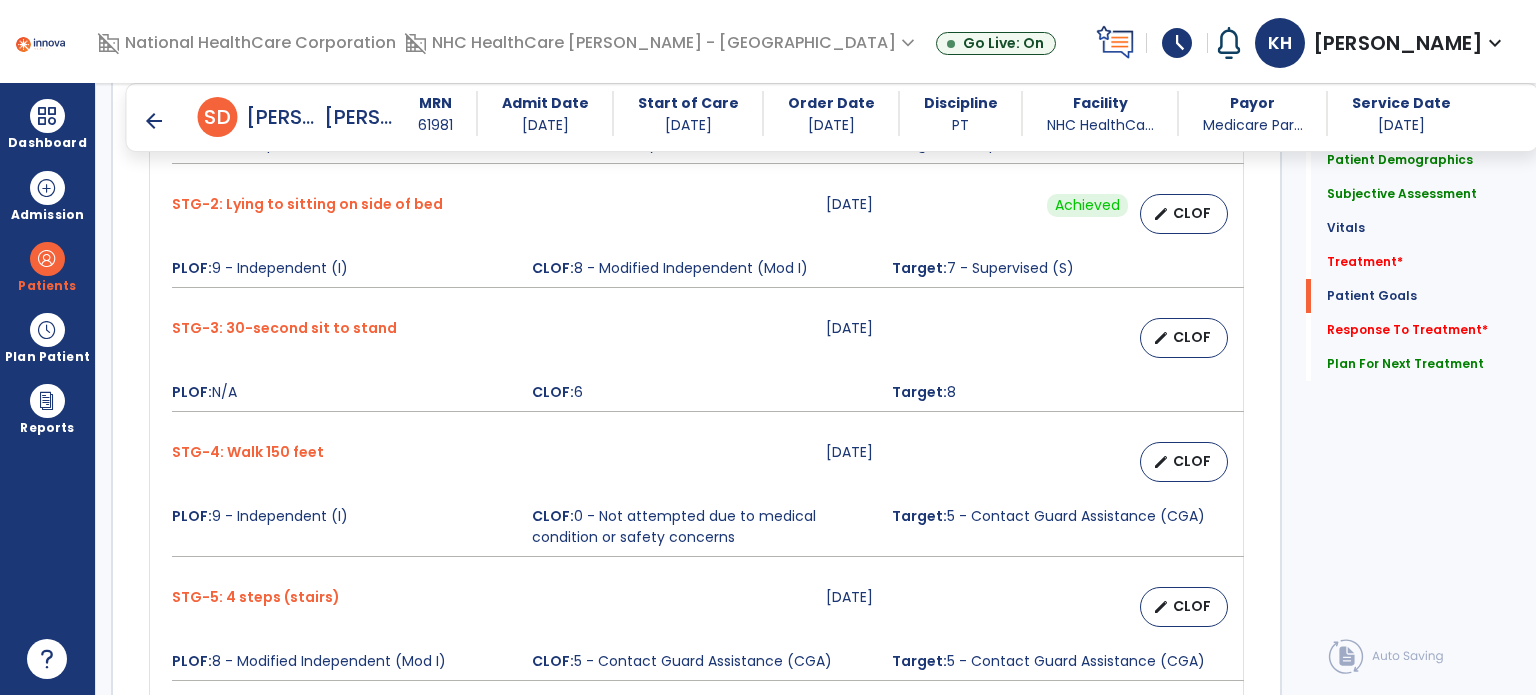 scroll, scrollTop: 1394, scrollLeft: 0, axis: vertical 